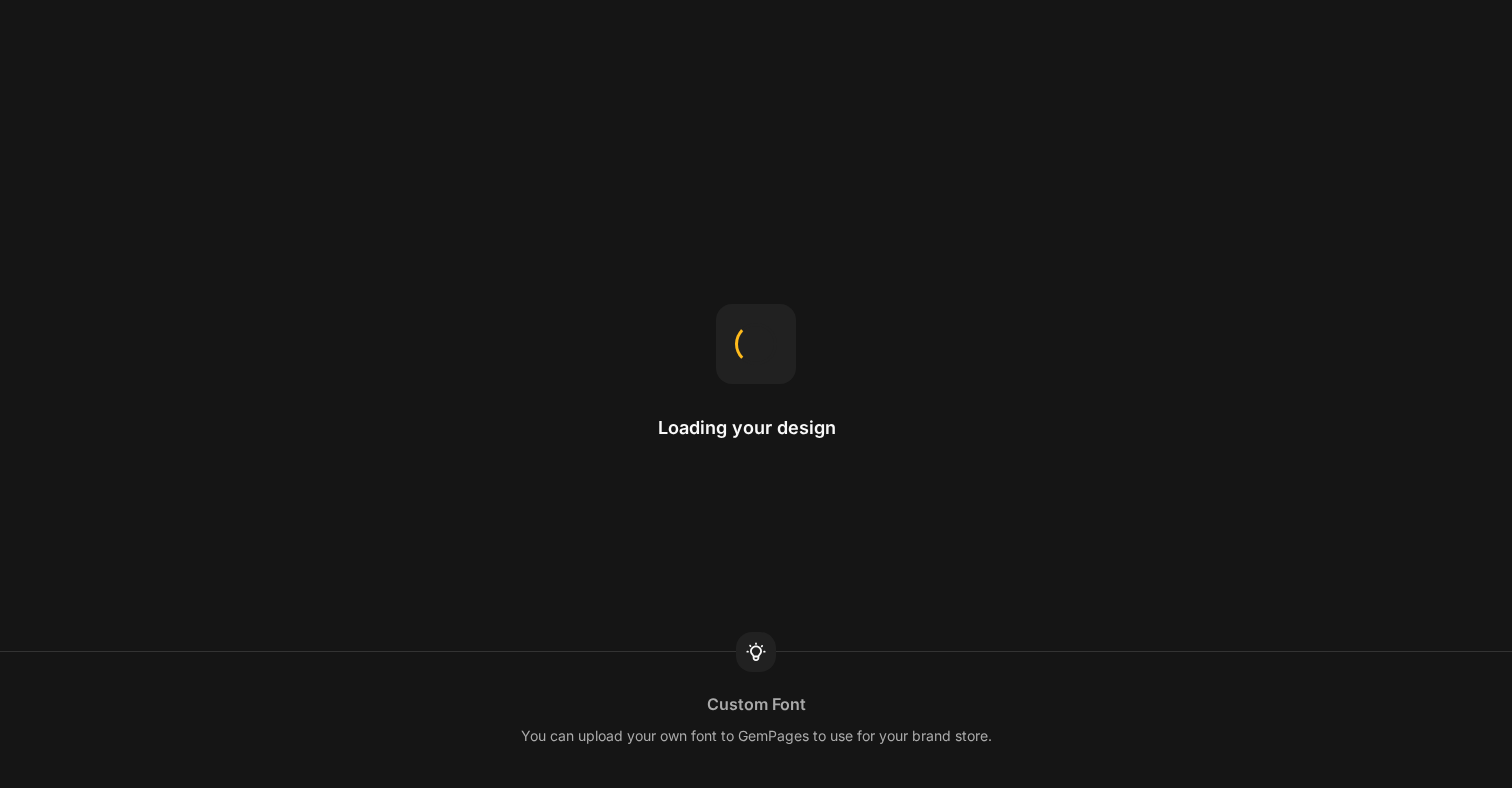 scroll, scrollTop: 0, scrollLeft: 0, axis: both 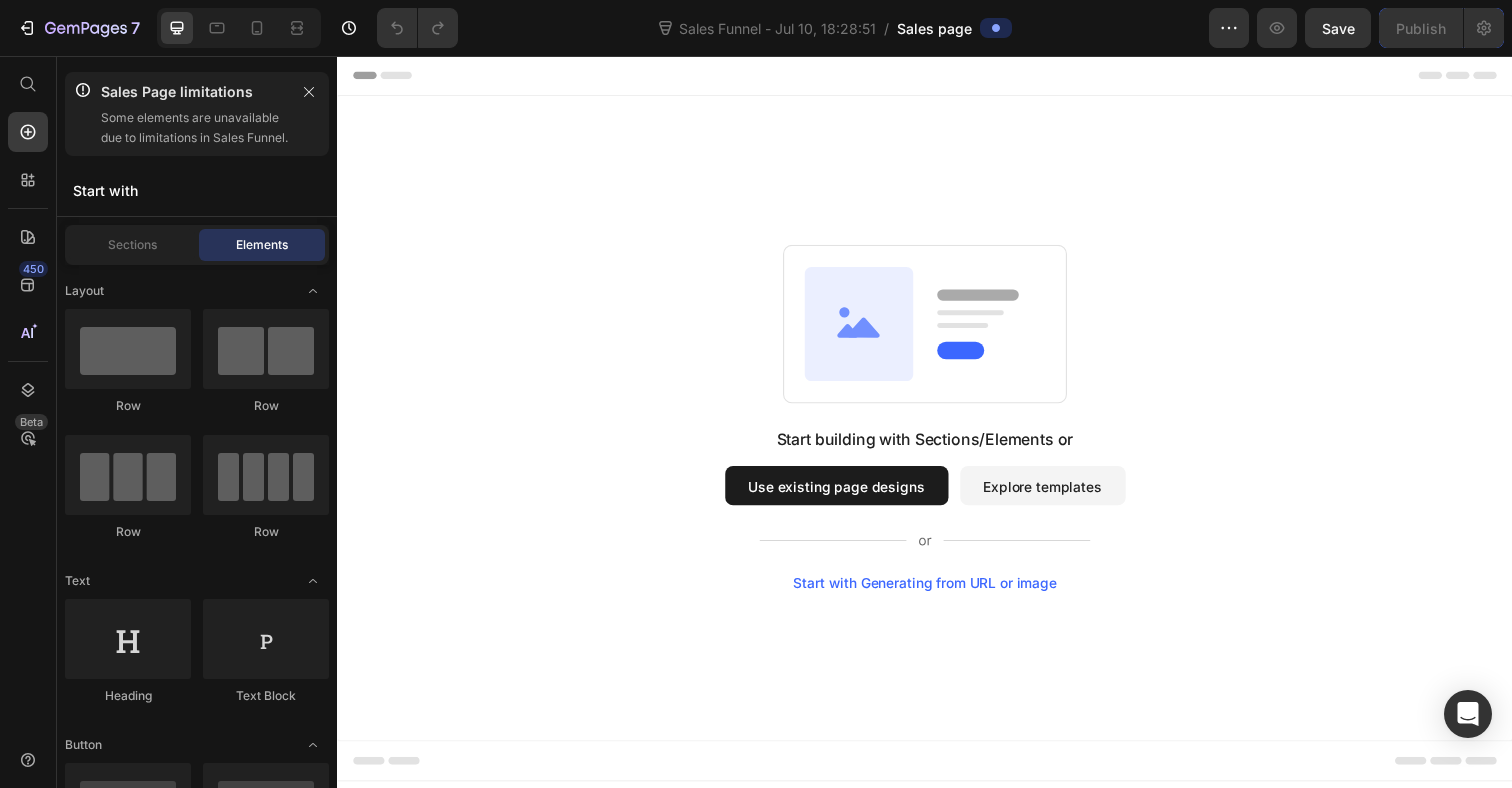 click on "Use existing page designs" at bounding box center (847, 495) 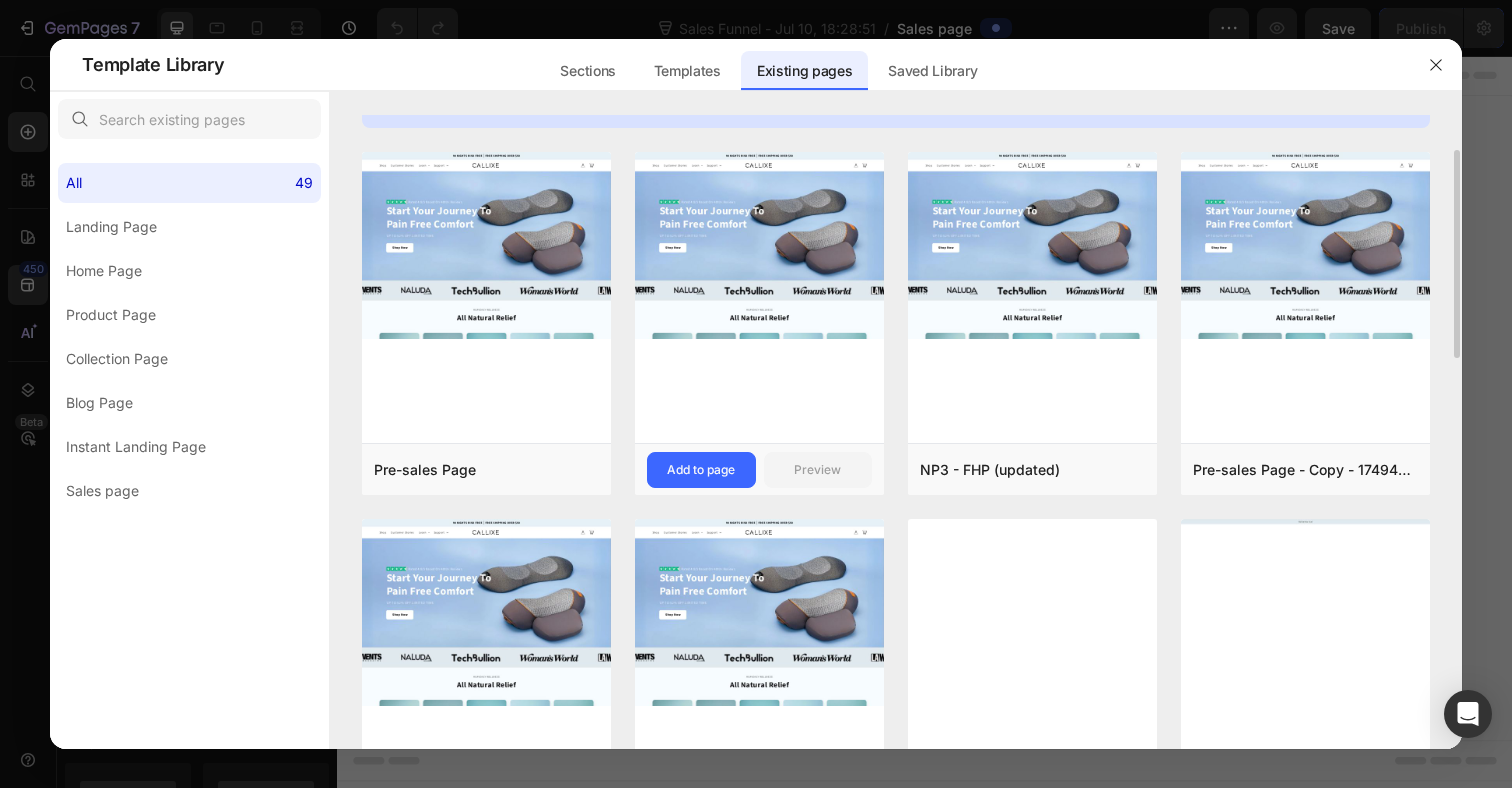 scroll, scrollTop: 83, scrollLeft: 0, axis: vertical 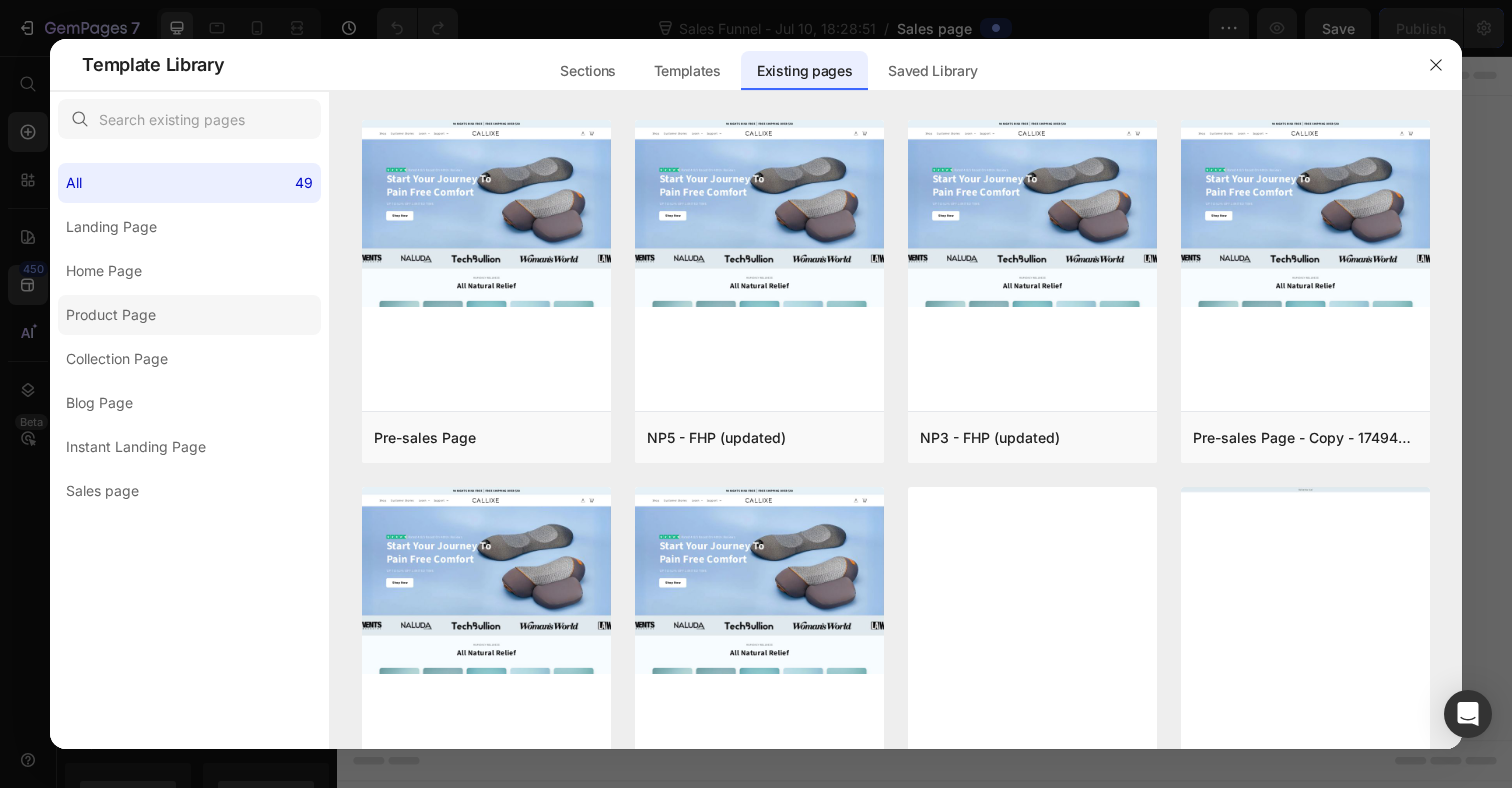 click on "Product Page" 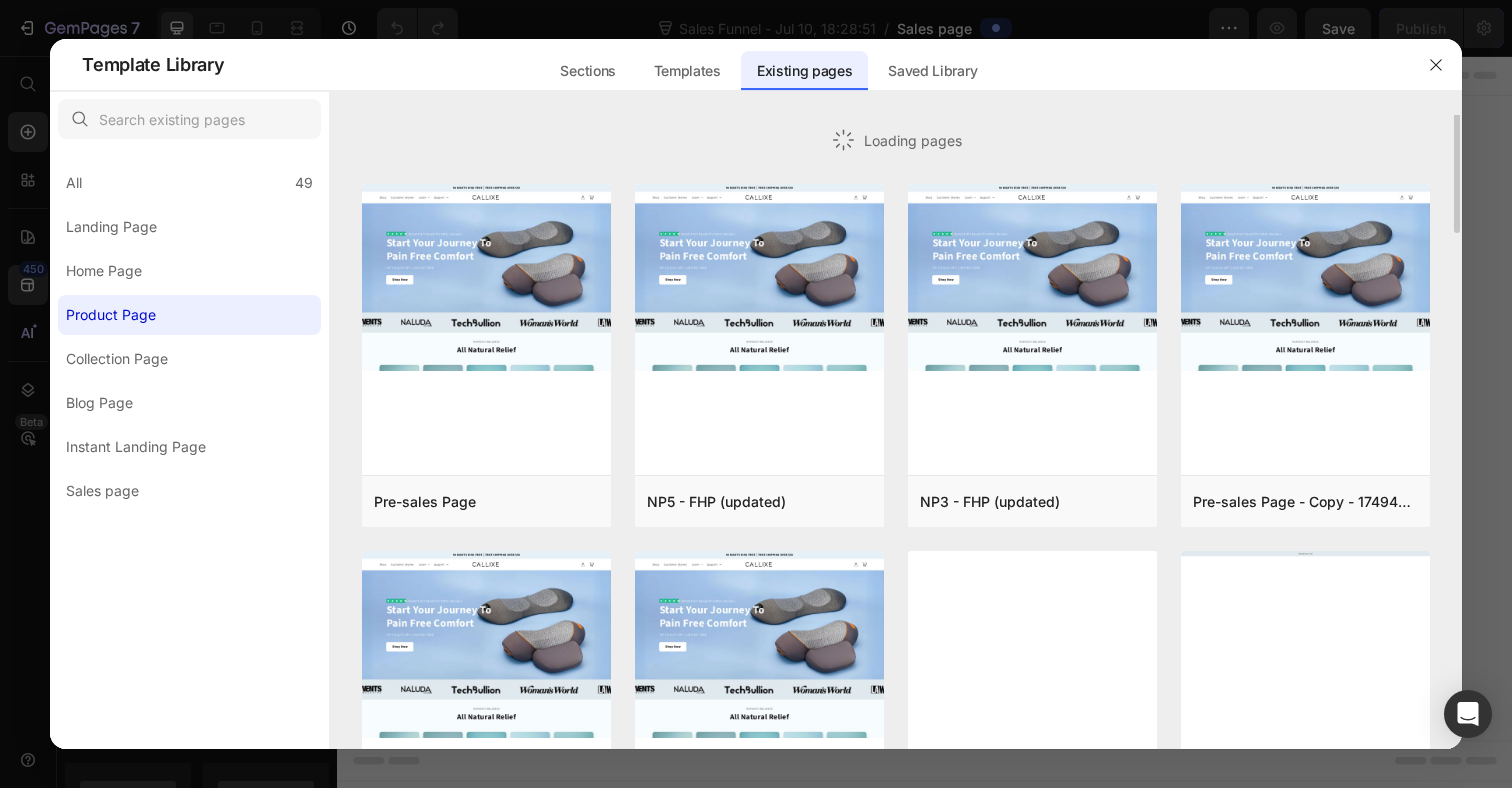 scroll, scrollTop: 0, scrollLeft: 0, axis: both 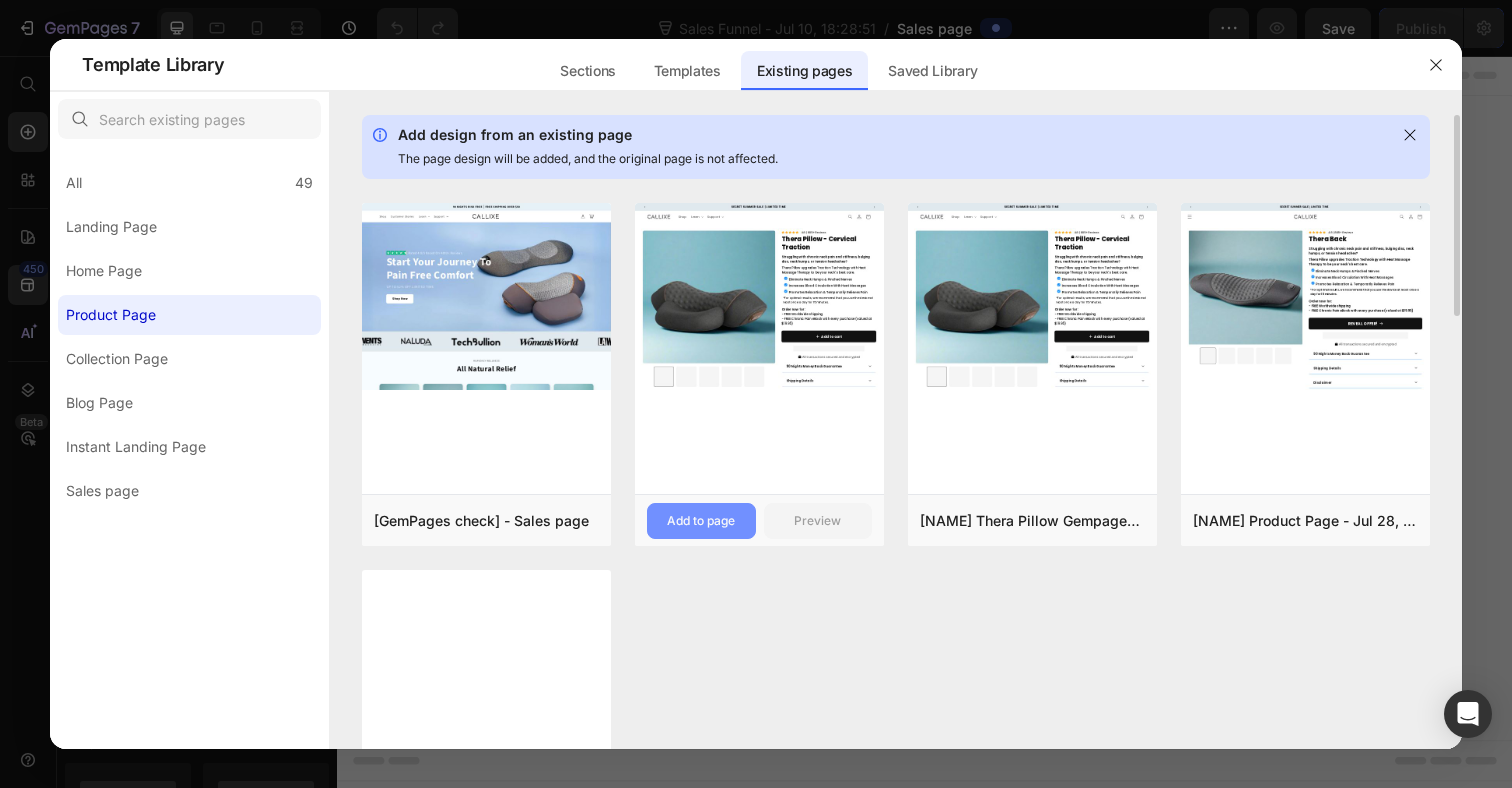 click on "Add to page" at bounding box center [701, 521] 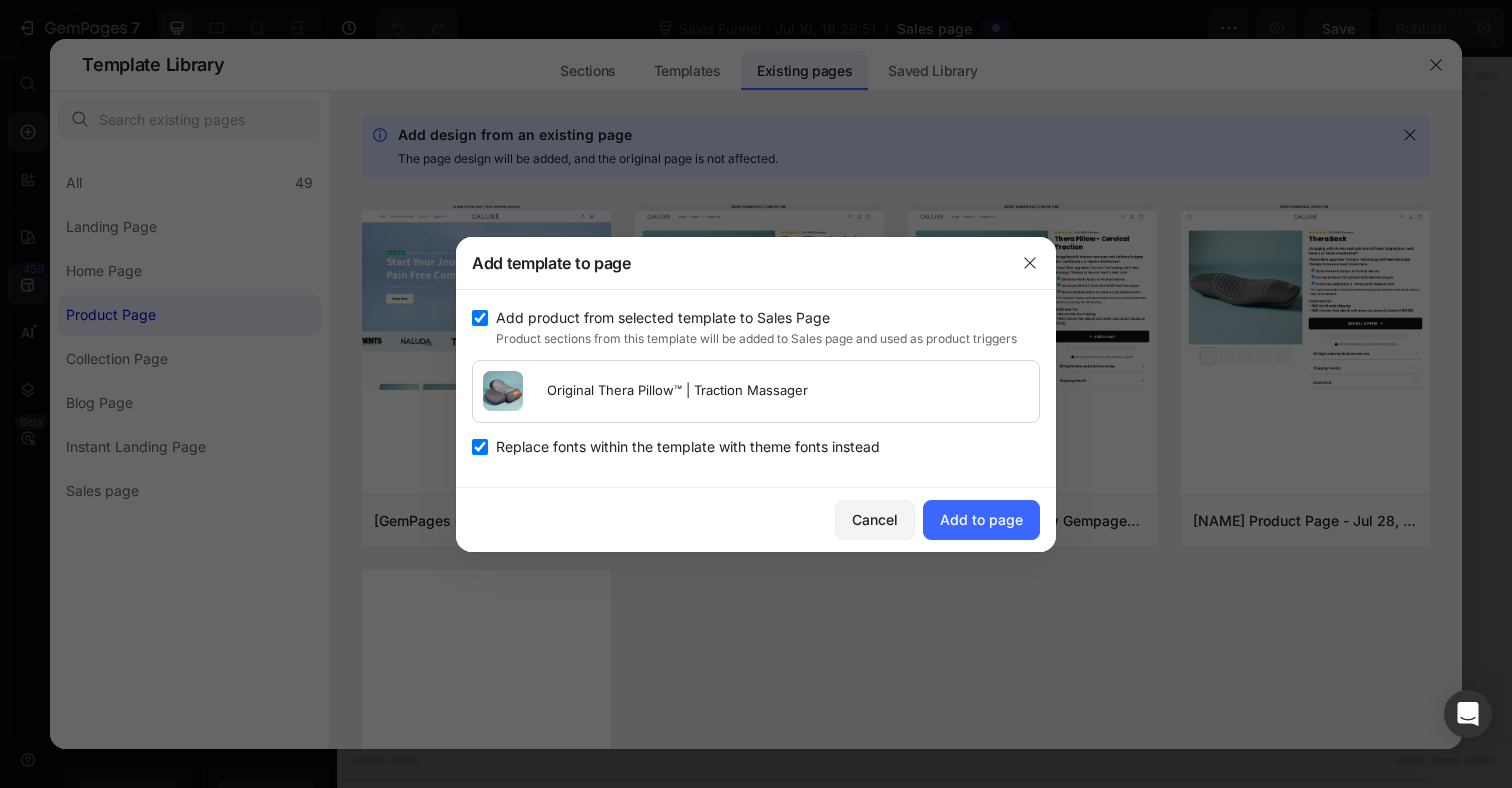 click on "Original Thera Pillow™ | Traction Massager" at bounding box center (677, 391) 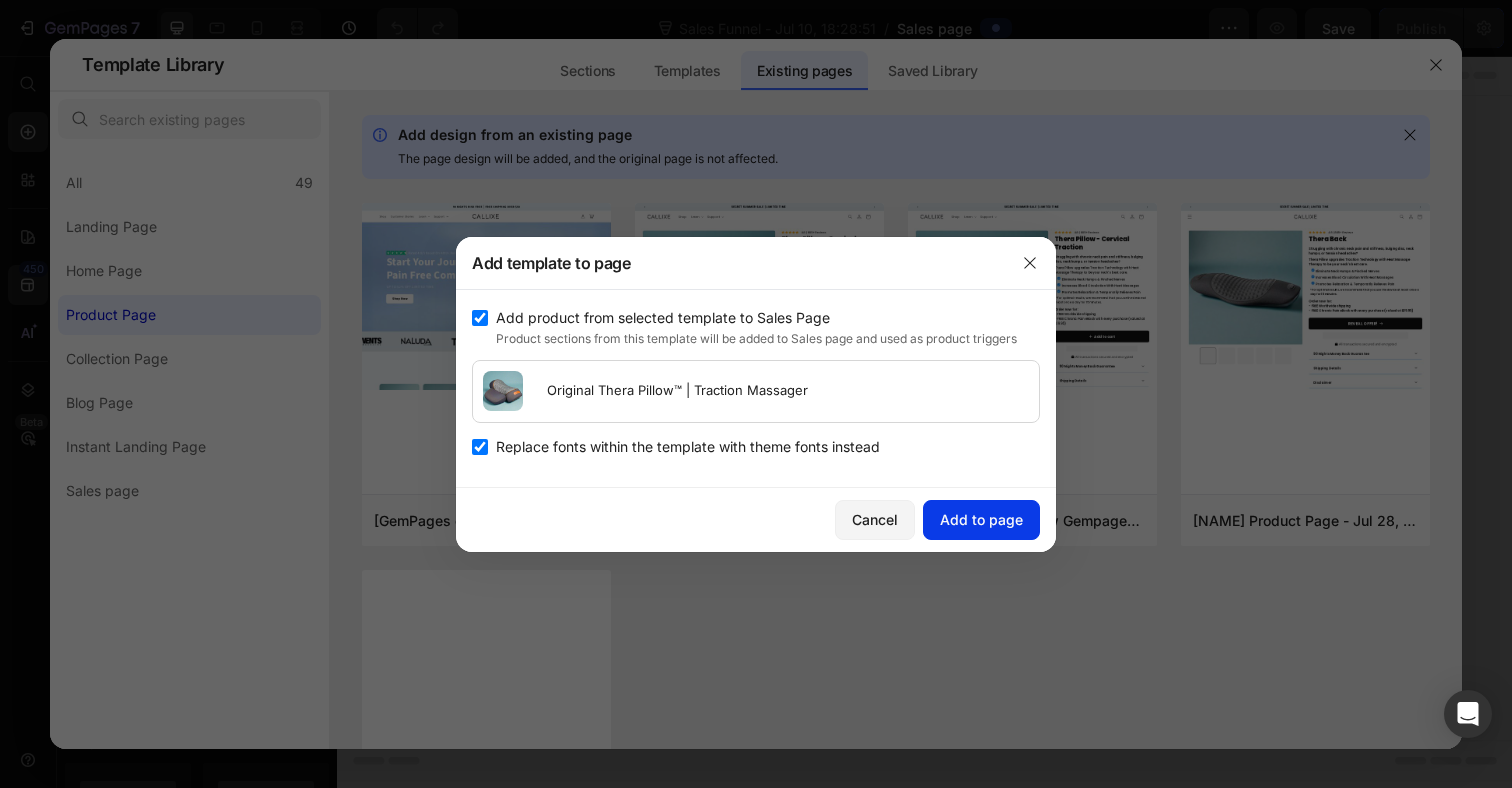 click on "Add to page" at bounding box center [981, 519] 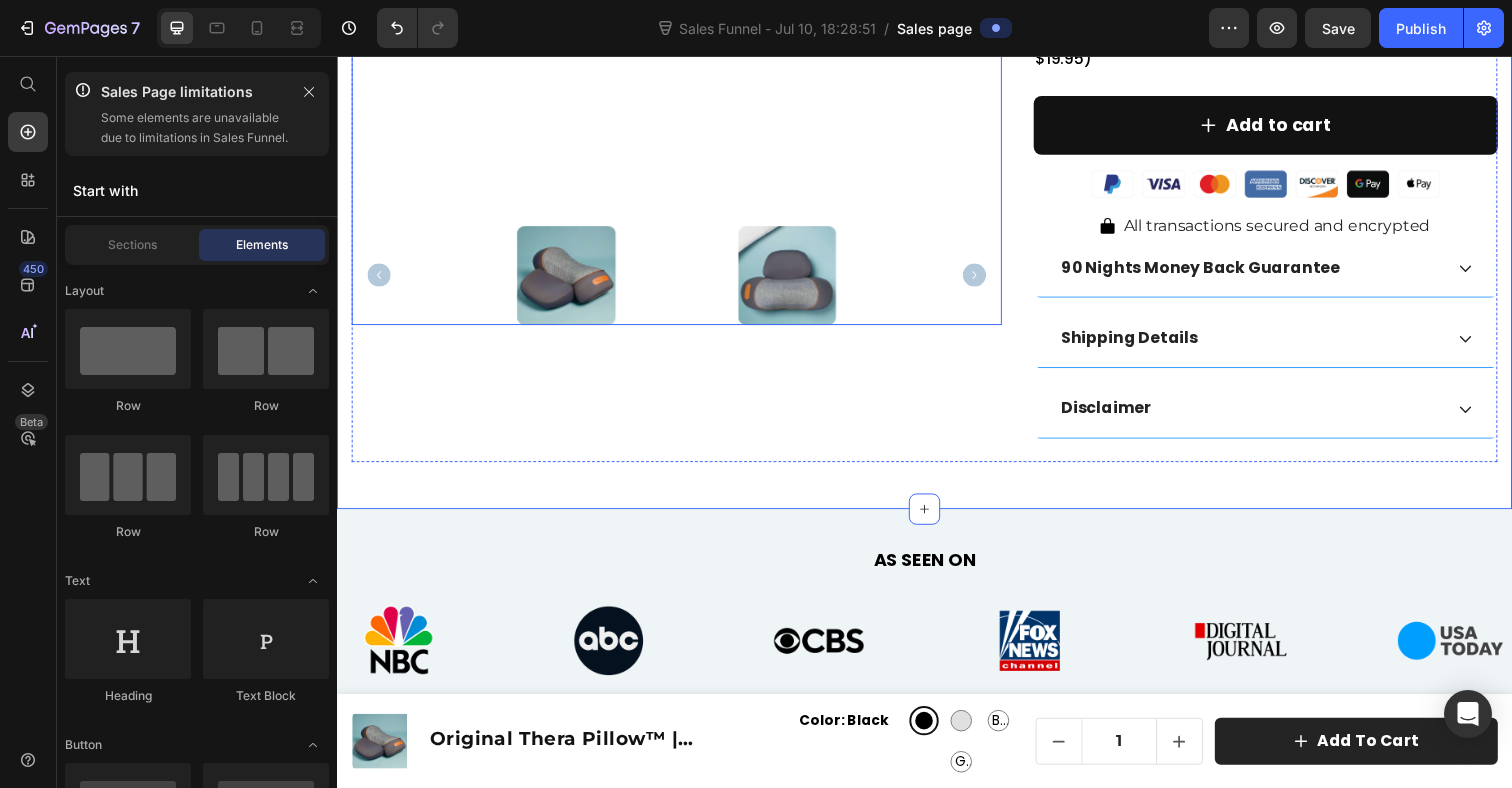 scroll, scrollTop: 680, scrollLeft: 0, axis: vertical 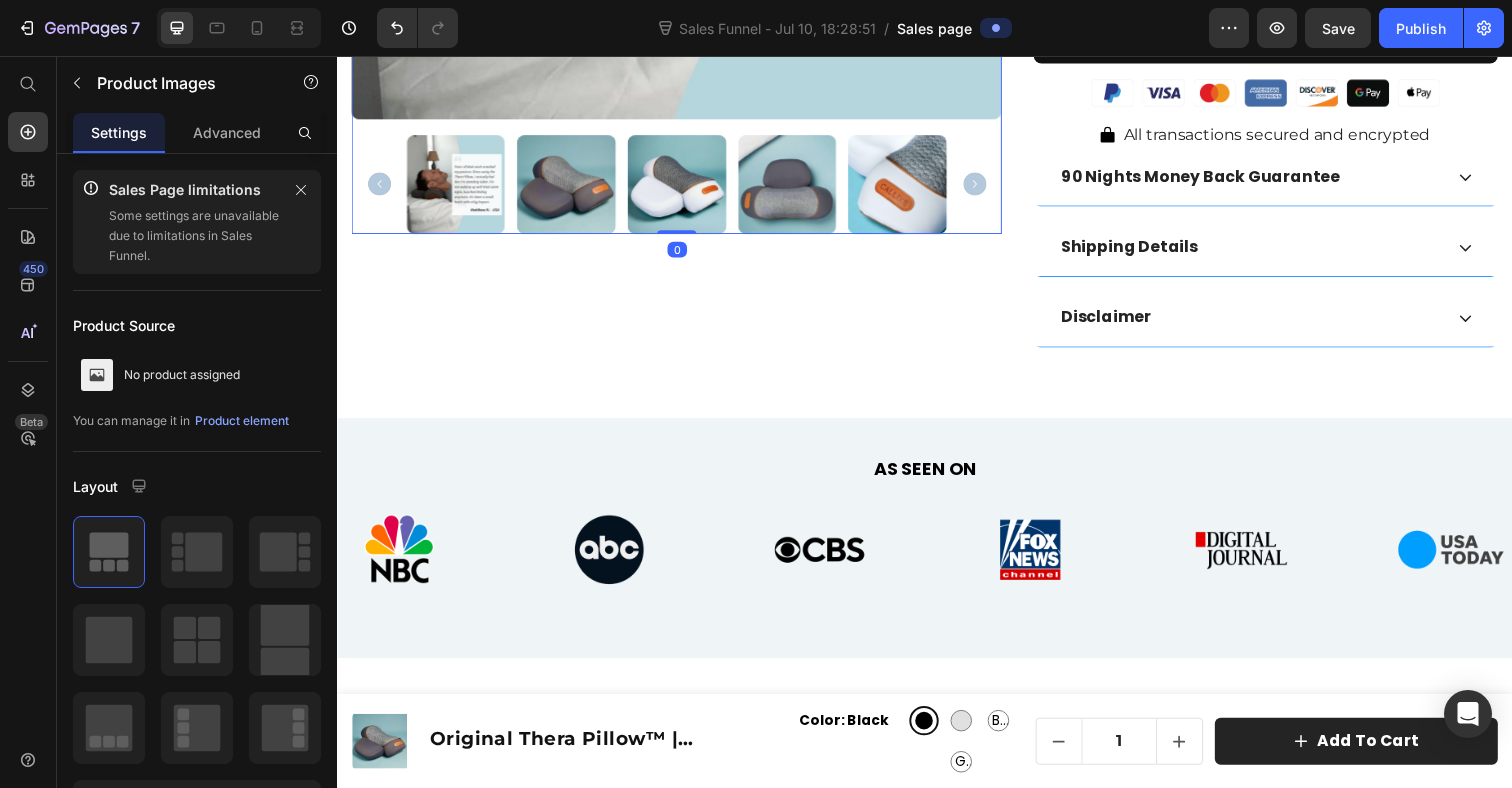 click at bounding box center [571, 187] 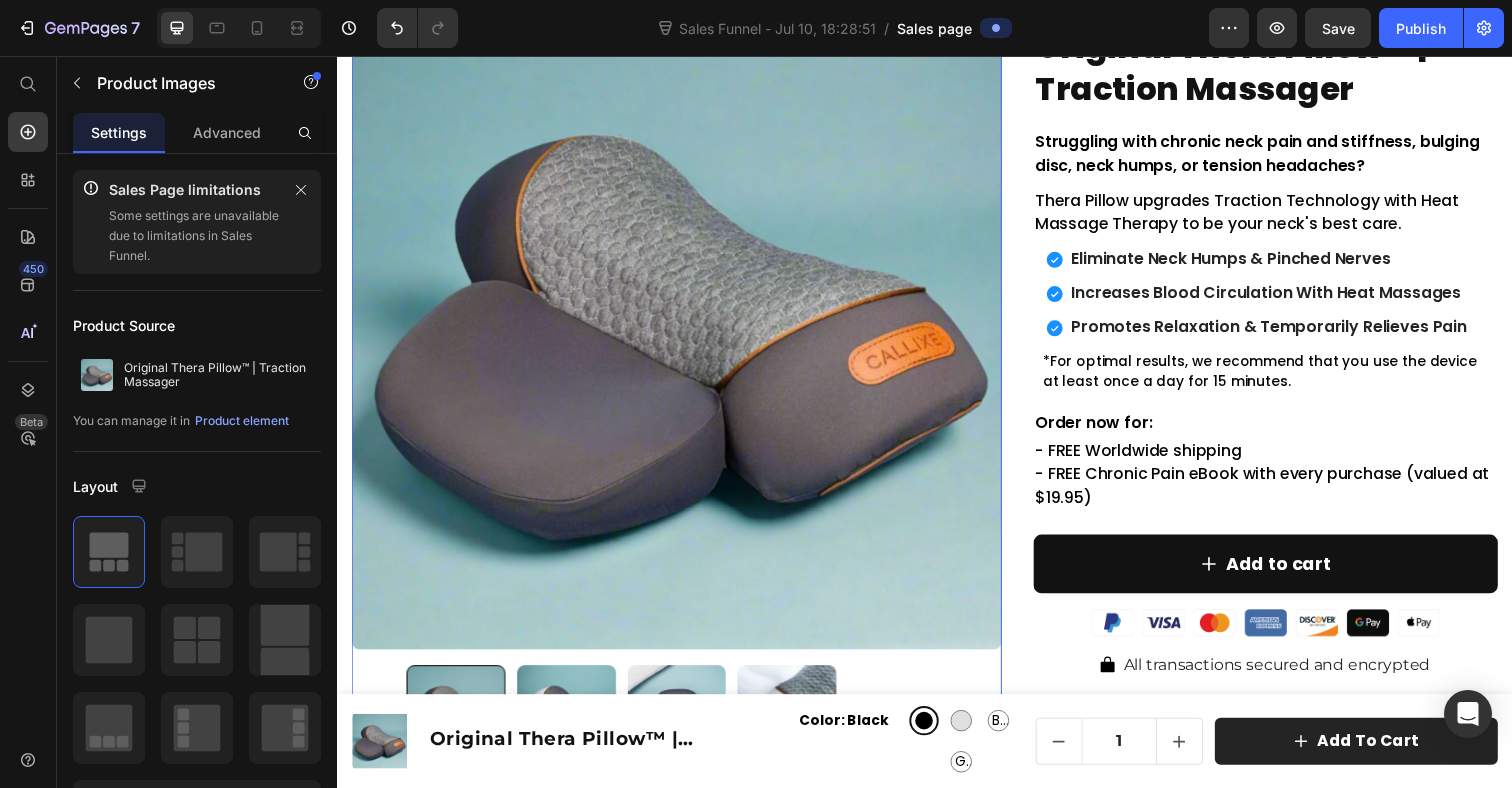 scroll, scrollTop: 0, scrollLeft: 0, axis: both 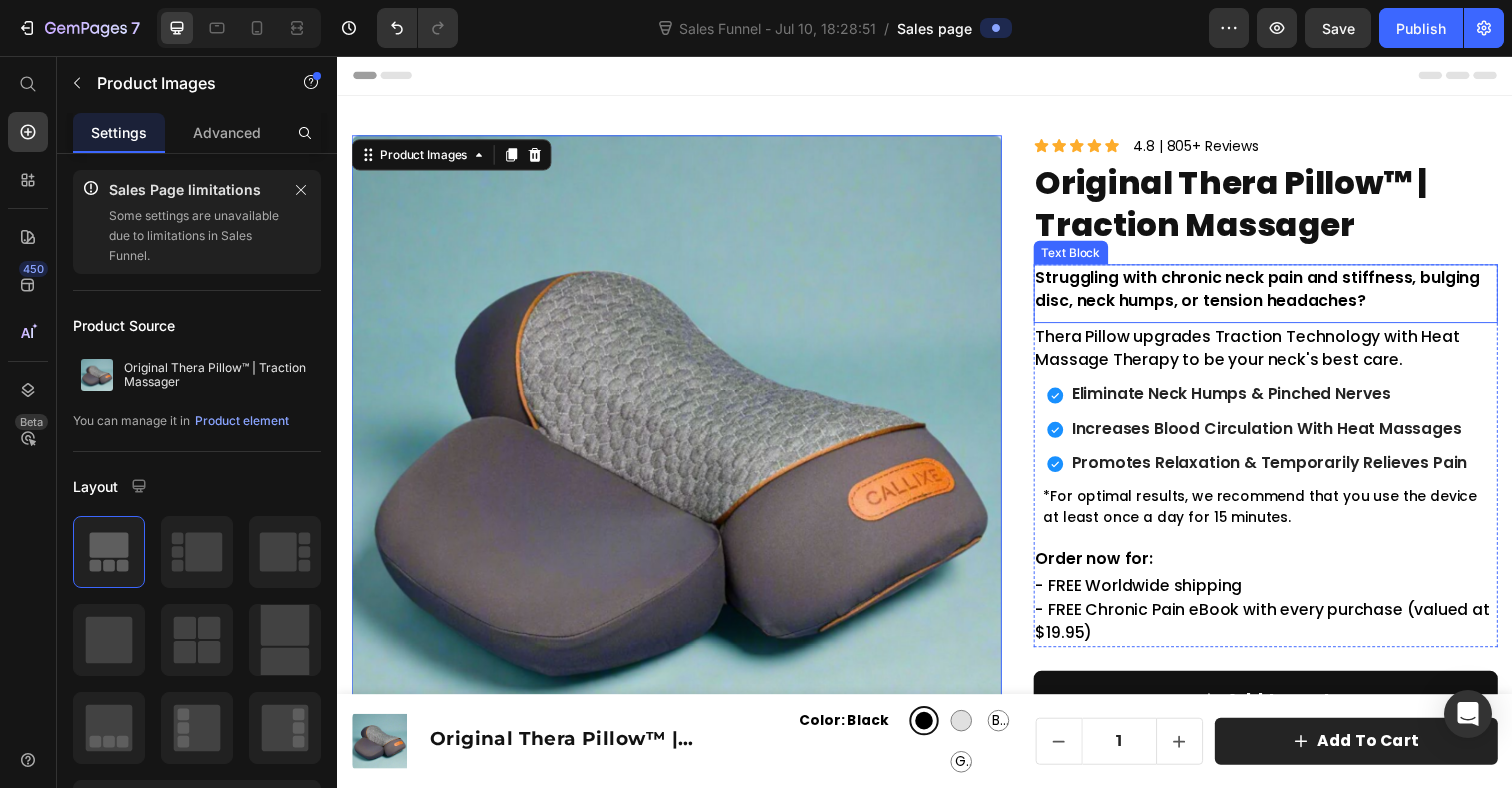 click on "Struggling with chronic neck pain and stiffness, bulging disc, neck humps, or tension headaches?" at bounding box center [1285, 295] 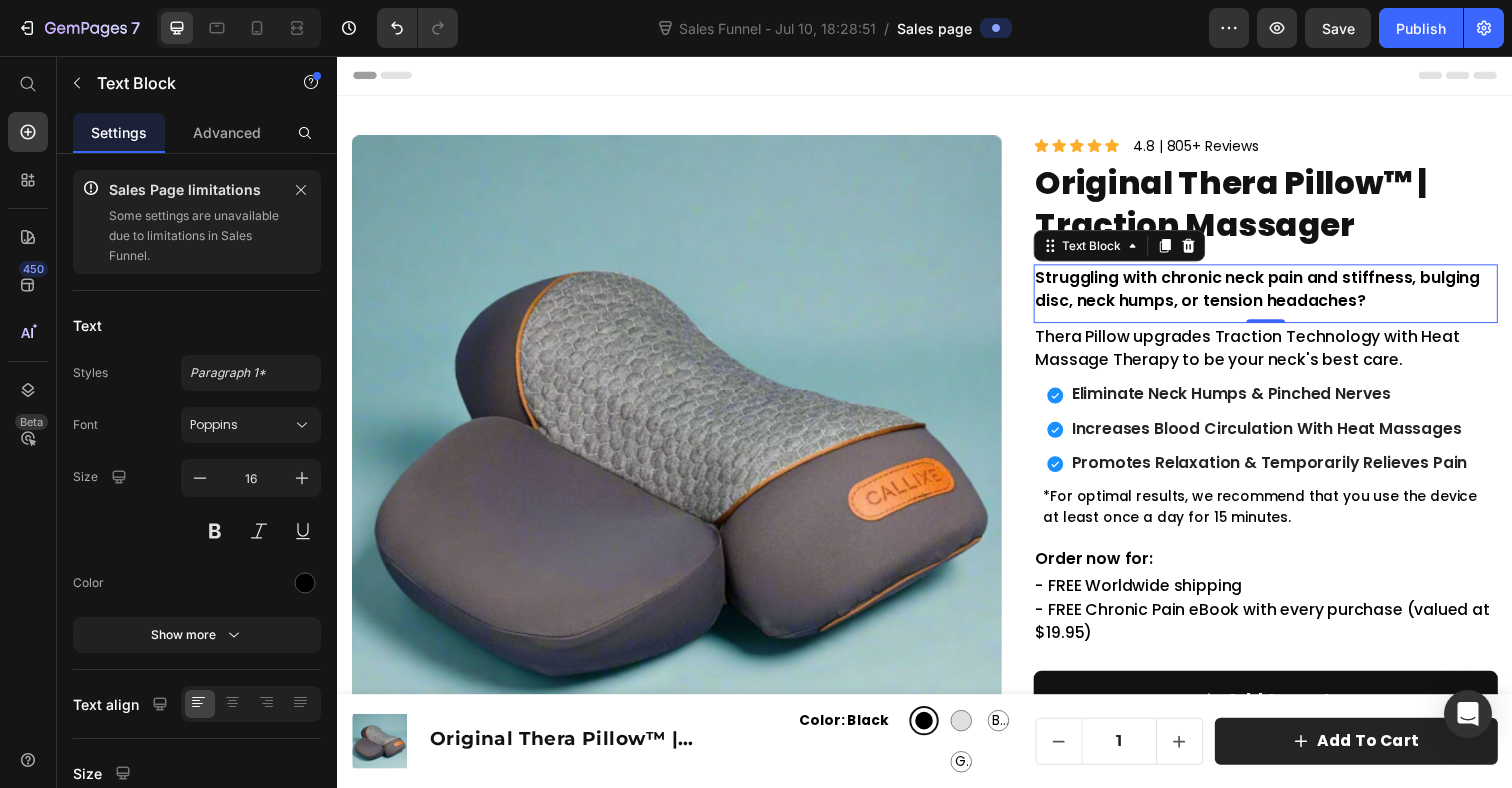 click on "Struggling with chronic neck pain and stiffness, bulging disc, neck humps, or tension headaches?" at bounding box center (1285, 295) 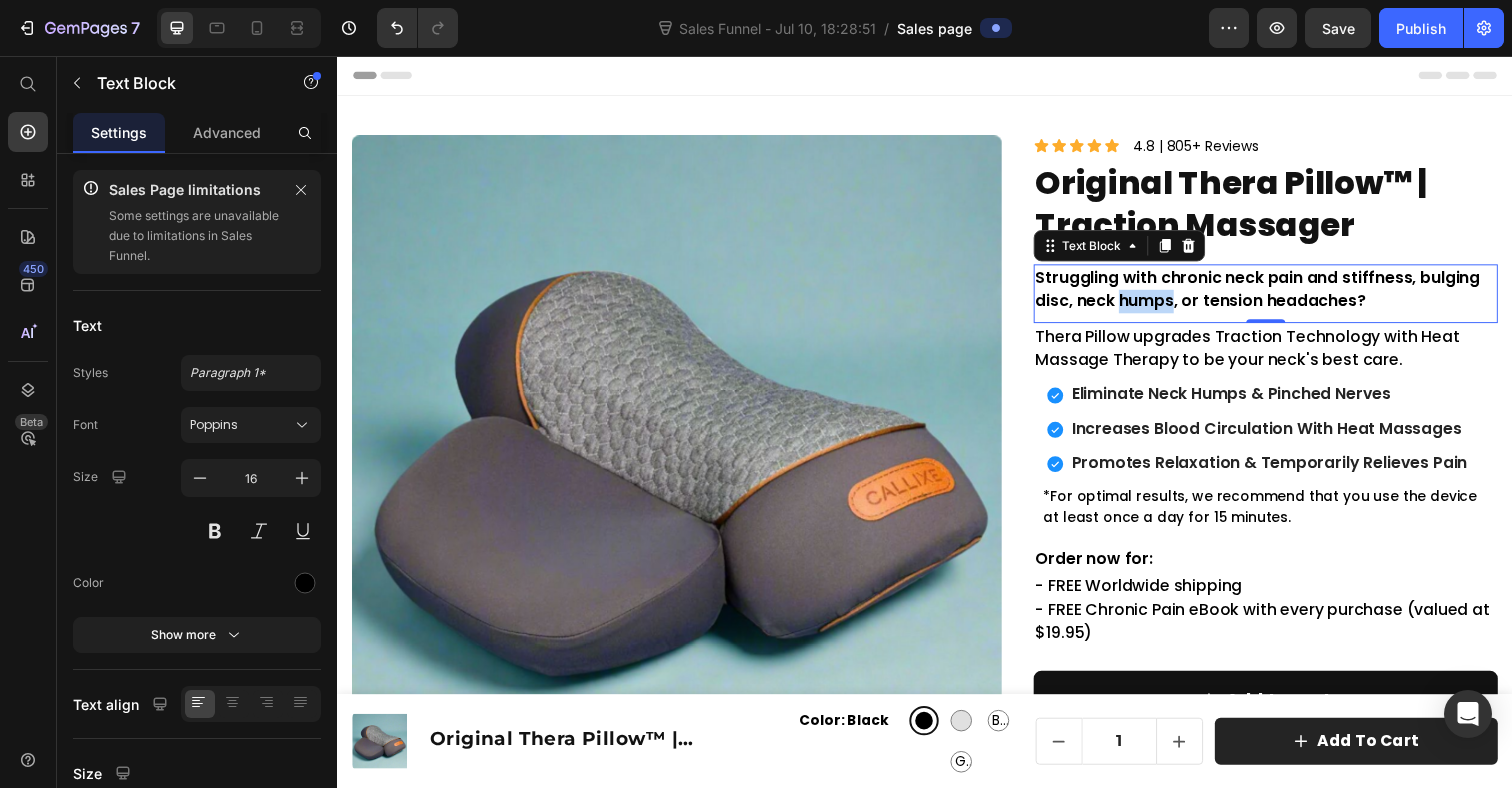 click on "Struggling with chronic neck pain and stiffness, bulging disc, neck humps, or tension headaches?" at bounding box center [1285, 295] 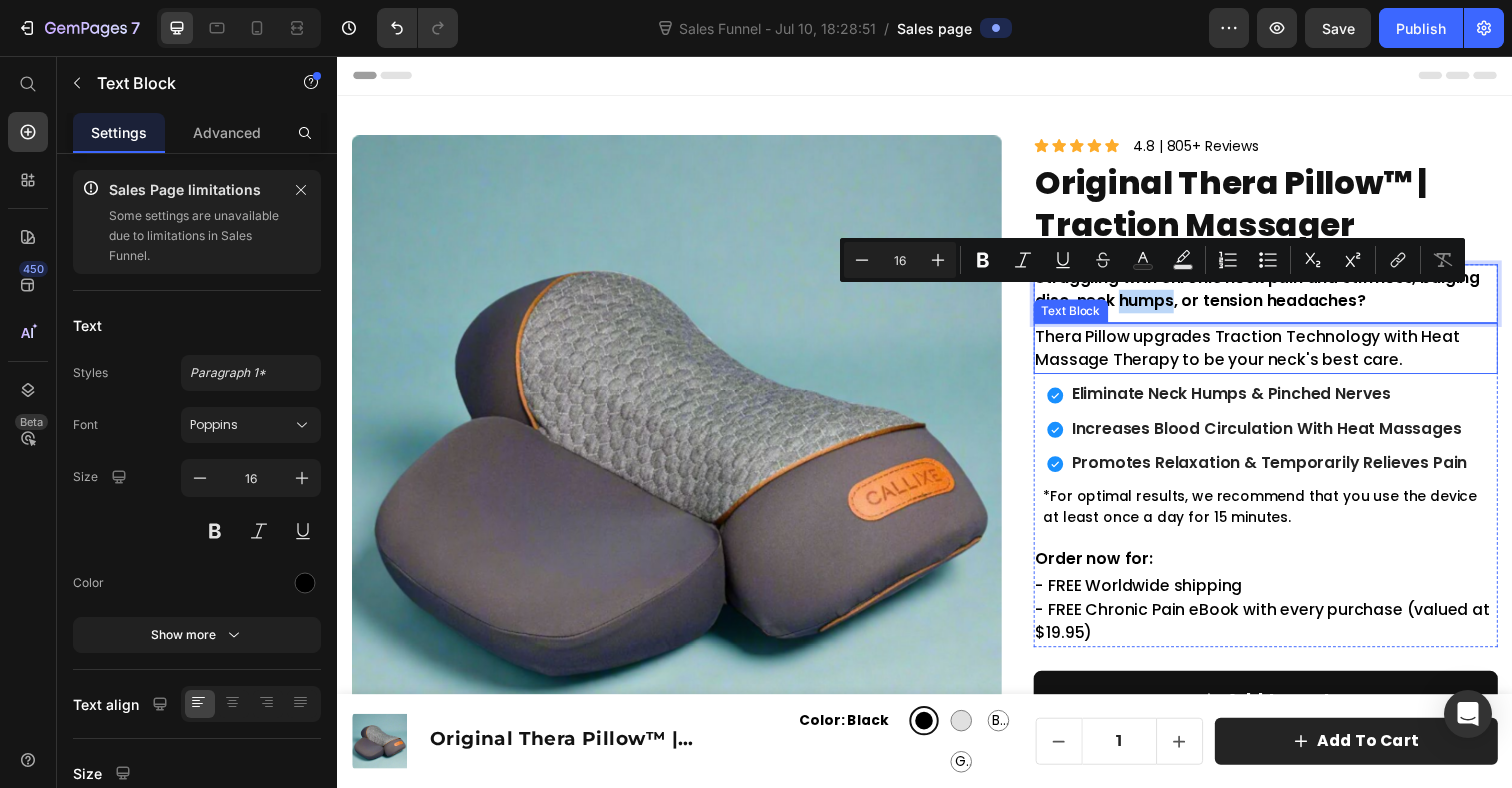 click on "Thera Pillow upgrades Traction Technology with Heat Massage Therapy to be your neck's best care." at bounding box center (1285, 355) 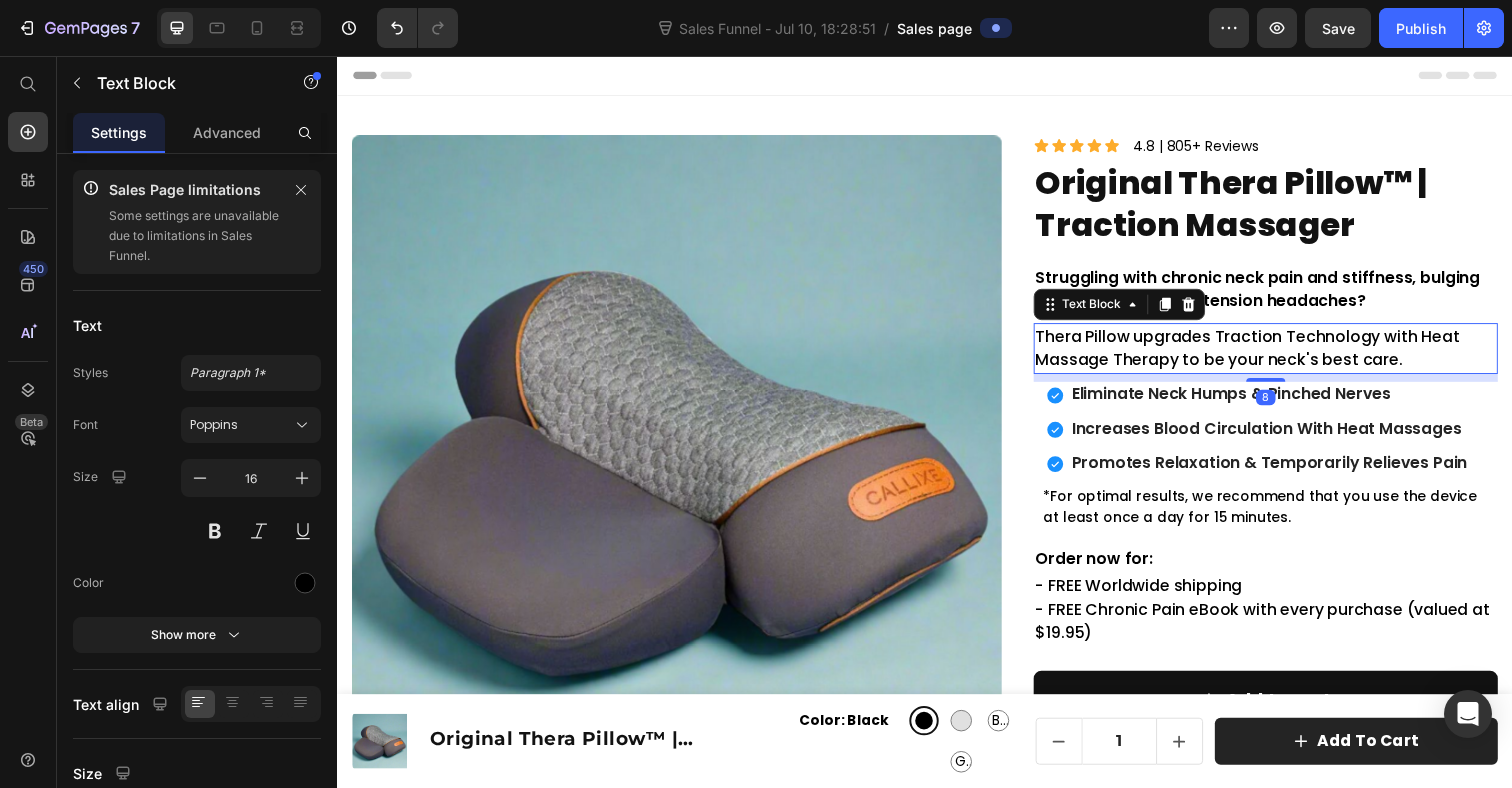 click on "Thera Pillow upgrades Traction Technology with Heat Massage Therapy to be your neck's best care." at bounding box center (1285, 355) 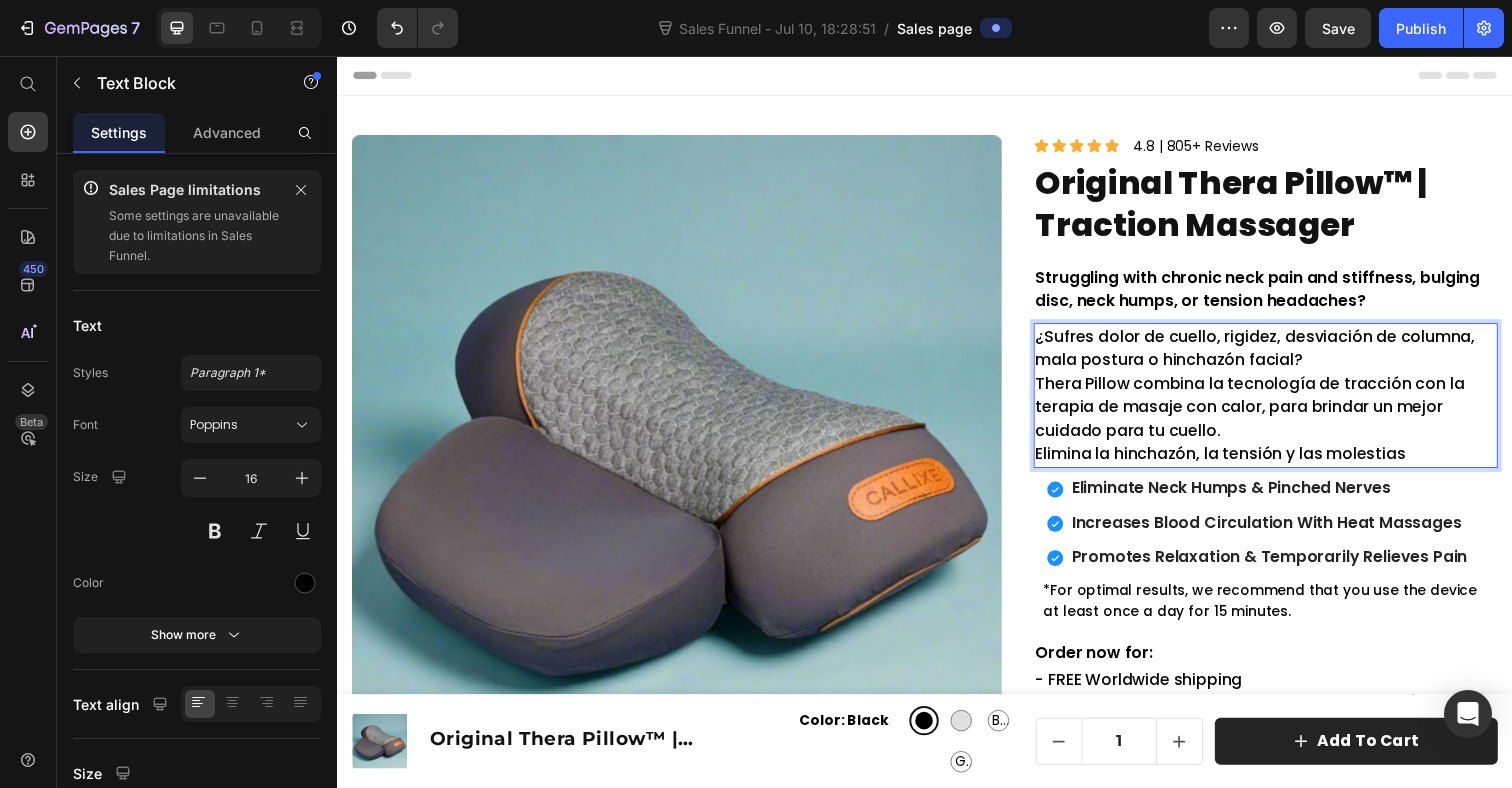 click on "¿Sufres dolor de cuello, rigidez, desviación de columna, mala postura o hinchazón facial? Thera Pillow combina la tecnología de tracción con la terapia de masaje con calor, para brindar un mejor cuidado para tu cuello. Elimina la hinchazón, la tensión y las molestias" at bounding box center [1285, 403] 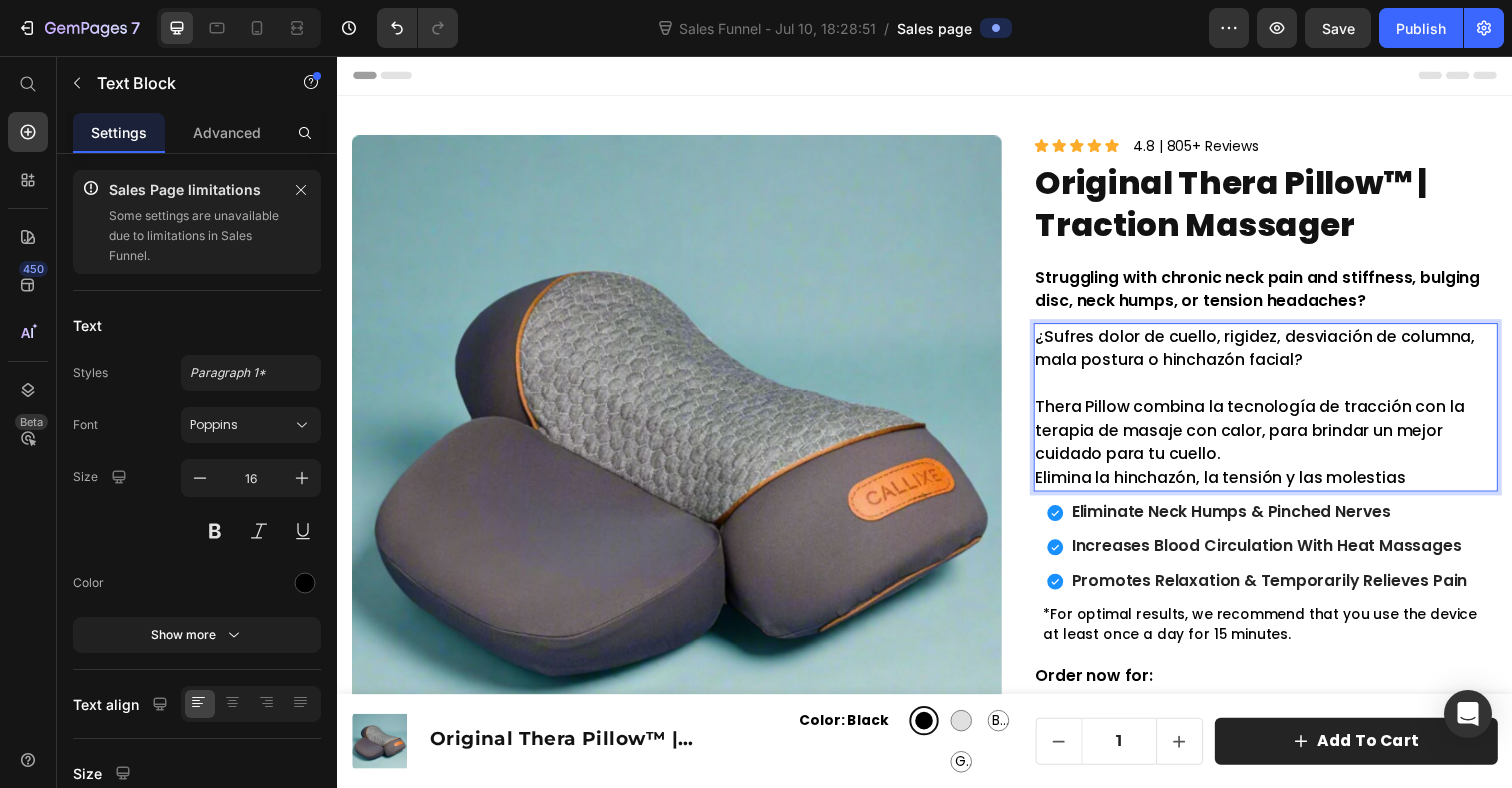 click on "⁠⁠⁠⁠⁠⁠⁠ Thera Pillow combina la tecnología de tracción con la terapia de masaje con calor, para brindar un mejor cuidado para tu cuello. Elimina la hinchazón, la tensión y las molestias" at bounding box center (1285, 439) 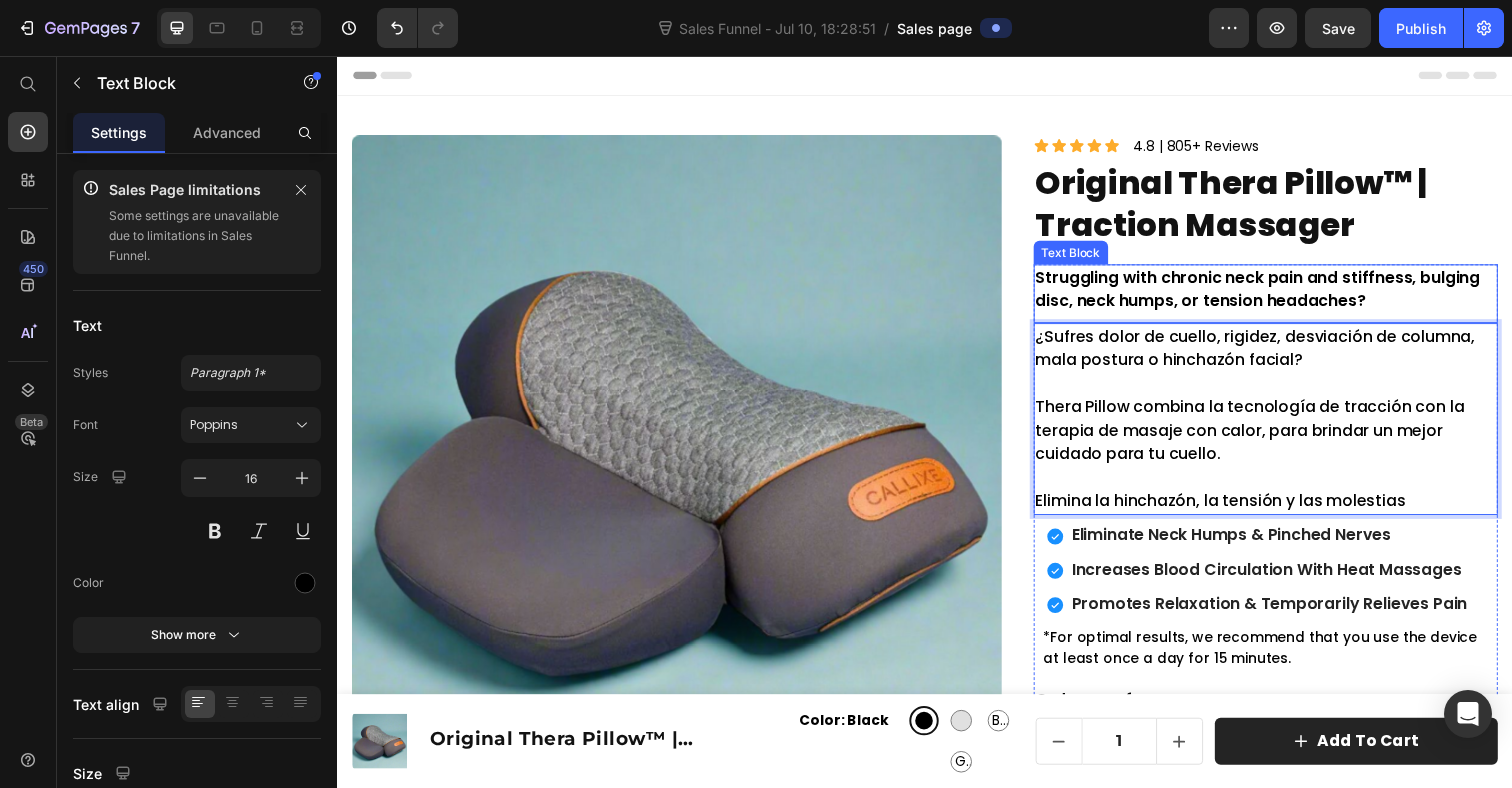 click on "Struggling with chronic neck pain and stiffness, bulging disc, neck humps, or tension headaches?" at bounding box center [1285, 295] 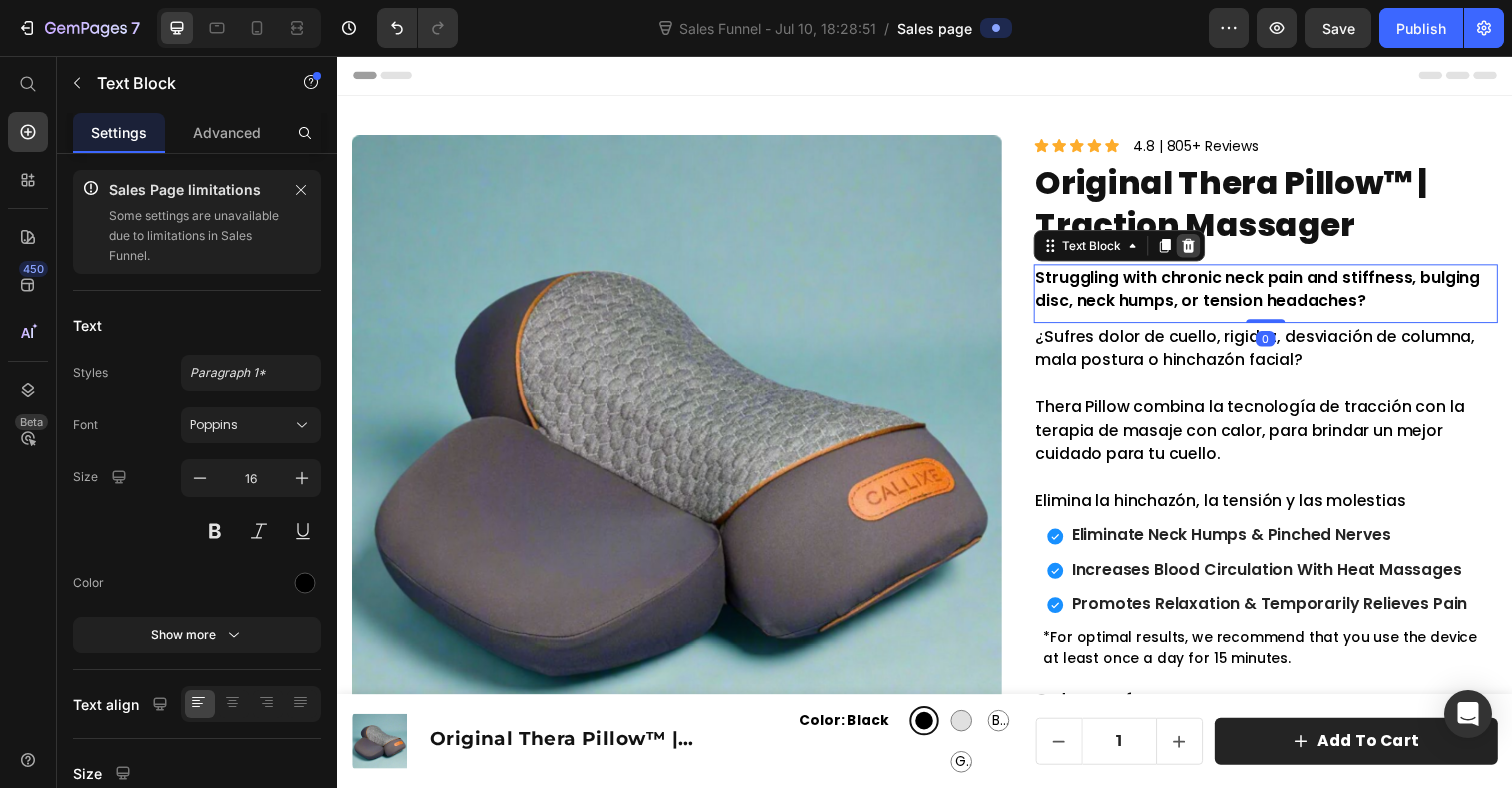 click 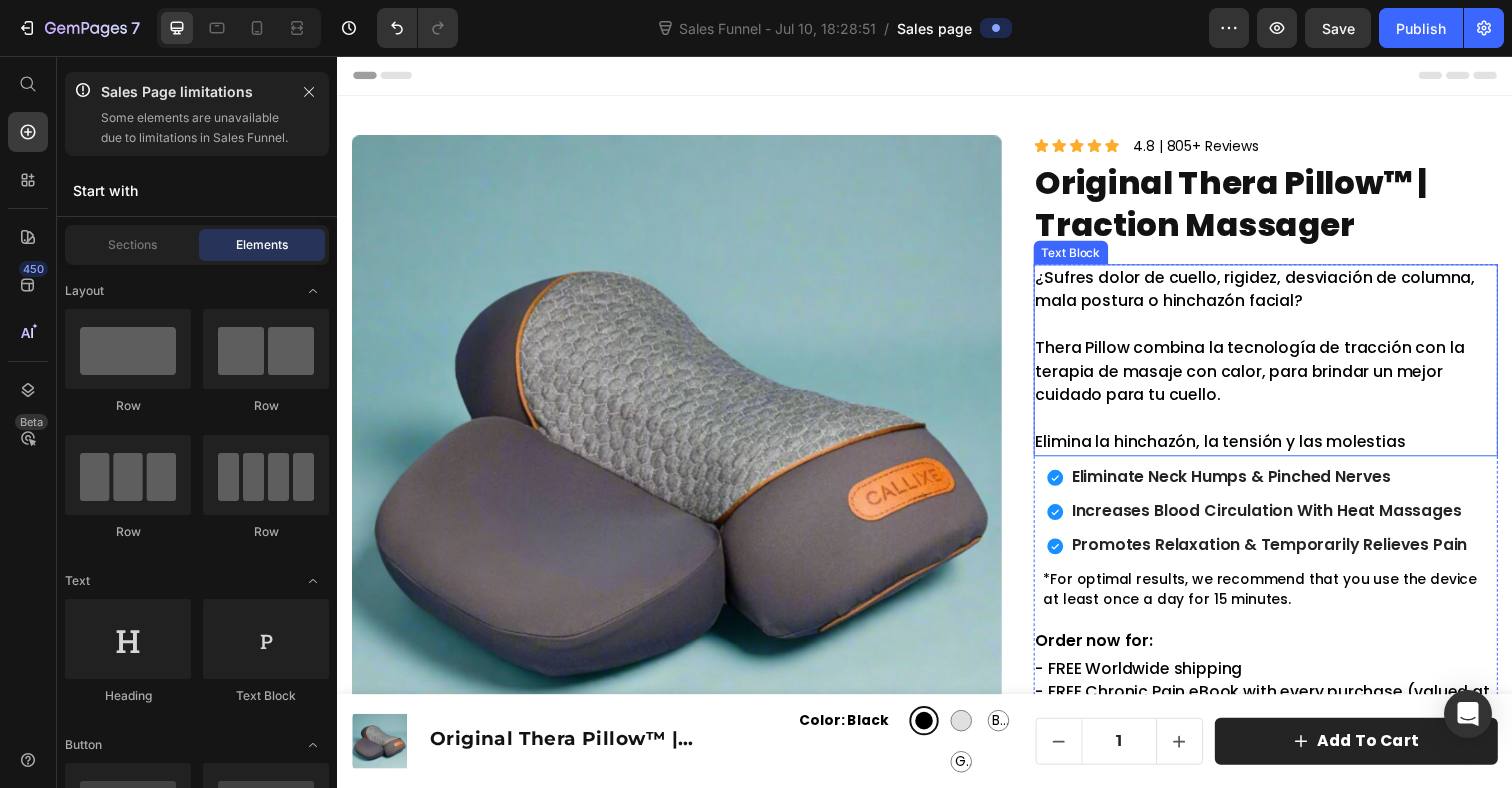 click on "¿Sufres dolor de cuello, rigidez, desviación de columna, mala postura o hinchazón facial?" at bounding box center [1285, 295] 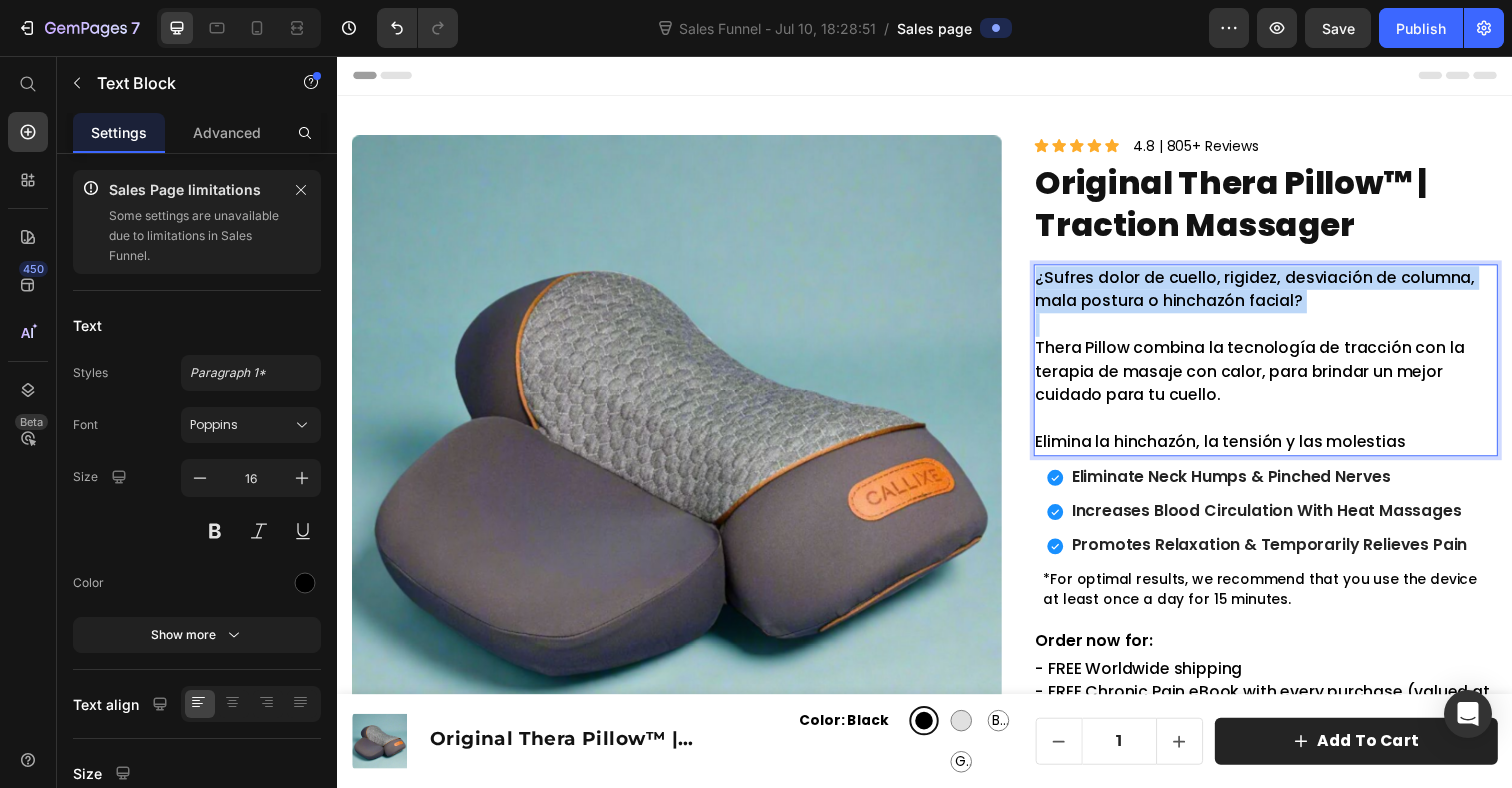 drag, startPoint x: 1356, startPoint y: 309, endPoint x: 1048, endPoint y: 285, distance: 308.93365 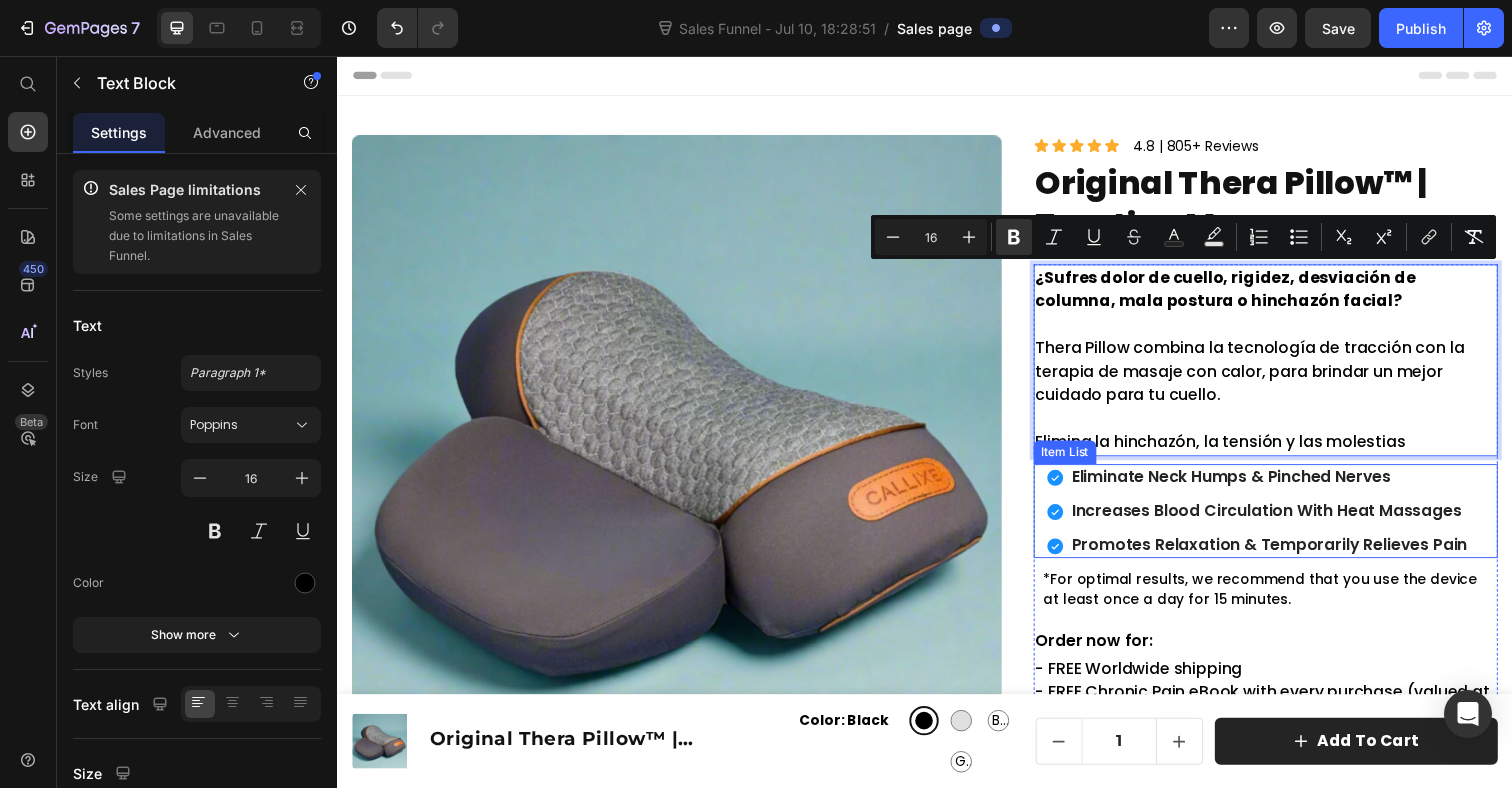 click on "Eliminate Neck Humps & Pinched Nerves" at bounding box center (1289, 486) 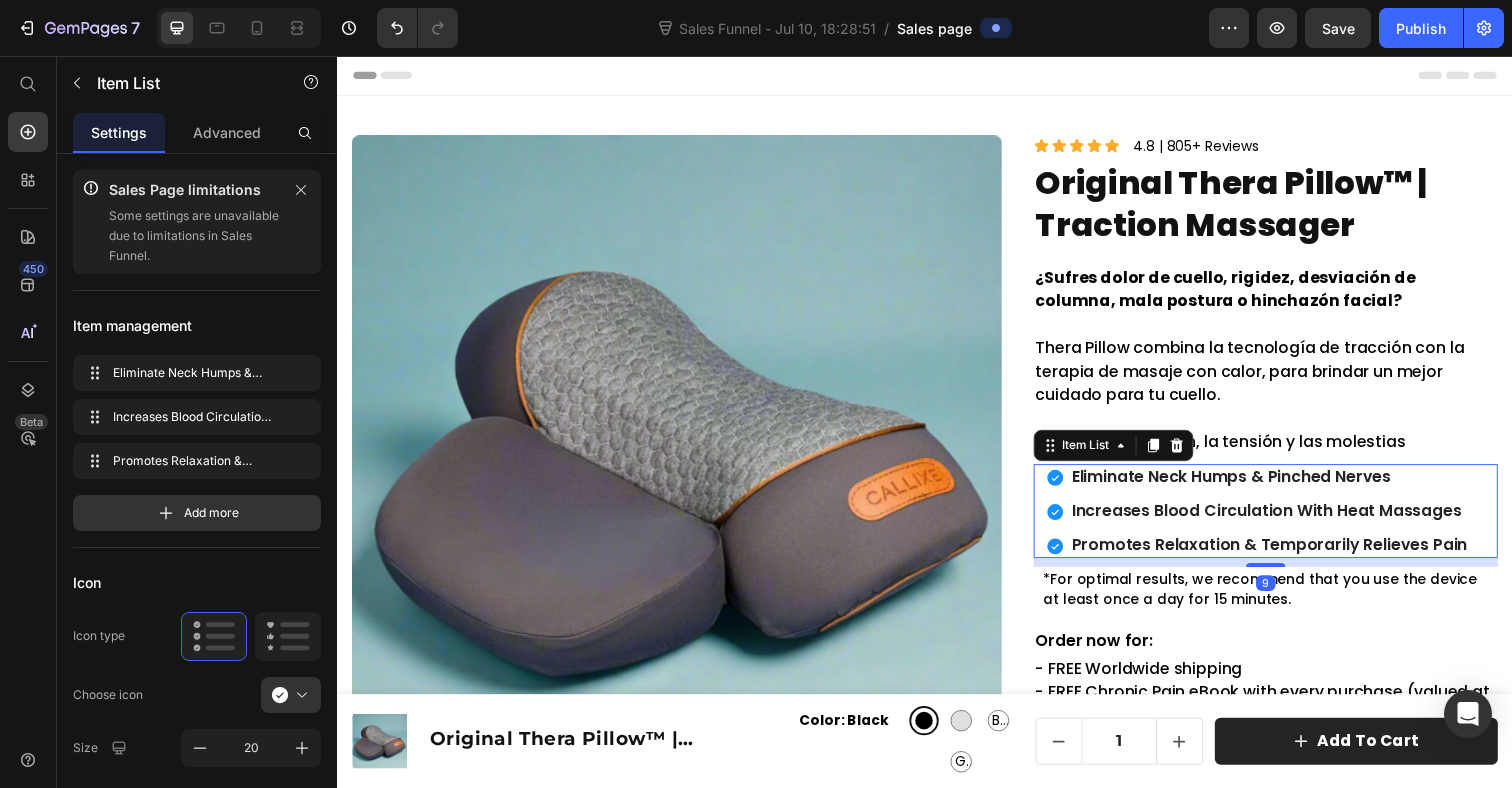 click on "Eliminate Neck Humps & Pinched Nerves" at bounding box center (1289, 486) 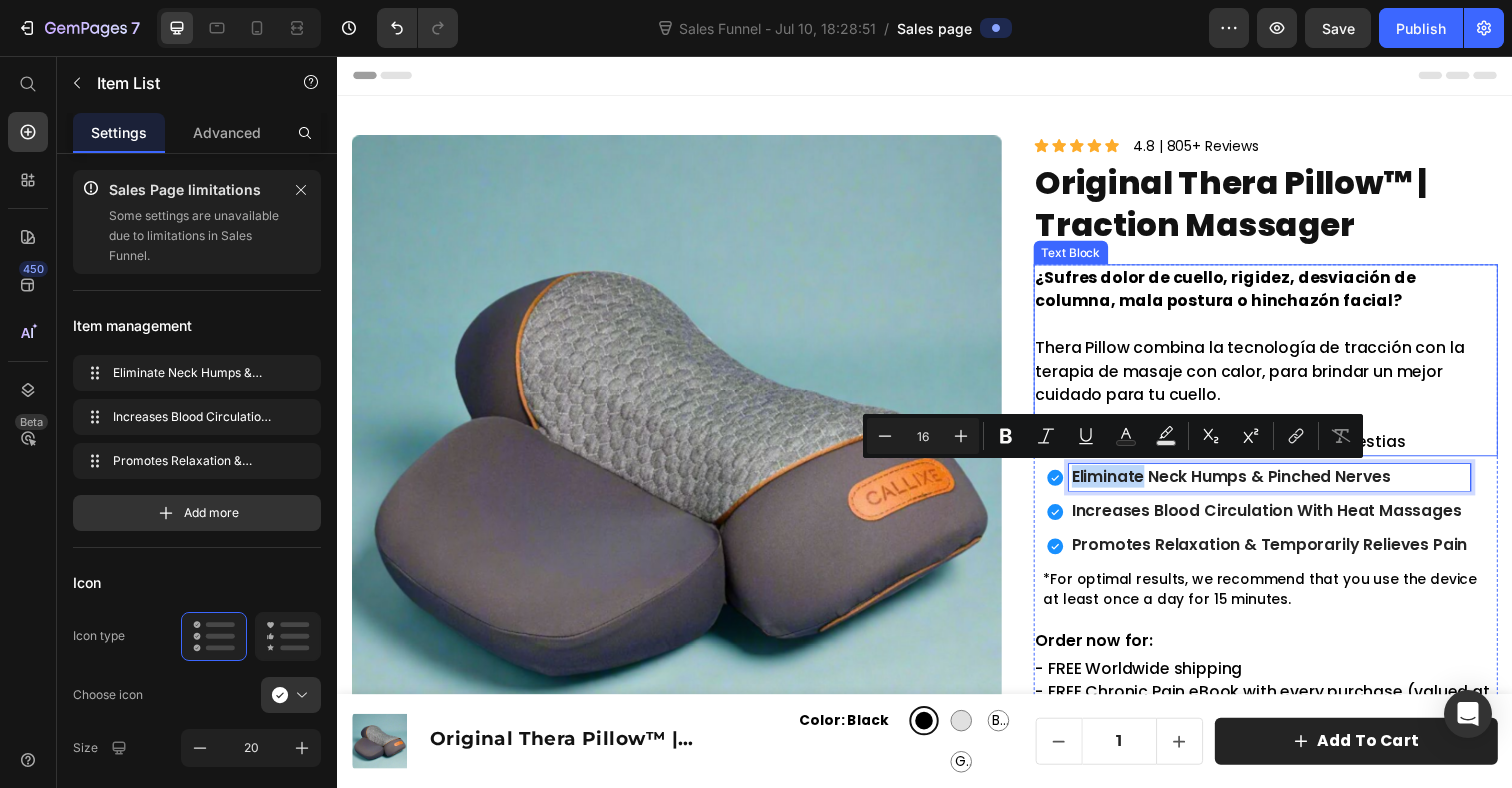 click on "Thera Pillow combina la tecnología de tracción con la terapia de masaje con calor, para brindar un mejor cuidado para tu cuello." at bounding box center (1285, 367) 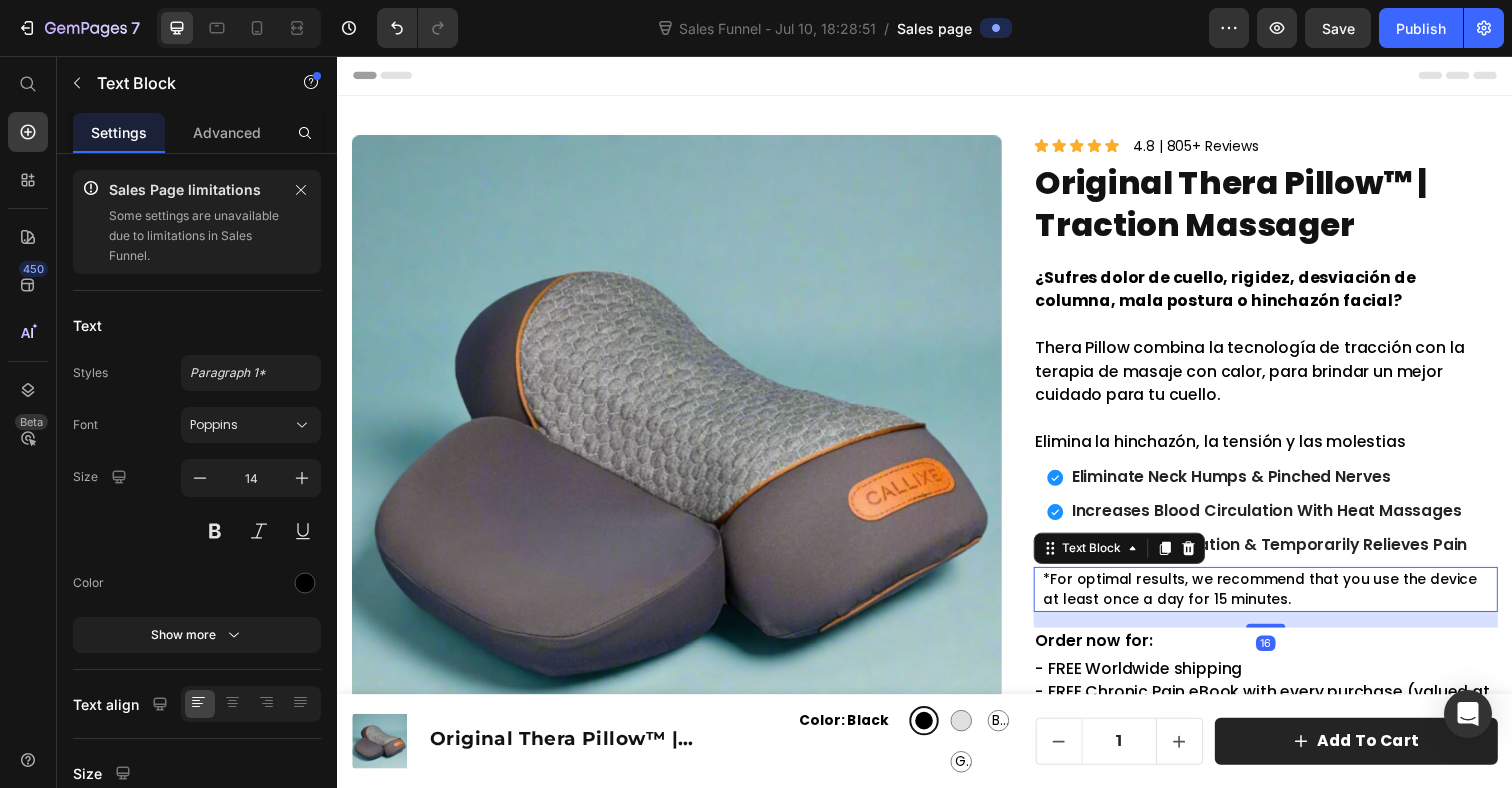 click on "*For optimal results, we recommend that you use the device at least once a day for 15 minutes." at bounding box center (1289, 601) 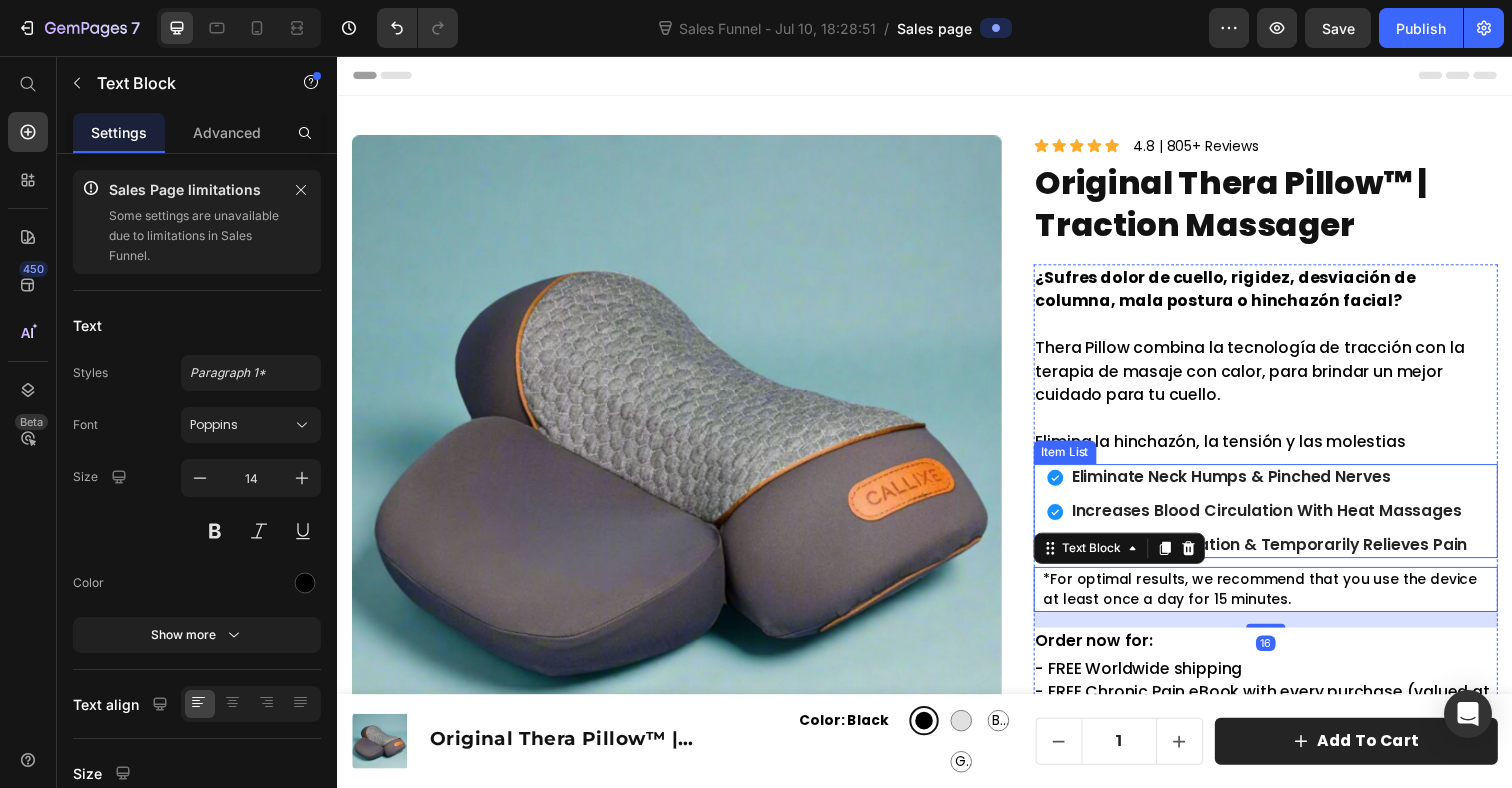 click on "Eliminate Neck Humps & Pinched Nerves Increases Blood Circulation With Heat Massages Promotes Relaxation & Temporarily Relieves Pain" at bounding box center (1285, 521) 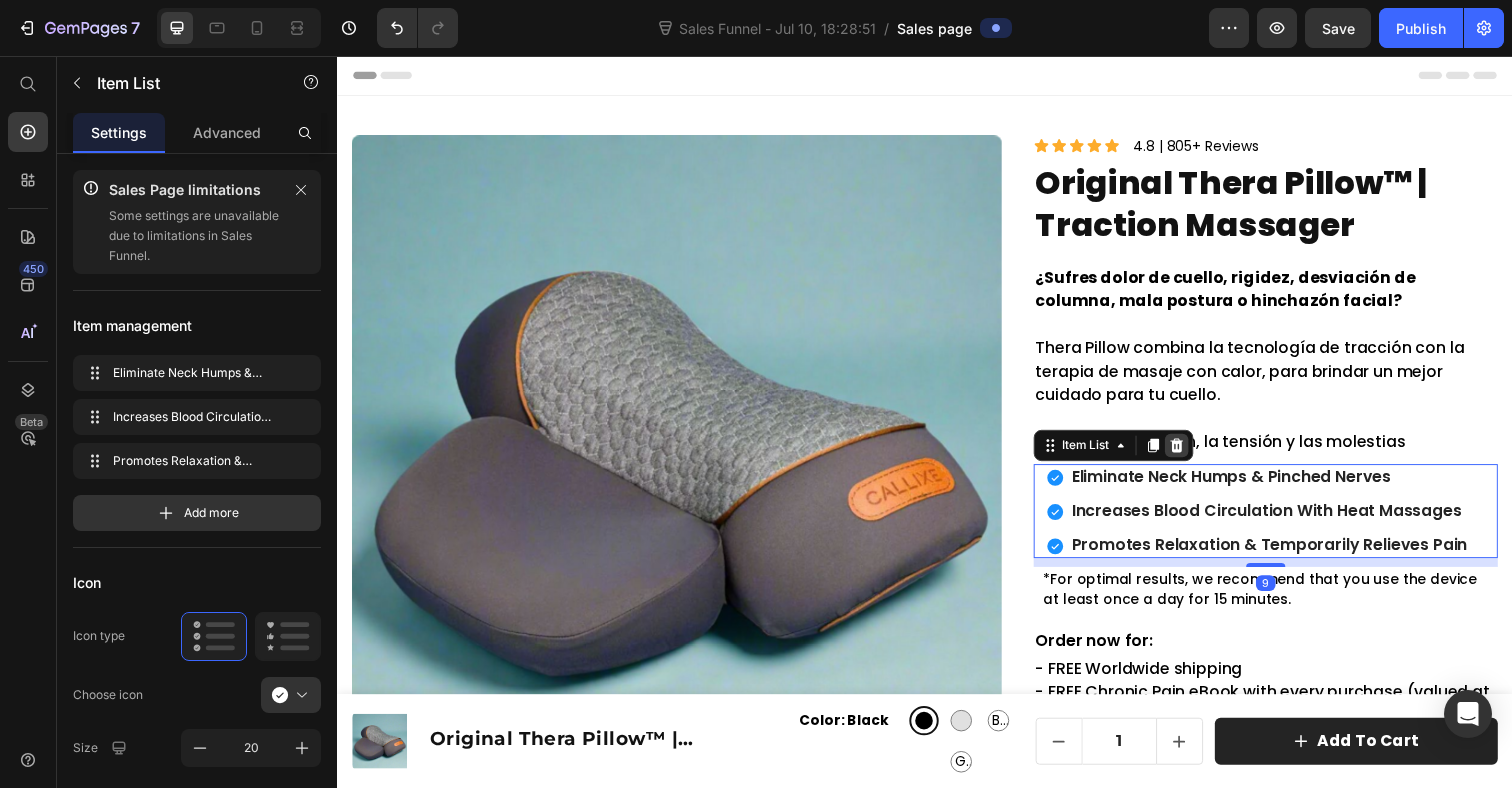click 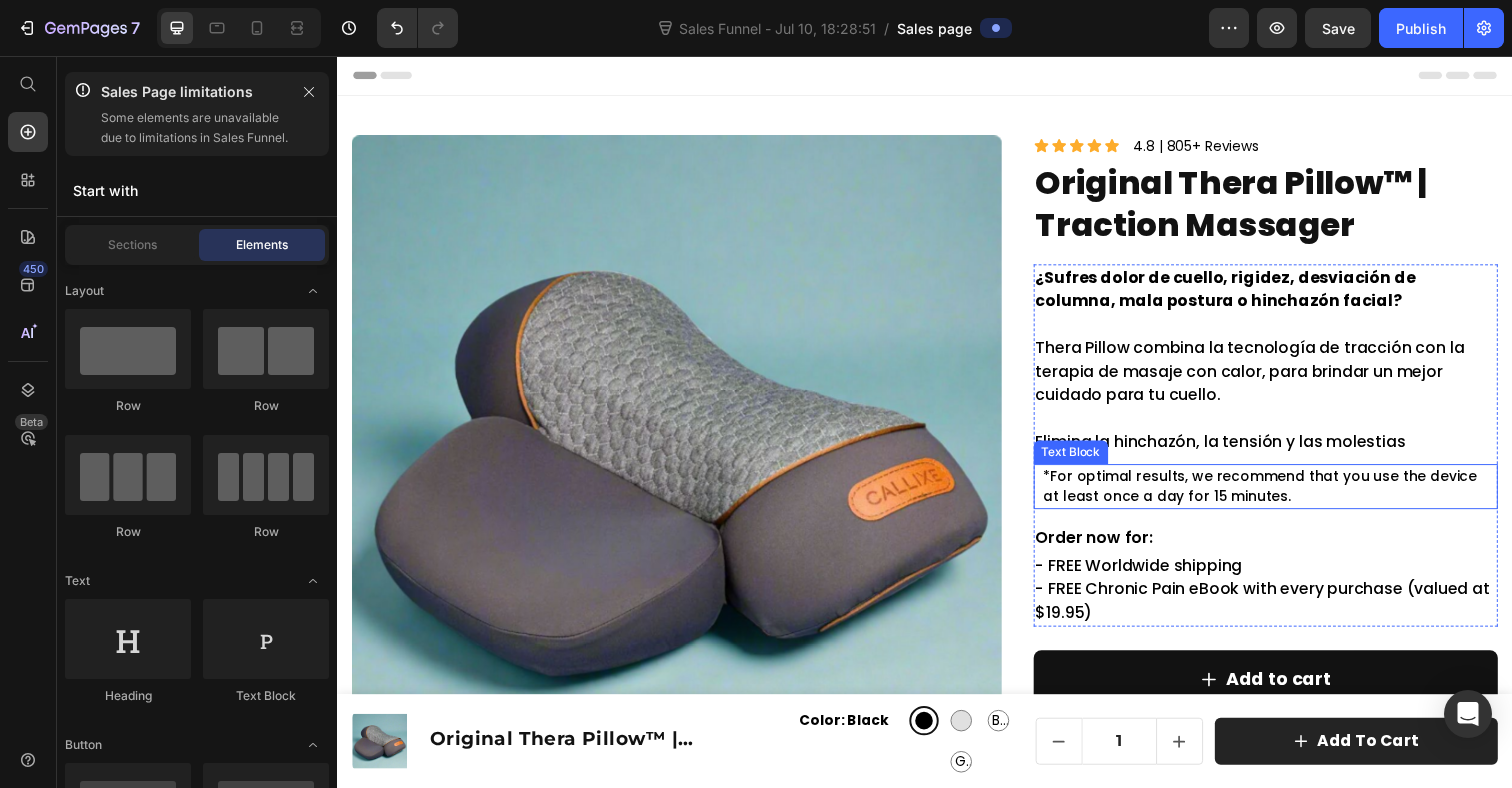 click on "*For optimal results, we recommend that you use the device at least once a day for 15 minutes." at bounding box center (1289, 496) 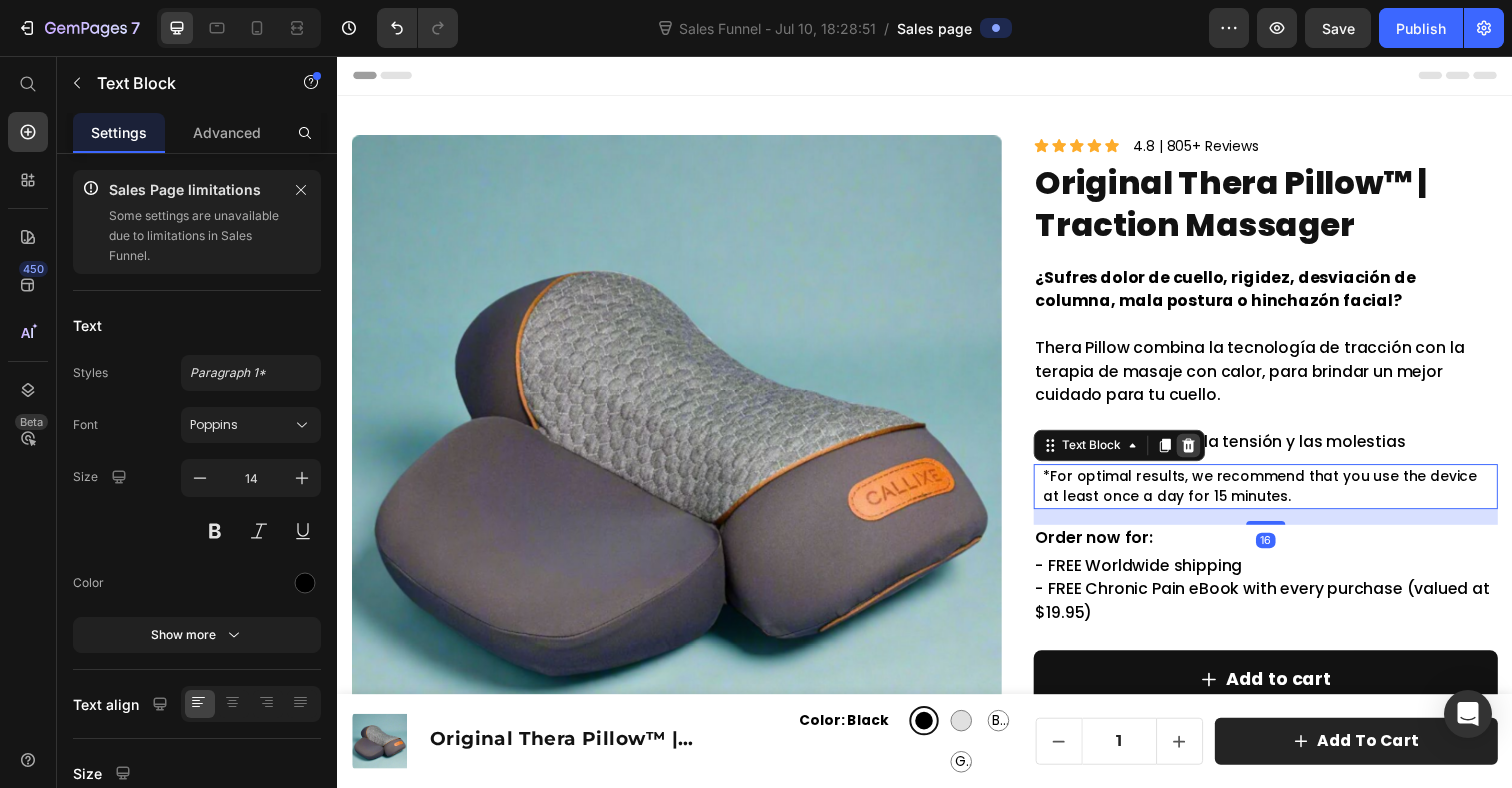 click 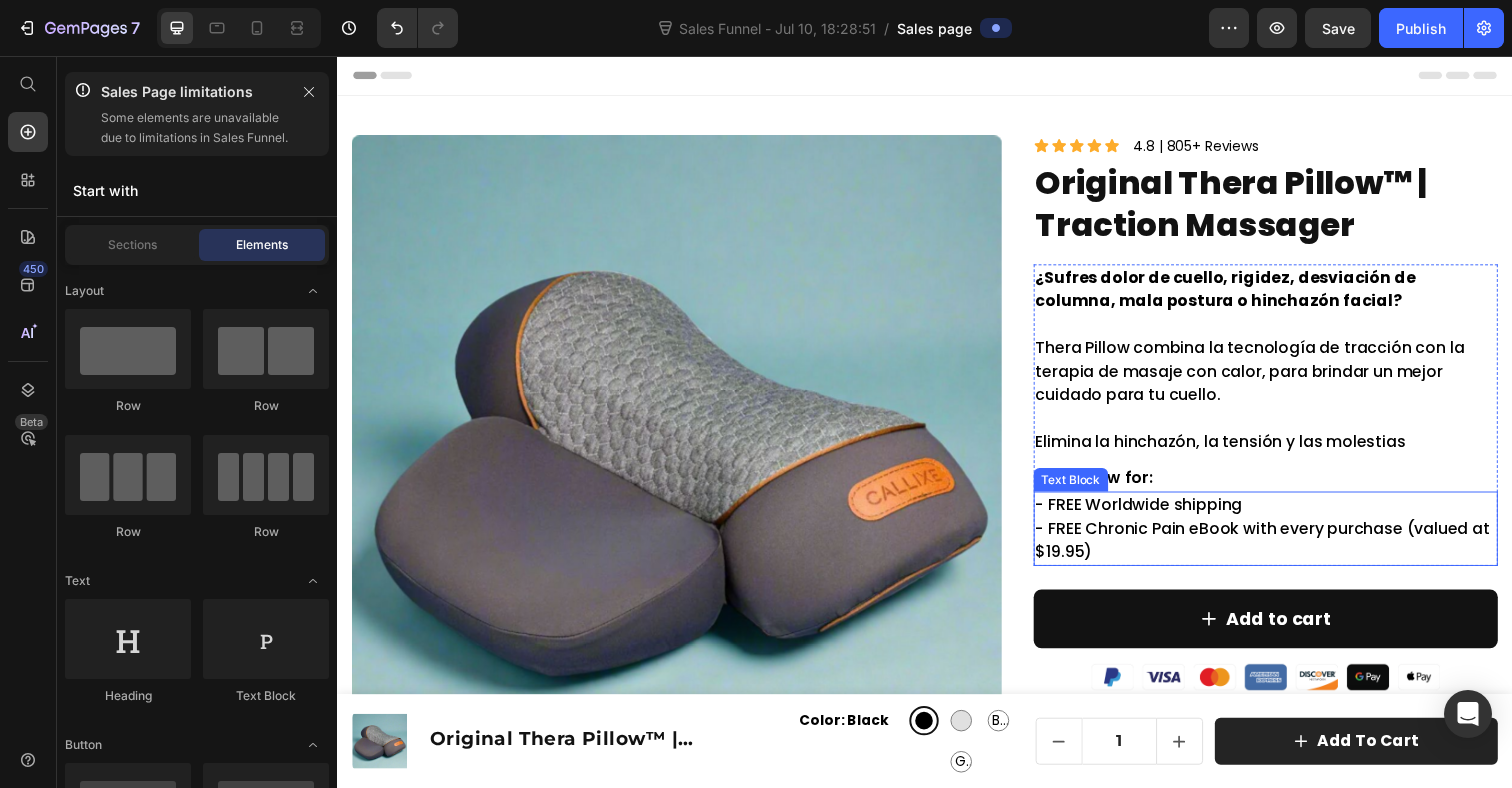 click on "- FREE Worldwide shipping - FREE Chronic Pain eBook with every purchase (valued at $19.95)" at bounding box center [1285, 539] 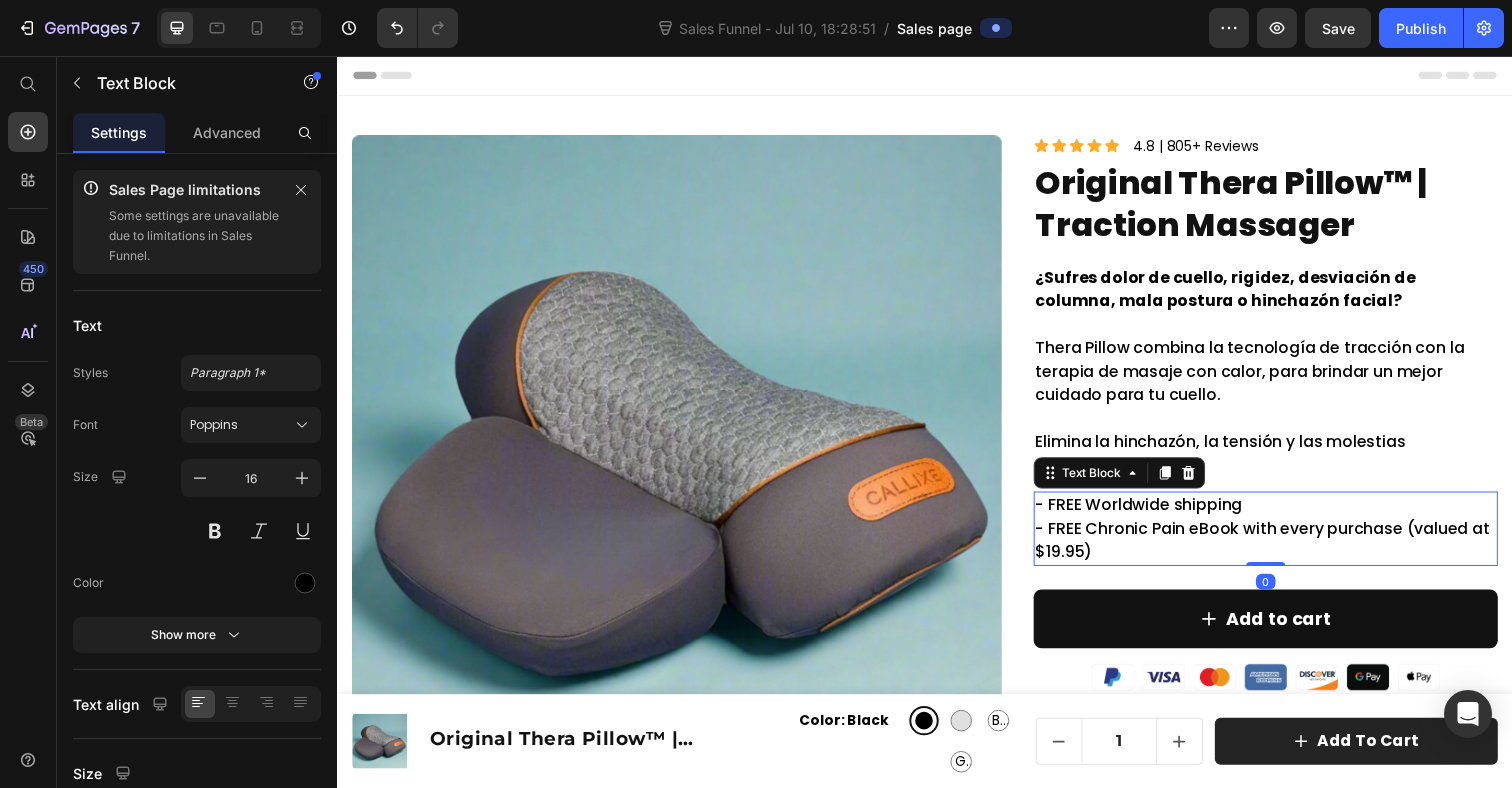 click on "Text Block" at bounding box center (1135, 482) 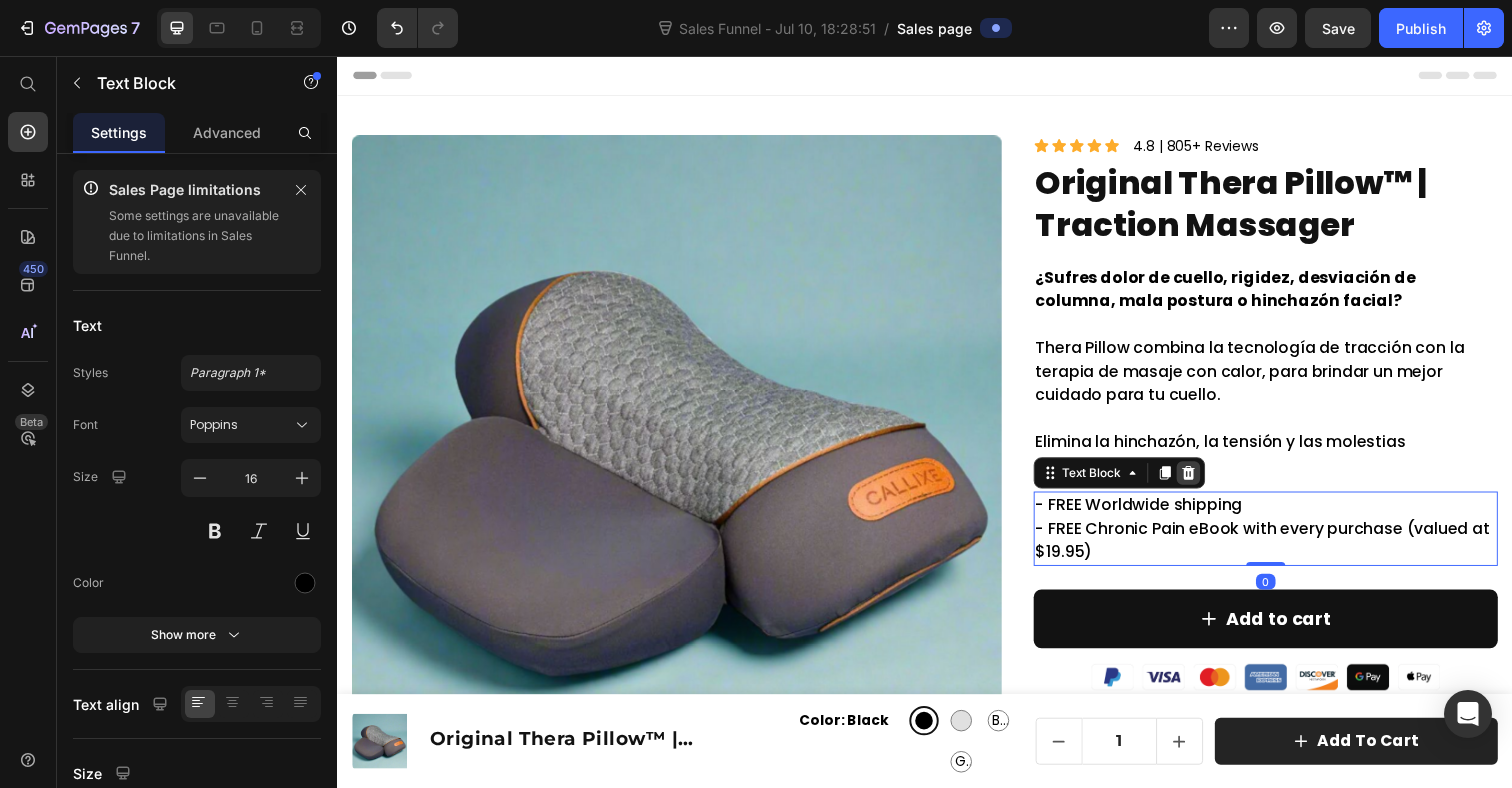 click 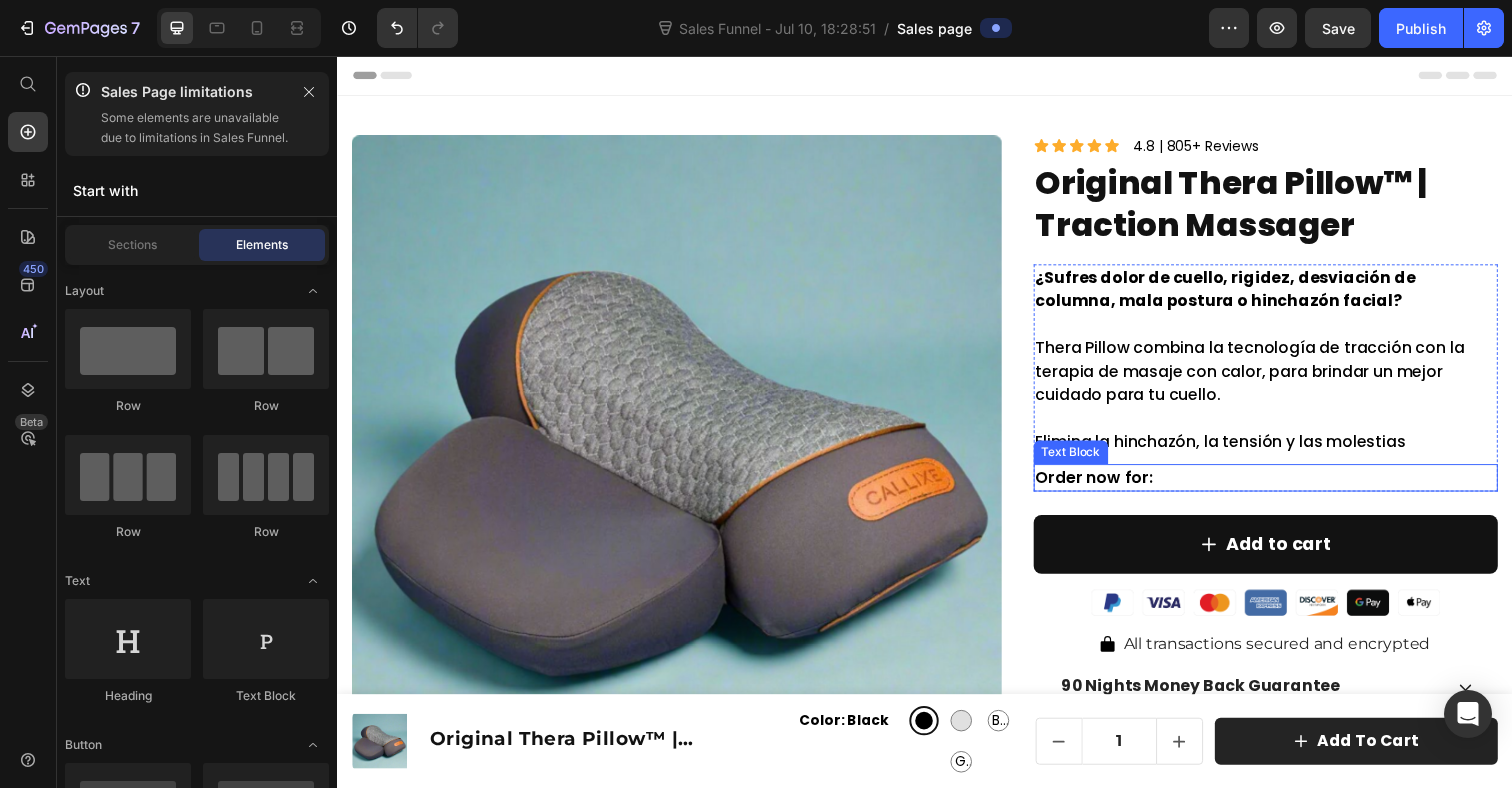 click on "Order now for:" at bounding box center (1285, 487) 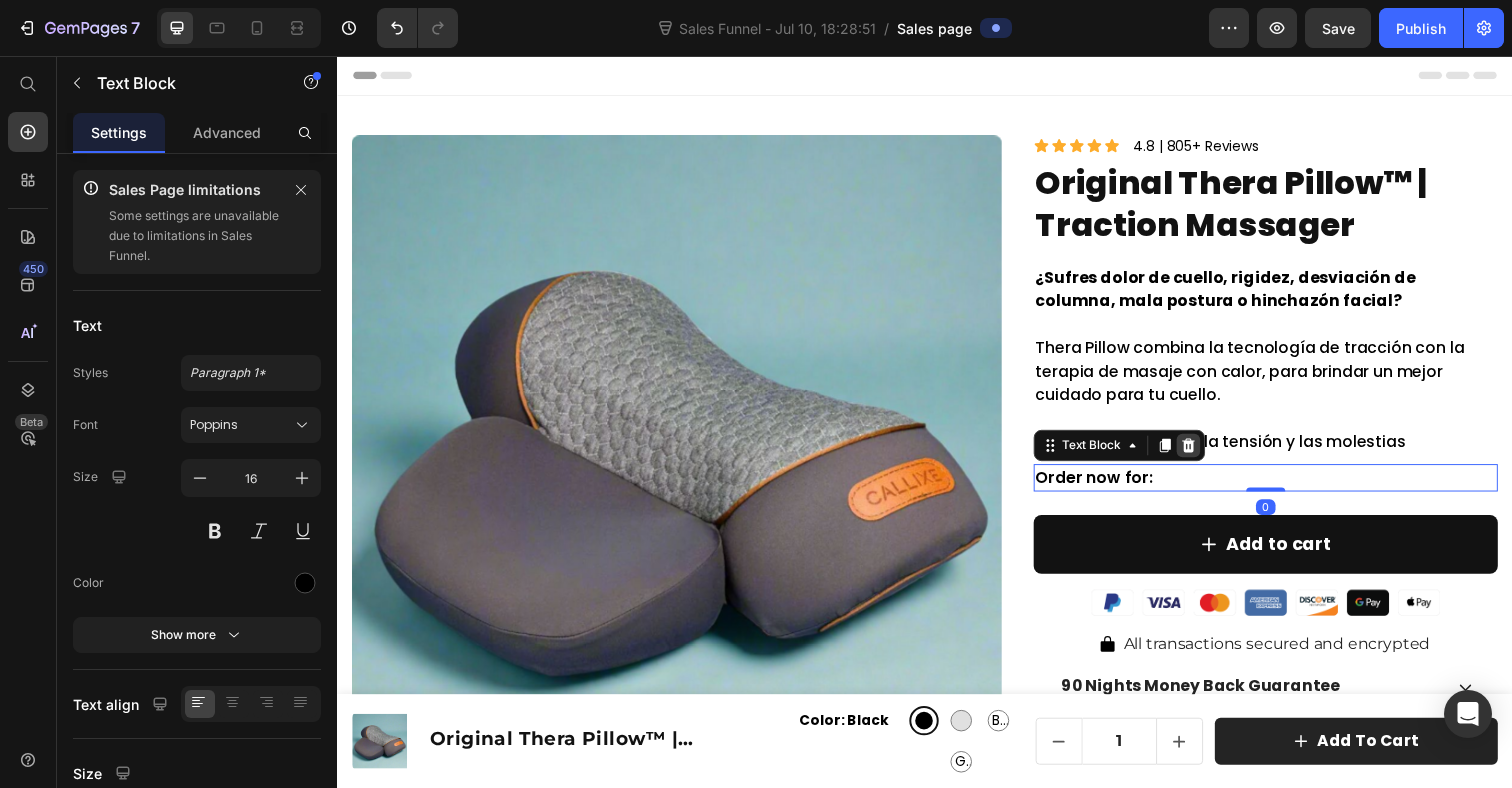 click at bounding box center (1206, 454) 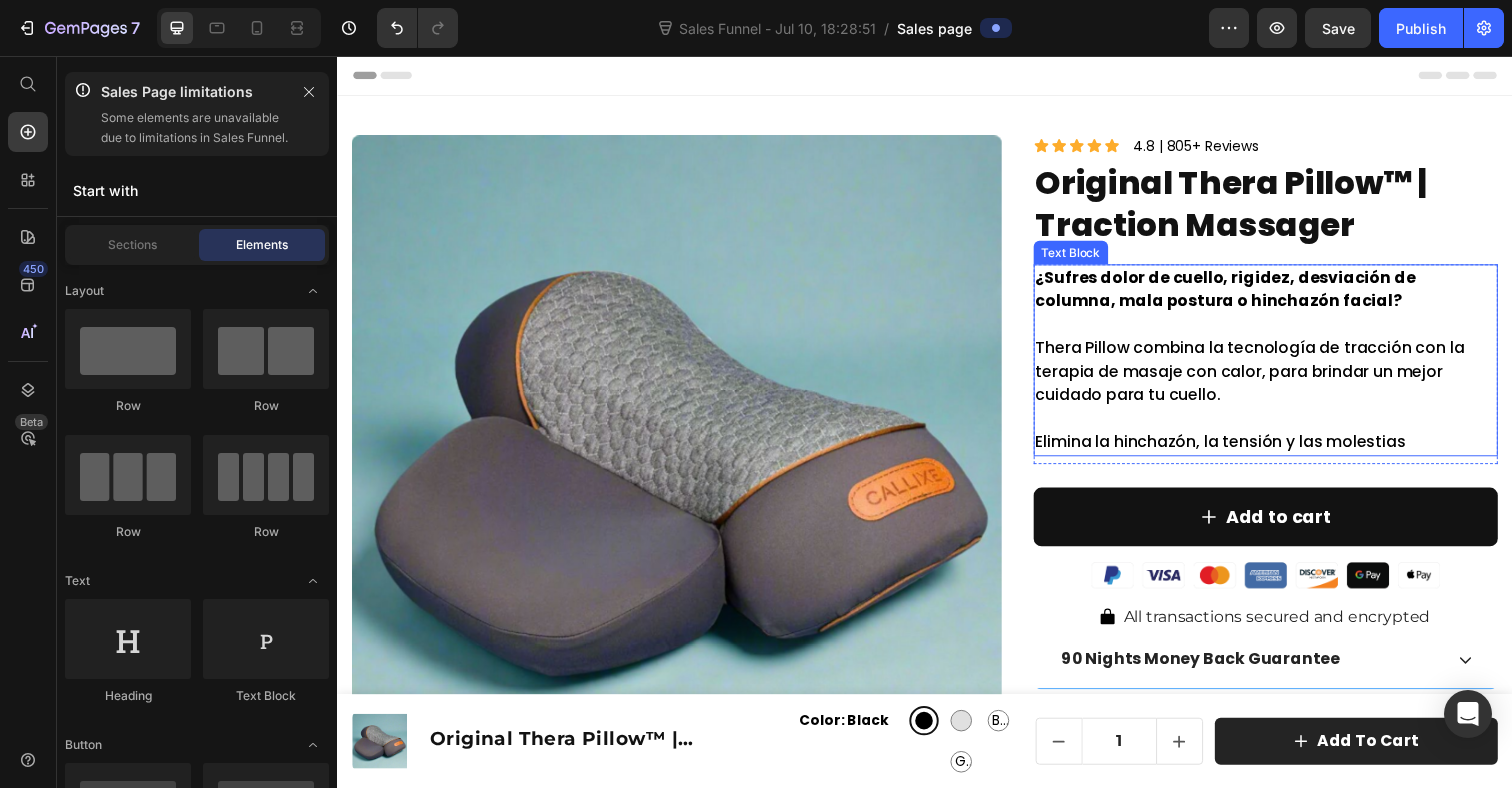 click on "Thera Pillow combina la tecnología de tracción con la terapia de masaje con calor, para brindar un mejor cuidado para tu cuello." at bounding box center (1285, 367) 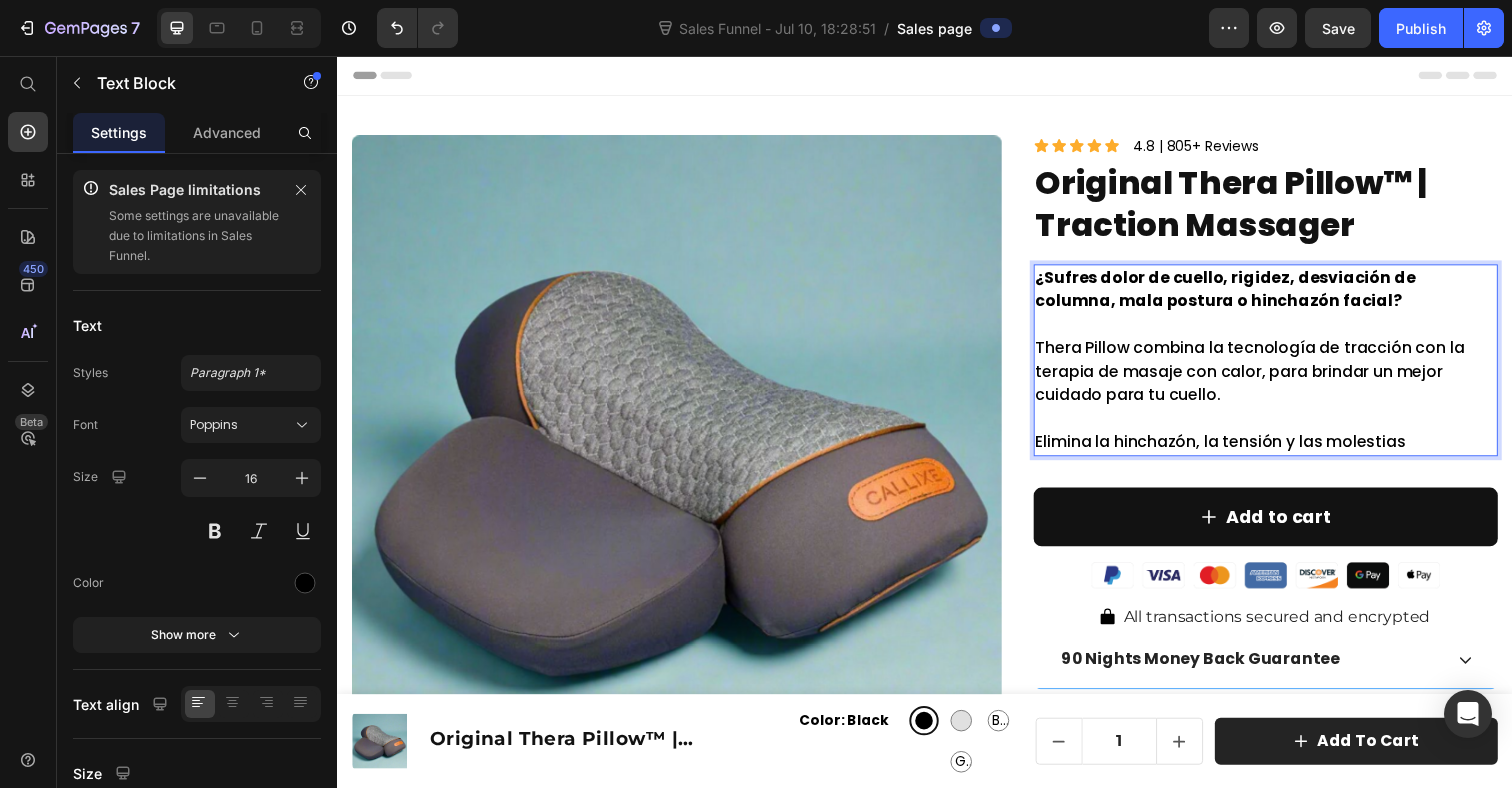 click on "⁠⁠⁠⁠⁠⁠⁠ Elimina la hinchazón, la tensión y las molestias" at bounding box center (1285, 439) 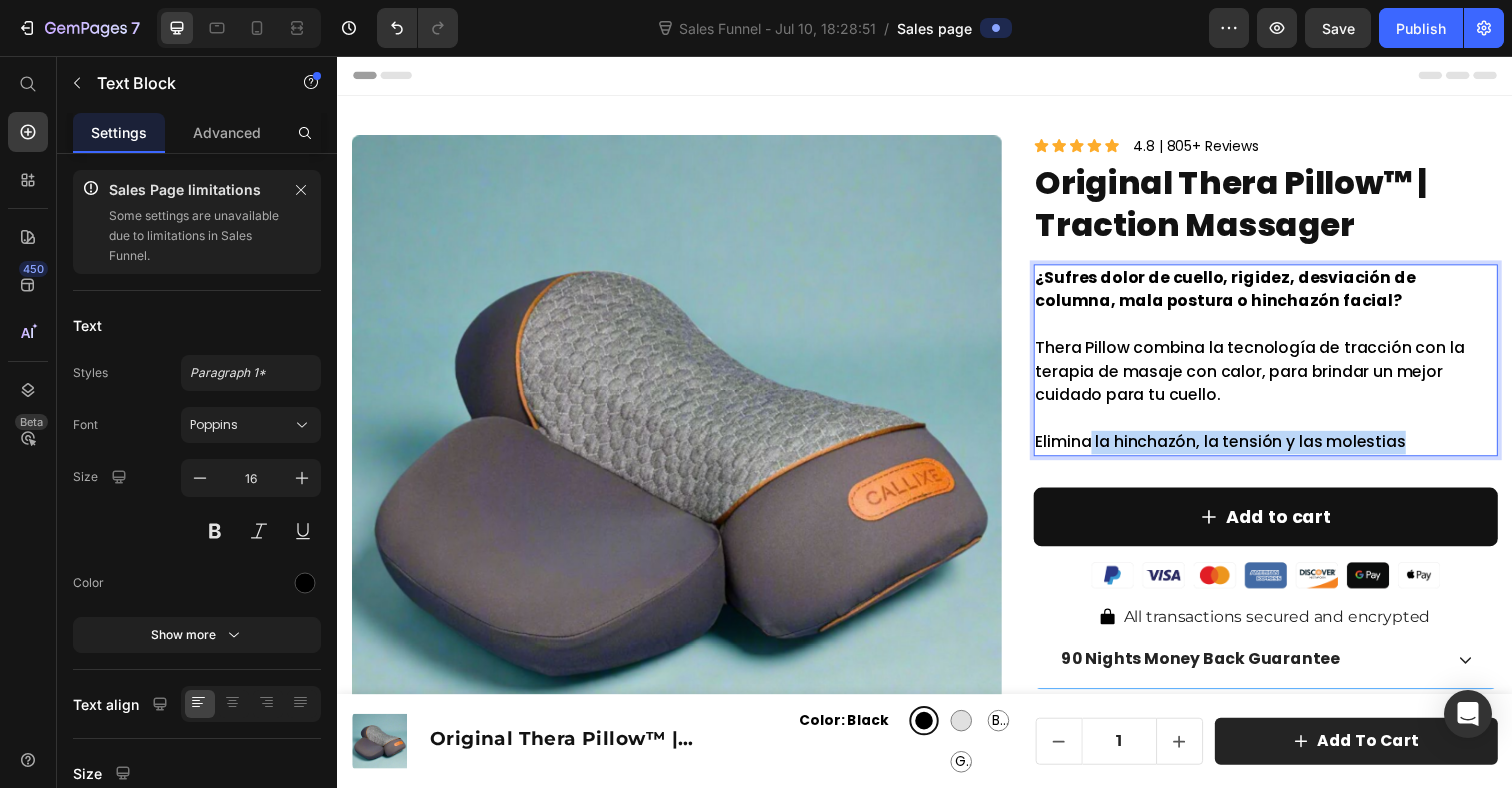 drag, startPoint x: 1107, startPoint y: 441, endPoint x: 1430, endPoint y: 439, distance: 323.0062 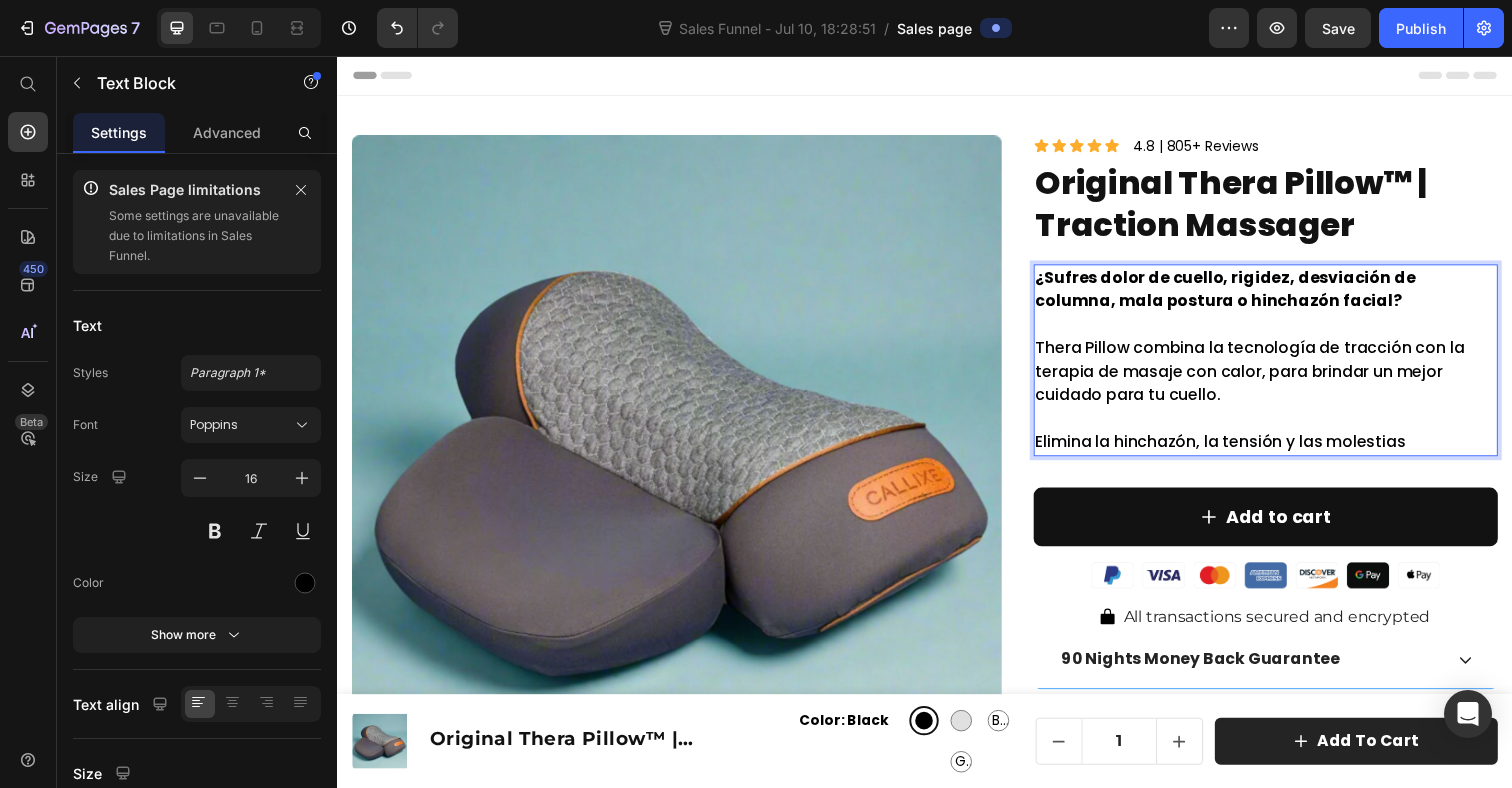 click on "Elimina la hinchazón, la tensión y las molestias" at bounding box center [1285, 439] 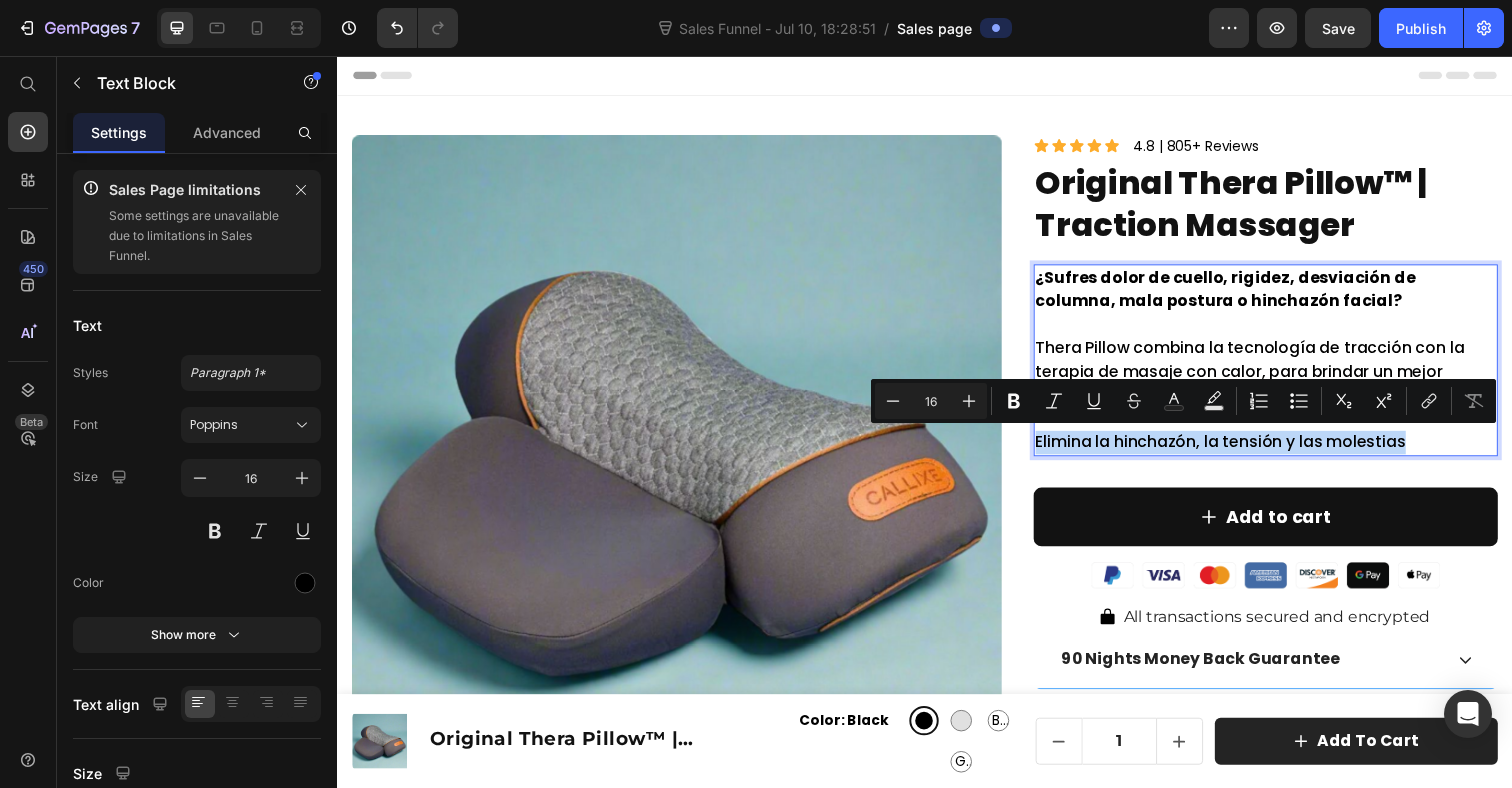 drag, startPoint x: 1072, startPoint y: 443, endPoint x: 1478, endPoint y: 442, distance: 406.00122 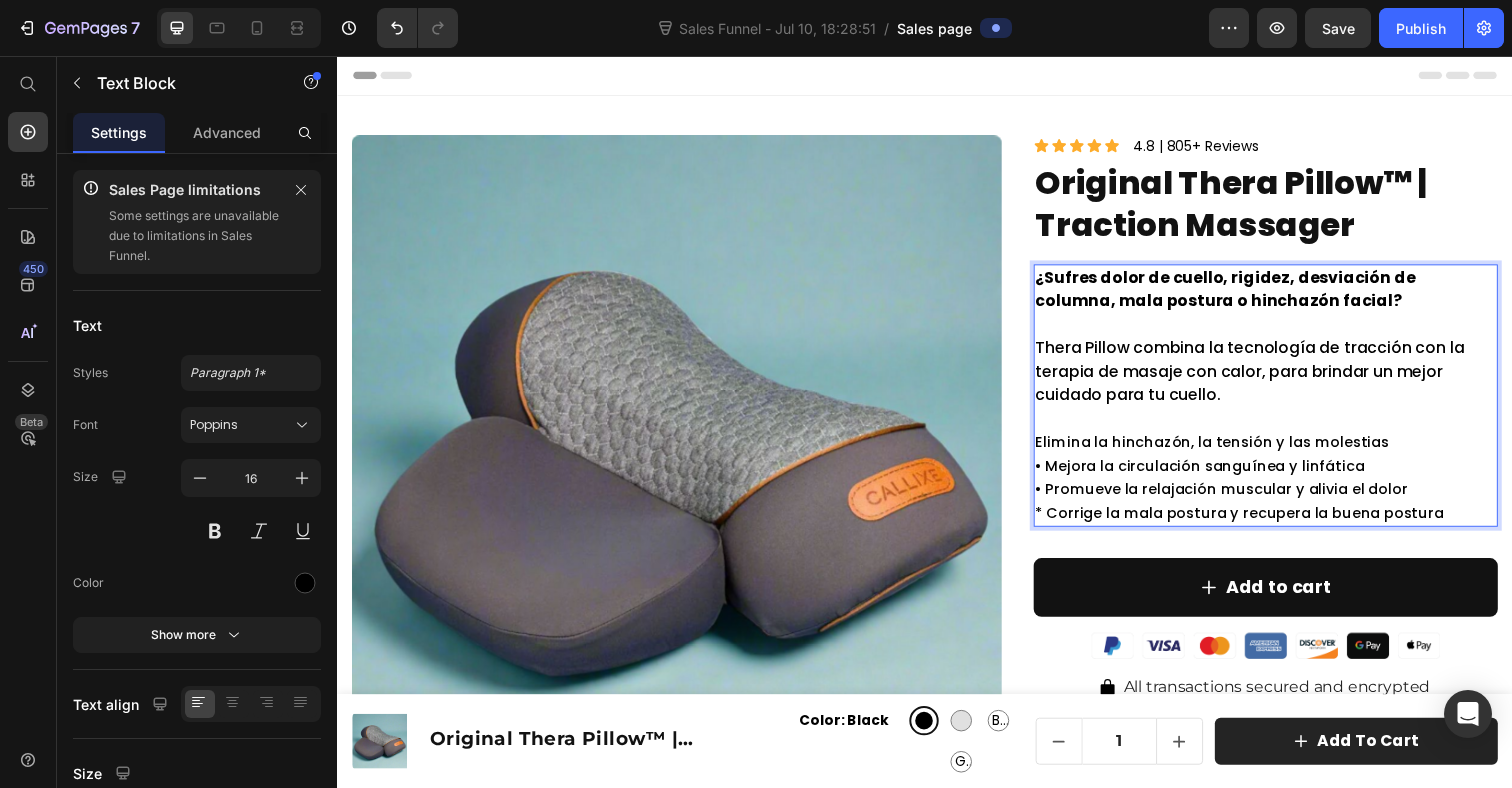 click on "• Mejora la circulación sanguínea y linfática" at bounding box center [1218, 475] 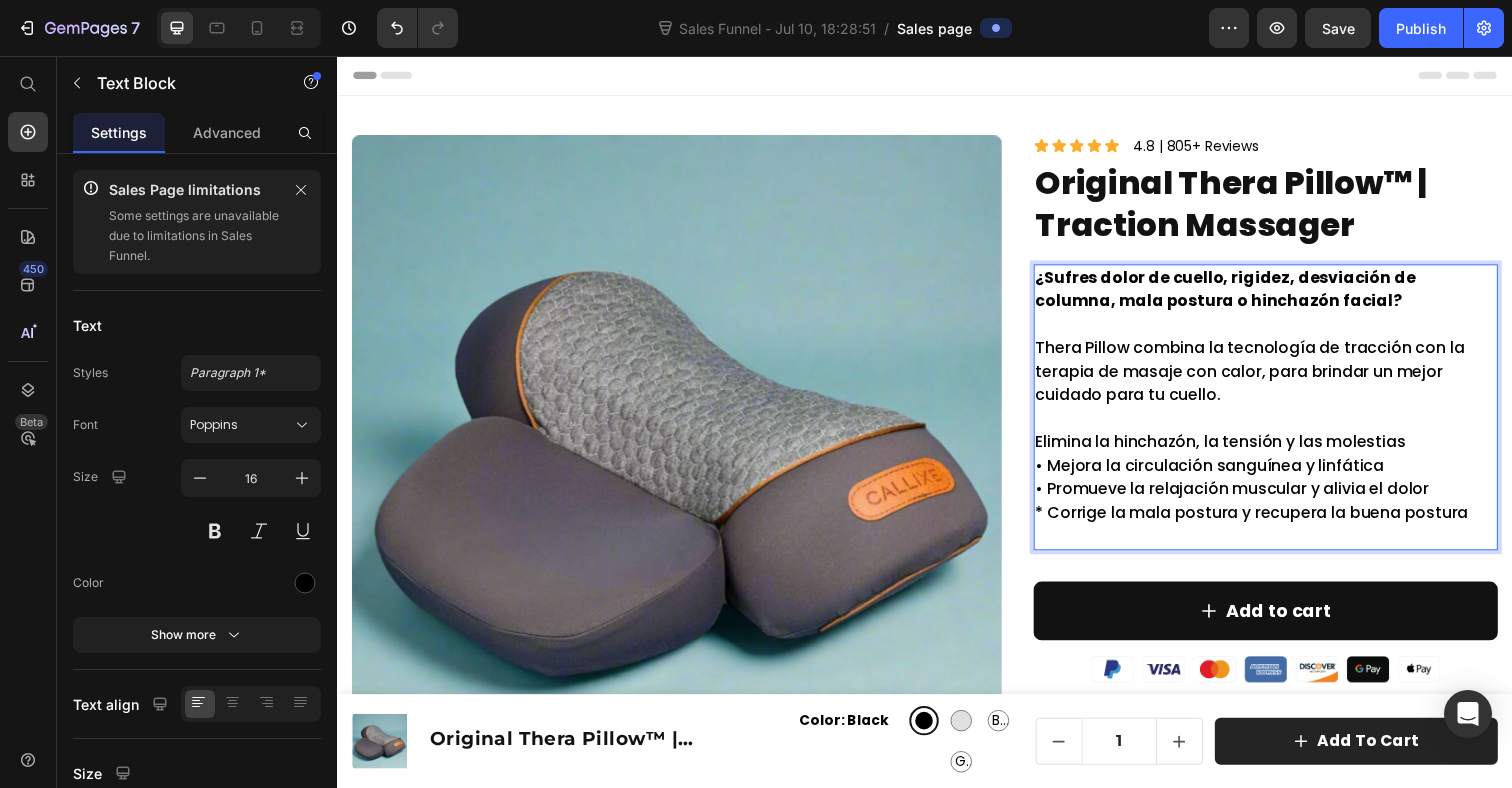 click on "Elimina la hinchazón, la tensión y las molestias • Mejora la circulación sanguínea y linfática • Promueve la relajación muscular y alivia el dolor * Corrige la mala postura y recupera la buena postura" at bounding box center (1285, 487) 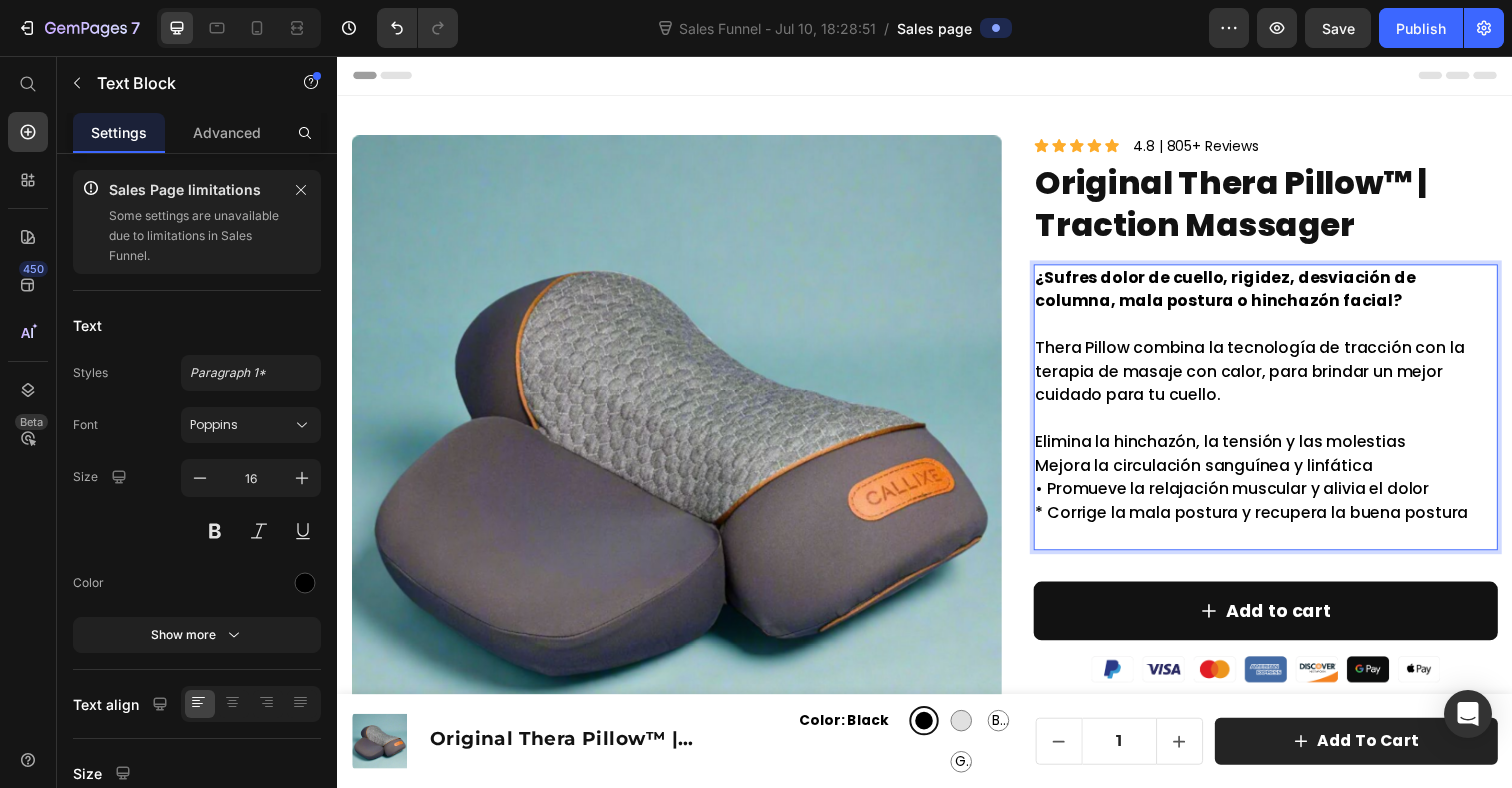 click on "Elimina la hinchazón, la tensión y las molestias Mejora la circulación sanguínea y linfática • Promueve la relajación muscular y alivia el dolor * Corrige la mala postura y recupera la buena postura" at bounding box center (1285, 487) 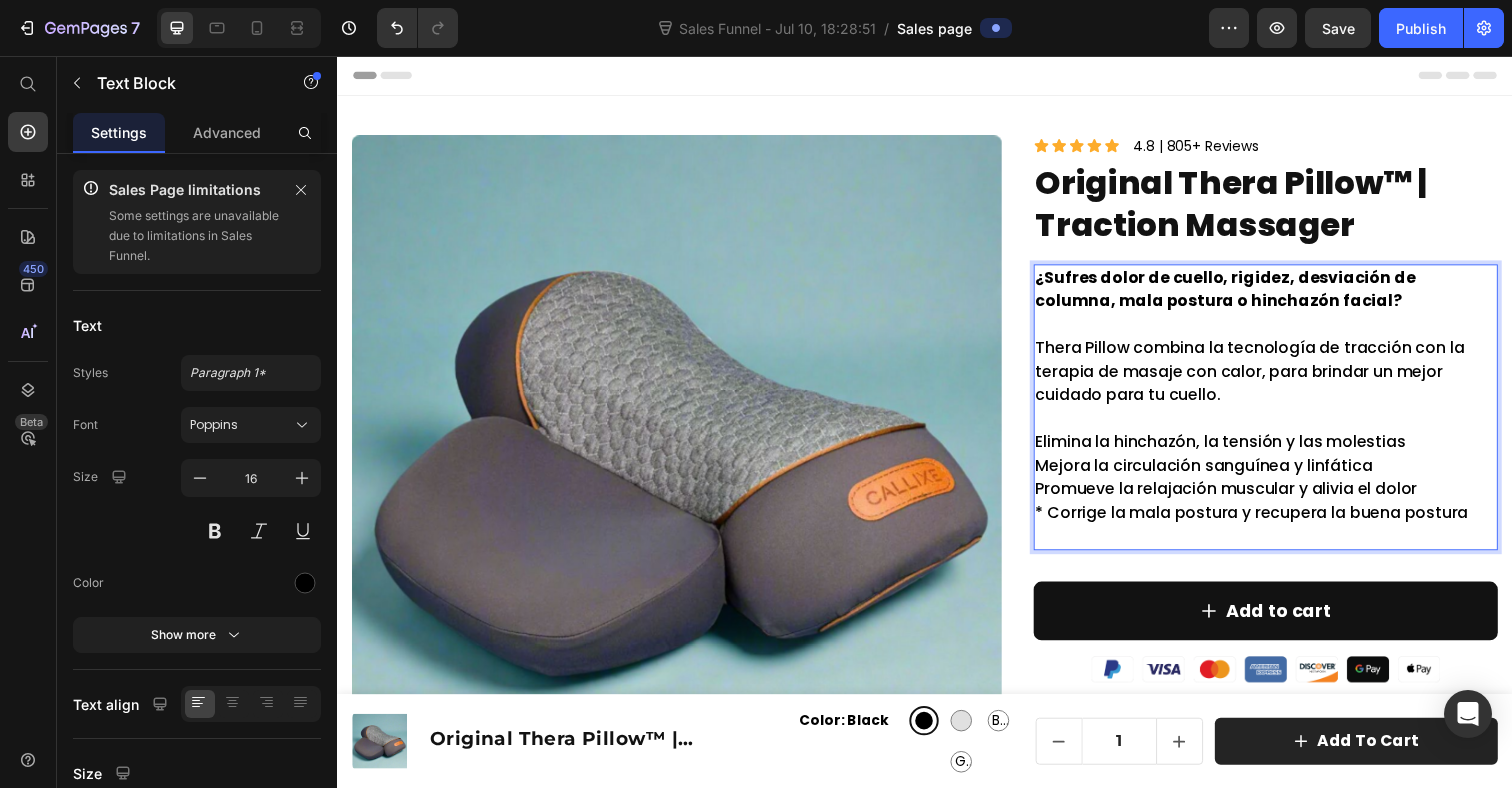 click on "Elimina la hinchazón, la tensión y las molestias Mejora la circulación sanguínea y linfática Promueve la relajación muscular y alivia el dolor * Corrige la mala postura y recupera la buena postura" at bounding box center [1285, 487] 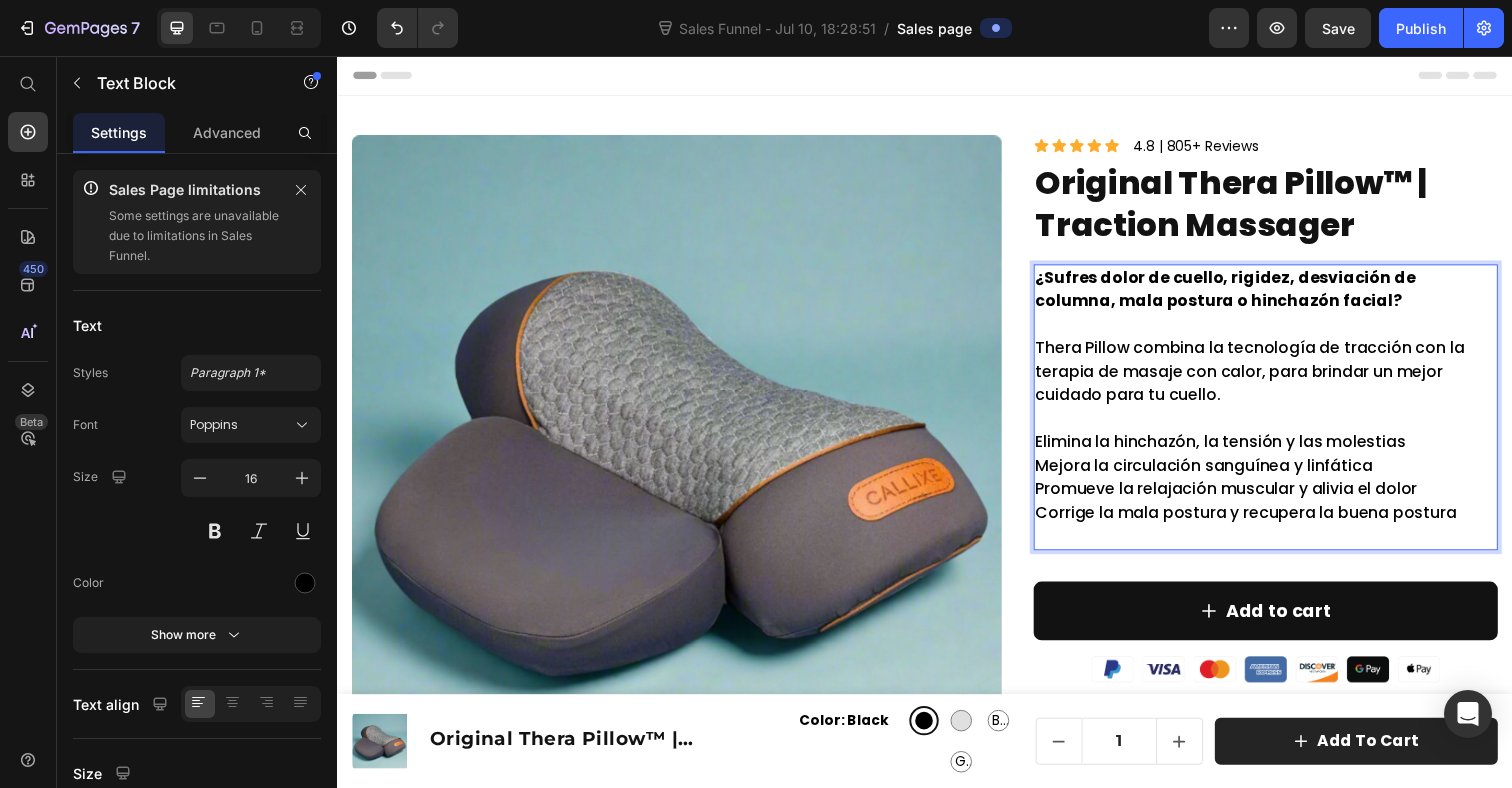 click on "Elimina la hinchazón, la tensión y las molestias Mejora la circulación sanguínea y linfática Promueve la relajación muscular y alivia el dolor Corrige la mala postura y recupera la buena postura" at bounding box center (1285, 487) 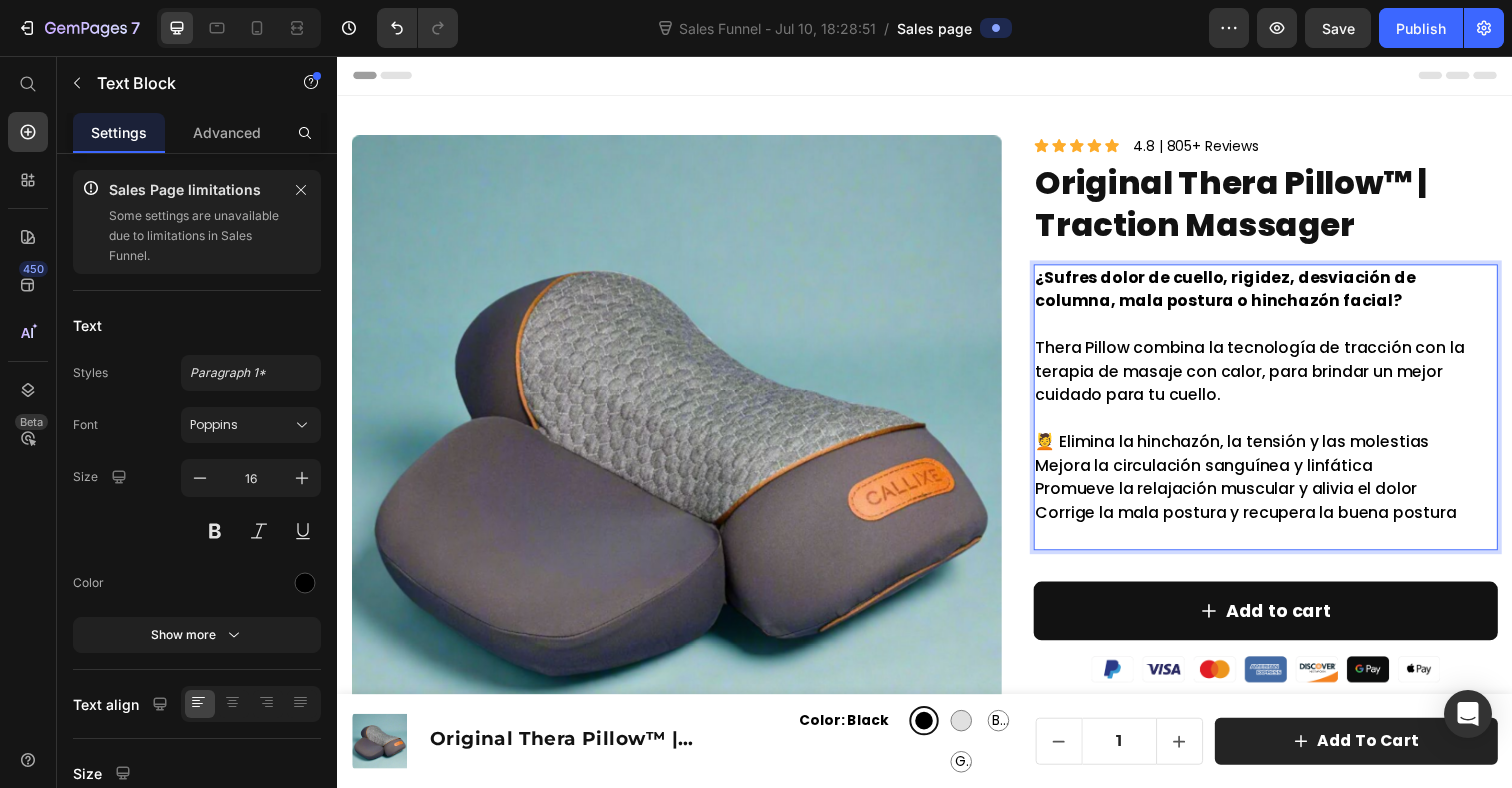 click on "💆 Elimina la hinchazón, la tensión y las molestias Mejora la circulación sanguínea y linfática Promueve la relajación muscular y alivia el dolor Corrige la mala postura y recupera la buena postura" at bounding box center [1285, 487] 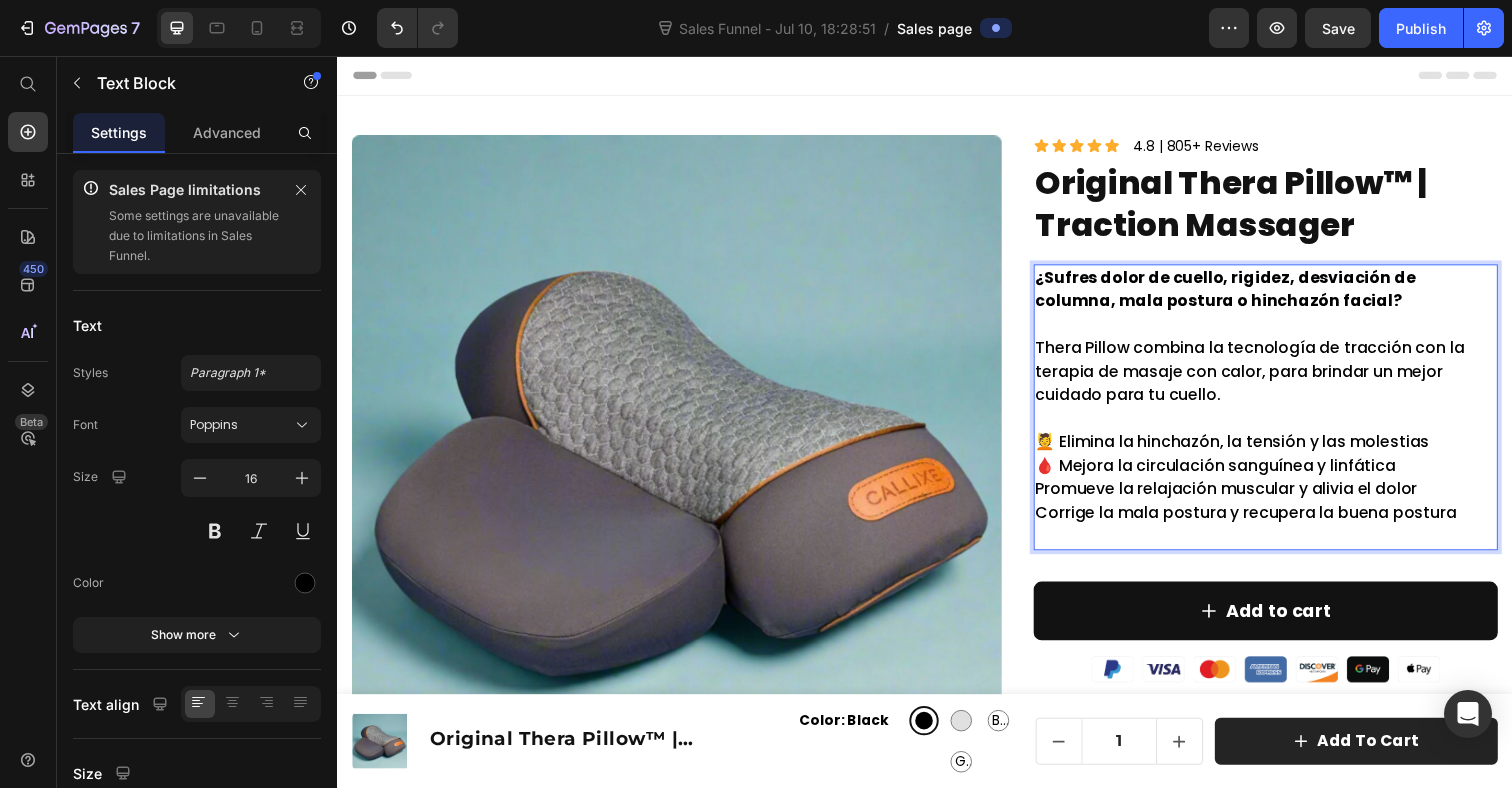 click on "💆 Elimina la hinchazón, la tensión y las molestias 🩸 Mejora la circulación sanguínea y linfática Promueve la relajación muscular y alivia el dolor Corrige la mala postura y recupera la buena postura" at bounding box center (1285, 487) 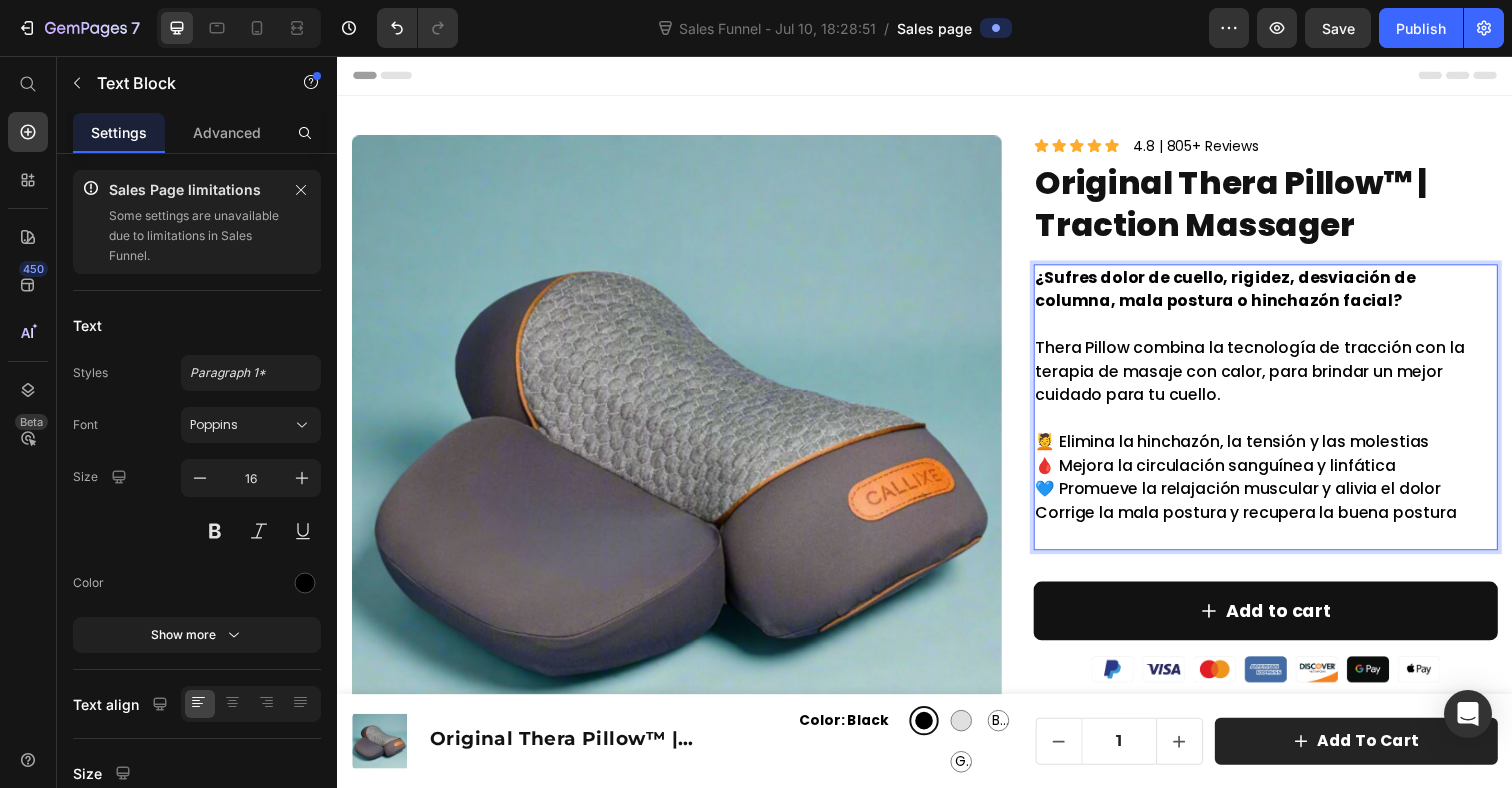click on "💆 Elimina la hinchazón, la tensión y las molestias 🩸 Mejora la circulación sanguínea y linfática 💙 Promueve la relajación muscular y alivia el dolor Corrige la mala postura y recupera la buena postura" at bounding box center [1285, 487] 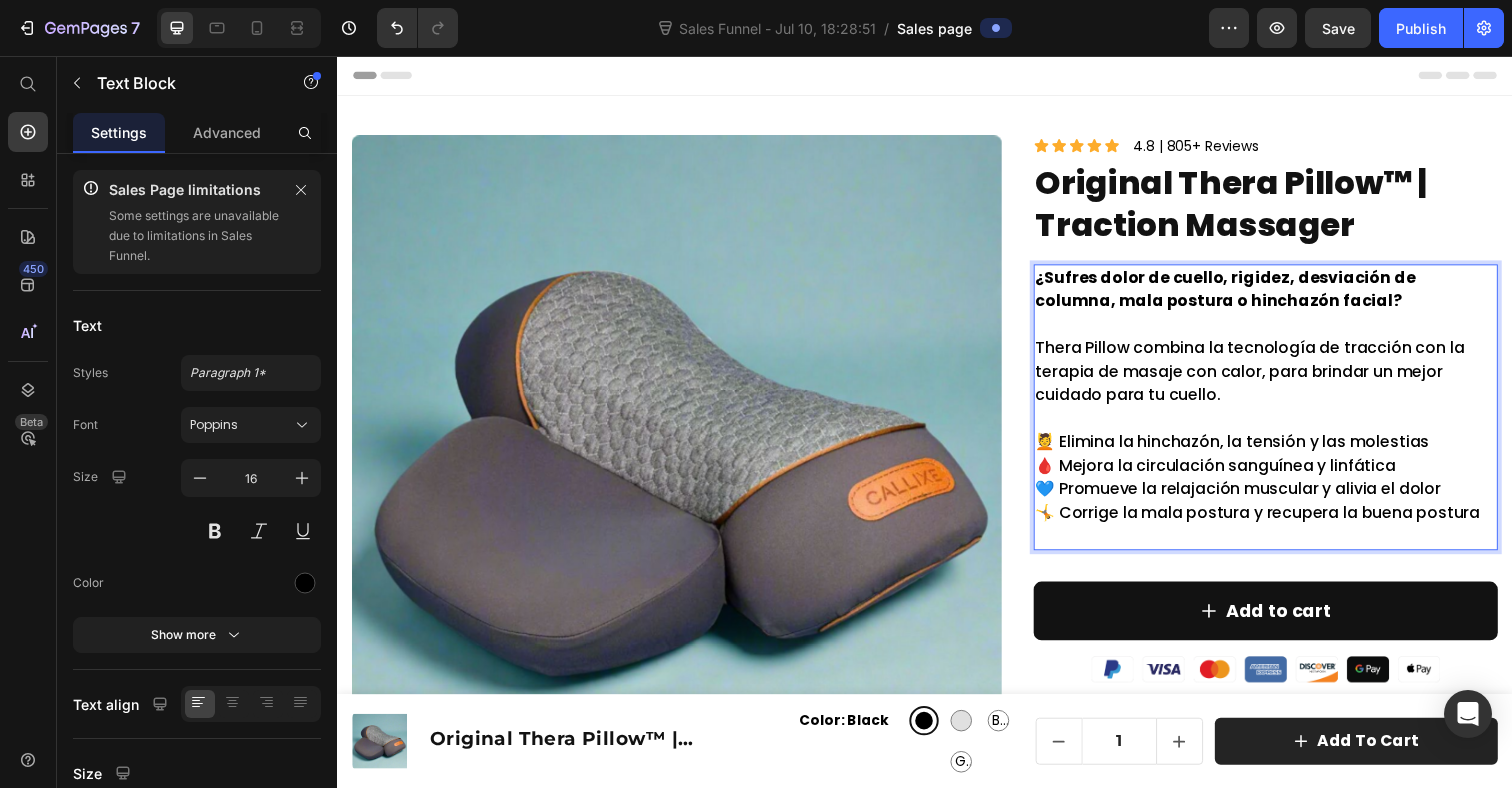 click on "💆 Elimina la hinchazón, la tensión y las molestias 🩸 Mejora la circulación sanguínea y linfática 💙 Promueve la relajación muscular y alivia el dolor 🤸 Corrige la mala postura y recupera la buena postura" at bounding box center [1285, 487] 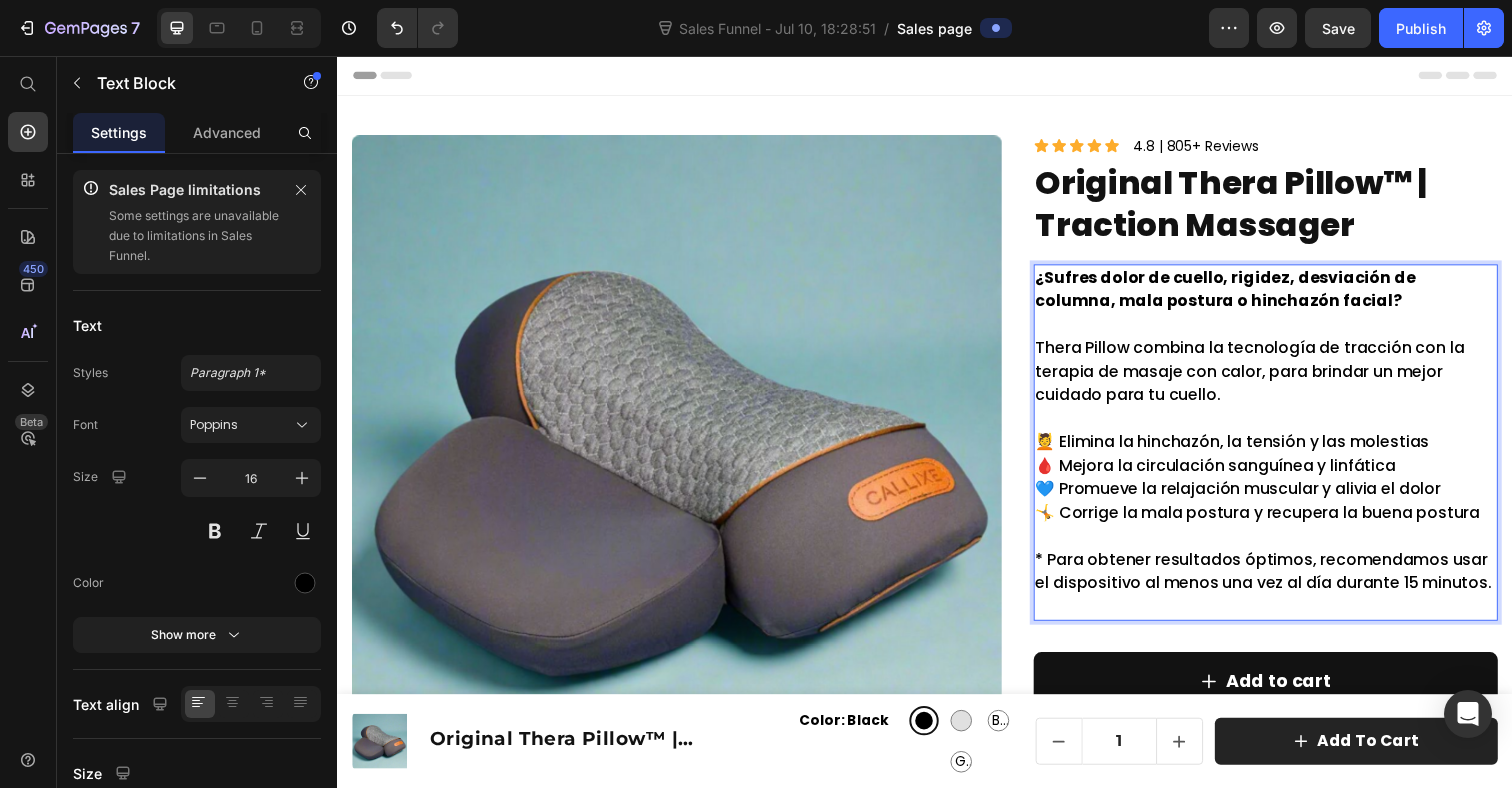 click on "* Para obtener resultados óptimos, recomendamos usar el dispositivo al menos una vez al día durante 15 minutos." at bounding box center (1285, 595) 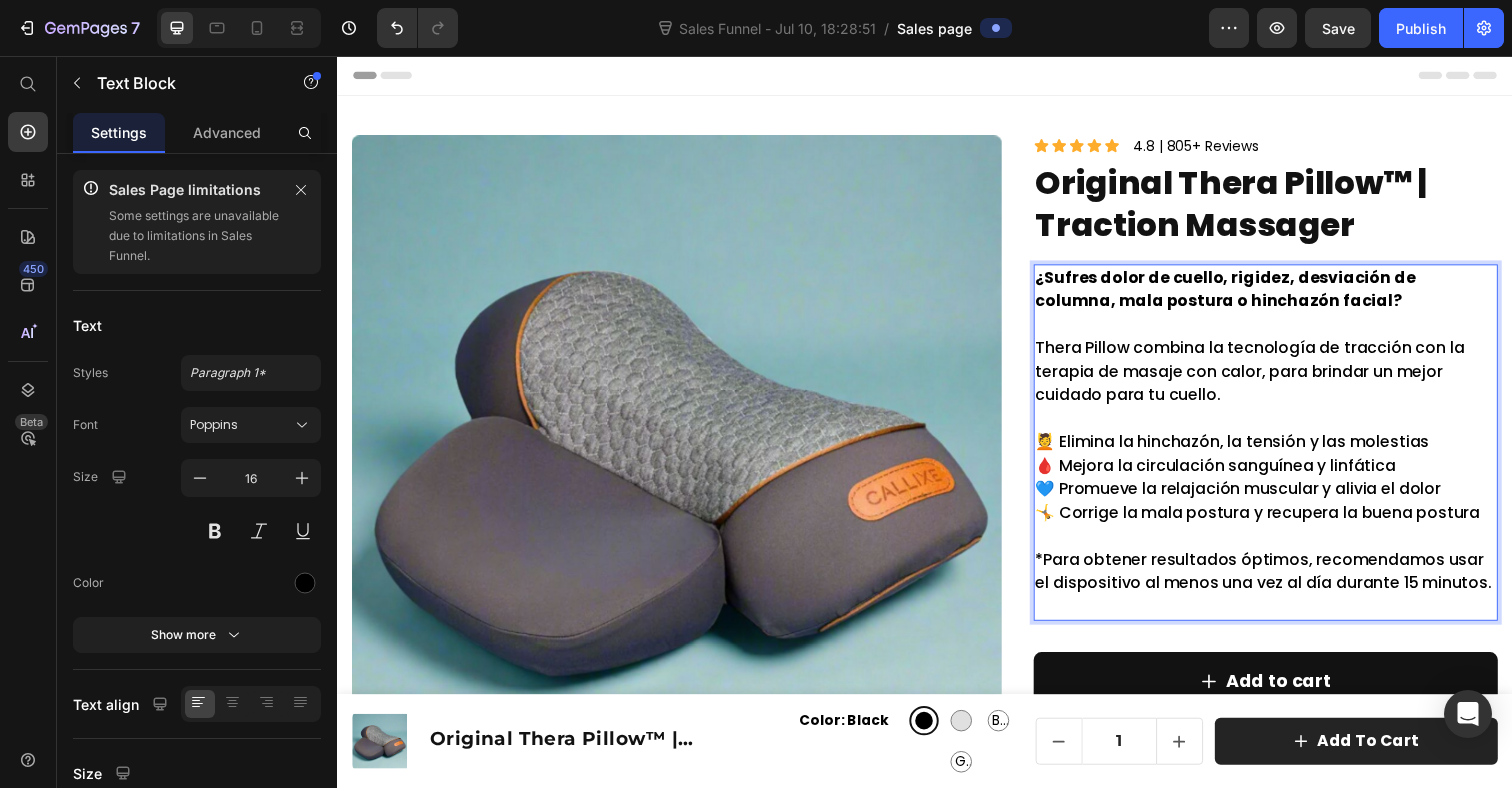 click on "*Para obtener resultados óptimos, recomendamos usar el dispositivo al menos una vez al día durante 15 minutos." at bounding box center [1285, 595] 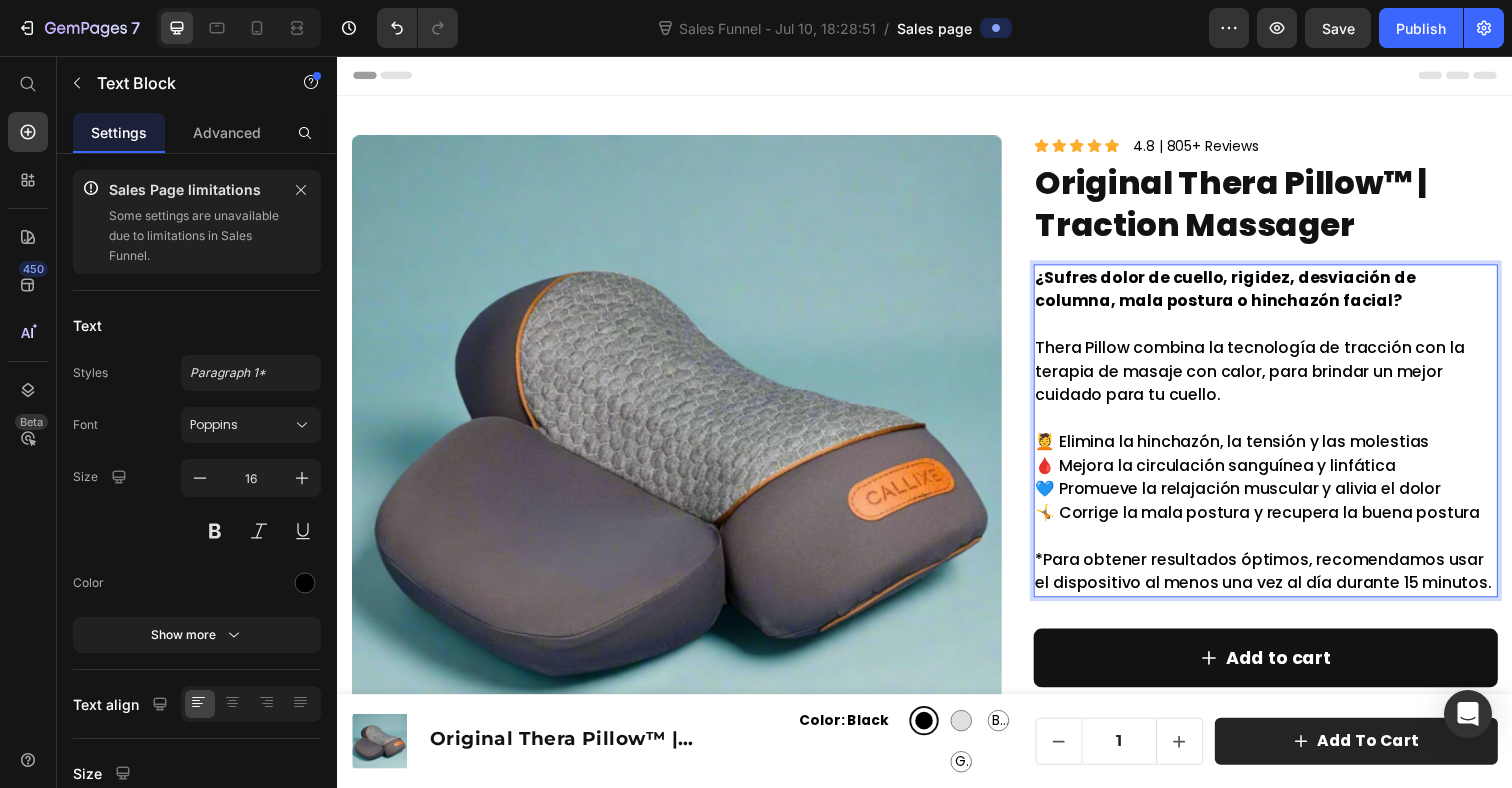 click on "*Para obtener resultados óptimos, recomendamos usar el dispositivo al menos una vez al día durante 15 minutos." at bounding box center [1285, 583] 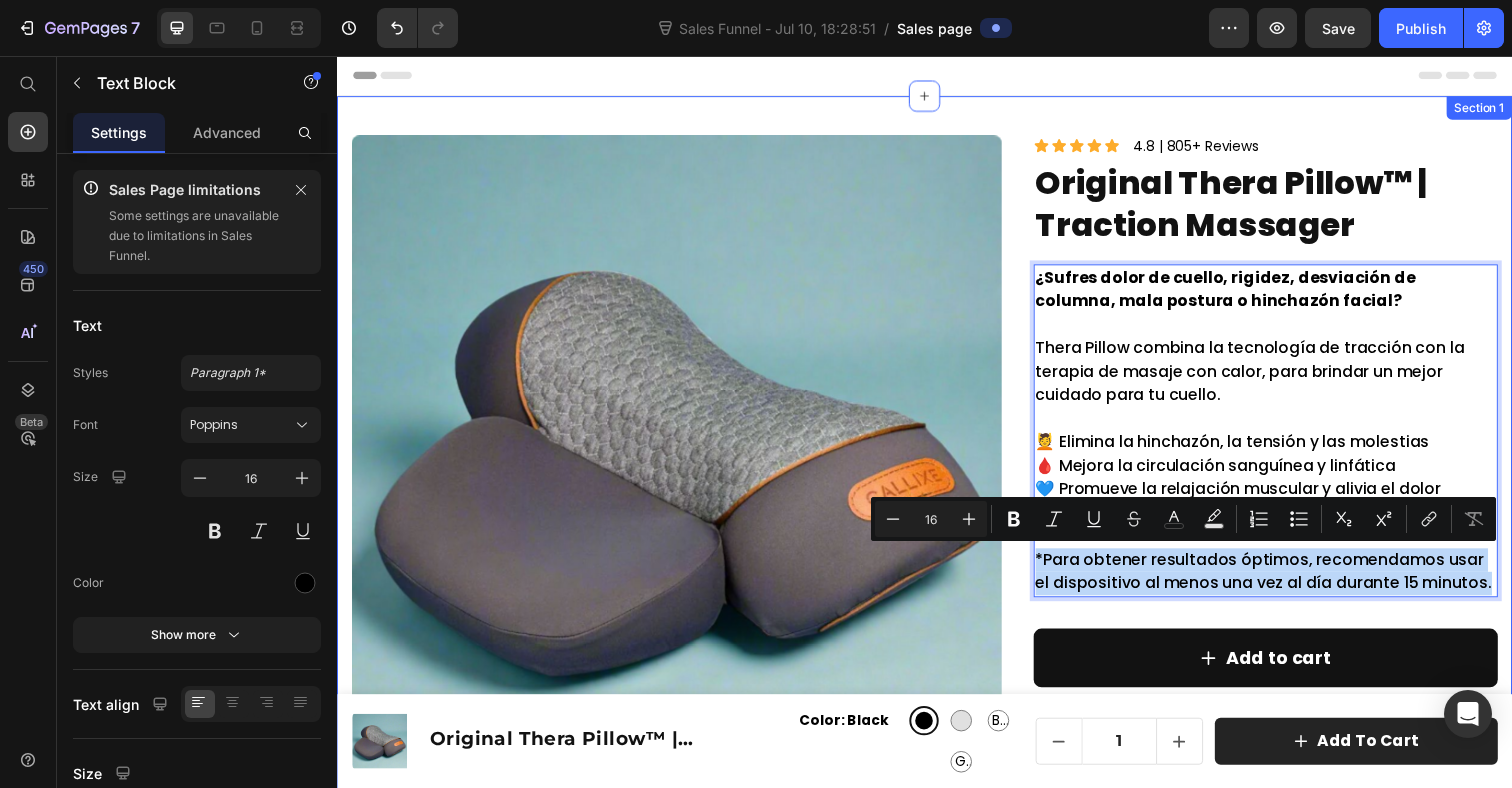 drag, startPoint x: 1050, startPoint y: 571, endPoint x: 1536, endPoint y: 592, distance: 486.4535 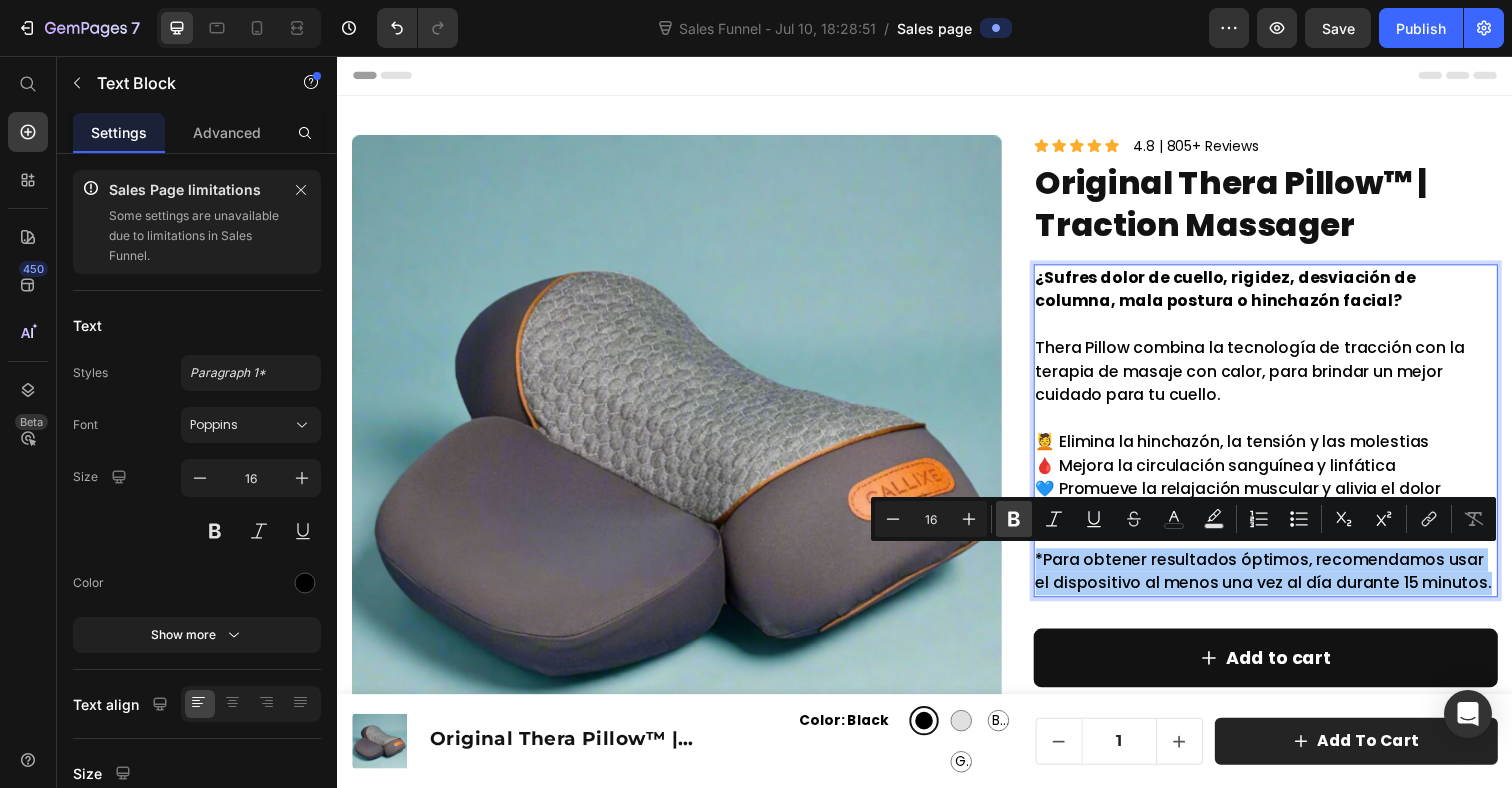 click 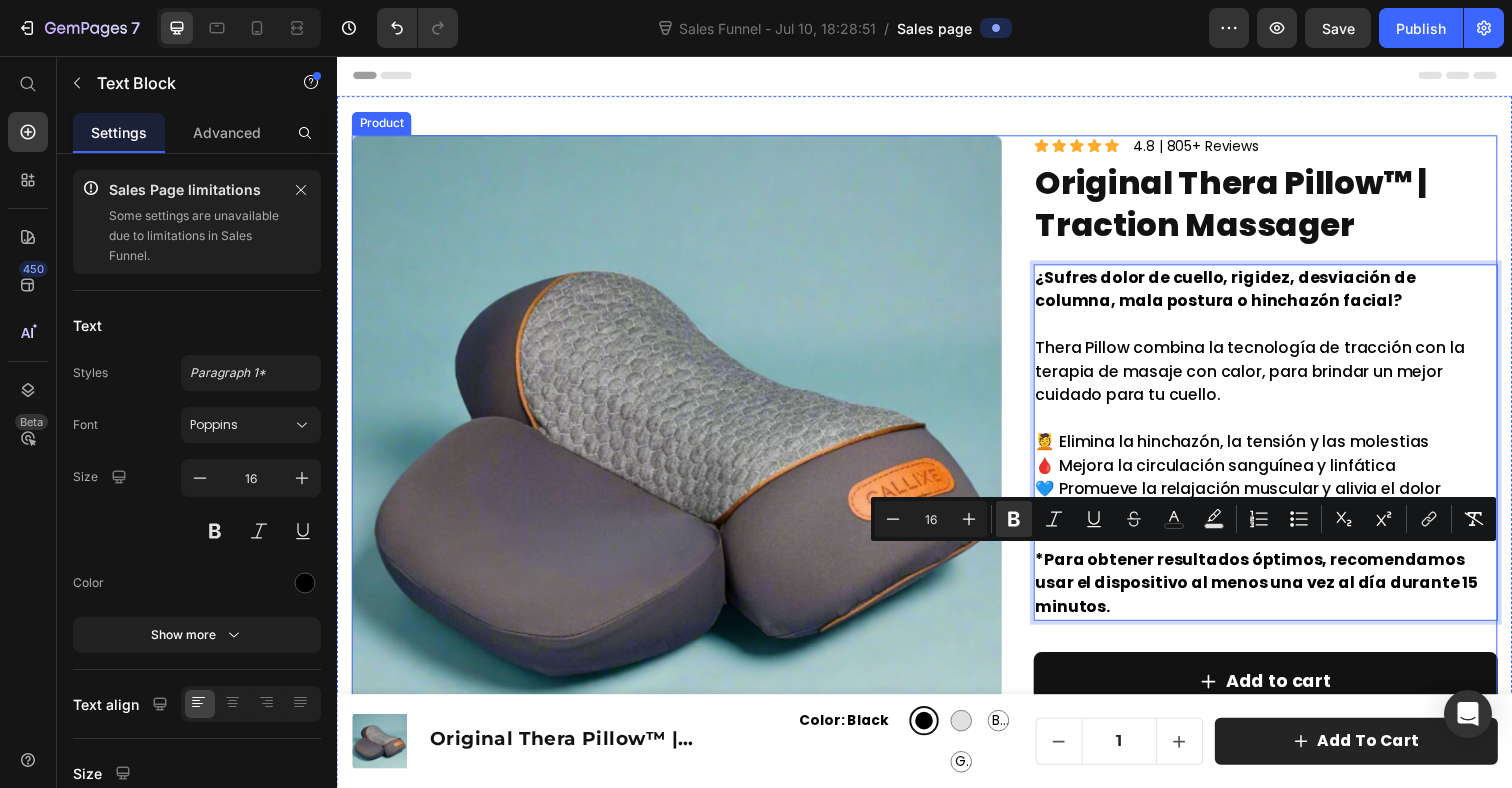 click on "Product Images Icon Icon Icon Icon Icon Icon List 4.8 | 805+ Reviews Text Block Row Original Thera Pillow™ | Traction Massager Product Title ¿Sufres dolor de cuello, rigidez, desviación de columna, mala postura o hinchazón facial? Thera Pillow combina la tecnología de tracción con la terapia de masaje con calor, para brindar un mejor cuidado para tu cuello. 💆 Elimina la hinchazón, la tensión y las molestias 🩸 Mejora la circulación sanguínea y linfática 💙 Promueve la relajación muscular y alivia el dolor 🤸 Corrige la mala postura y recupera la buena postura *Para obtener resultados óptimos, recomendamos usar el dispositivo al menos una vez al día durante 15 minutos. Text Block   8 Row
Add to cart Add to Cart Image
All transactions secured and encrypted Item List Row
90 Nights Money Back Guarantee
Shipping Details
Disclaimer Accordion Product" at bounding box center (937, 588) 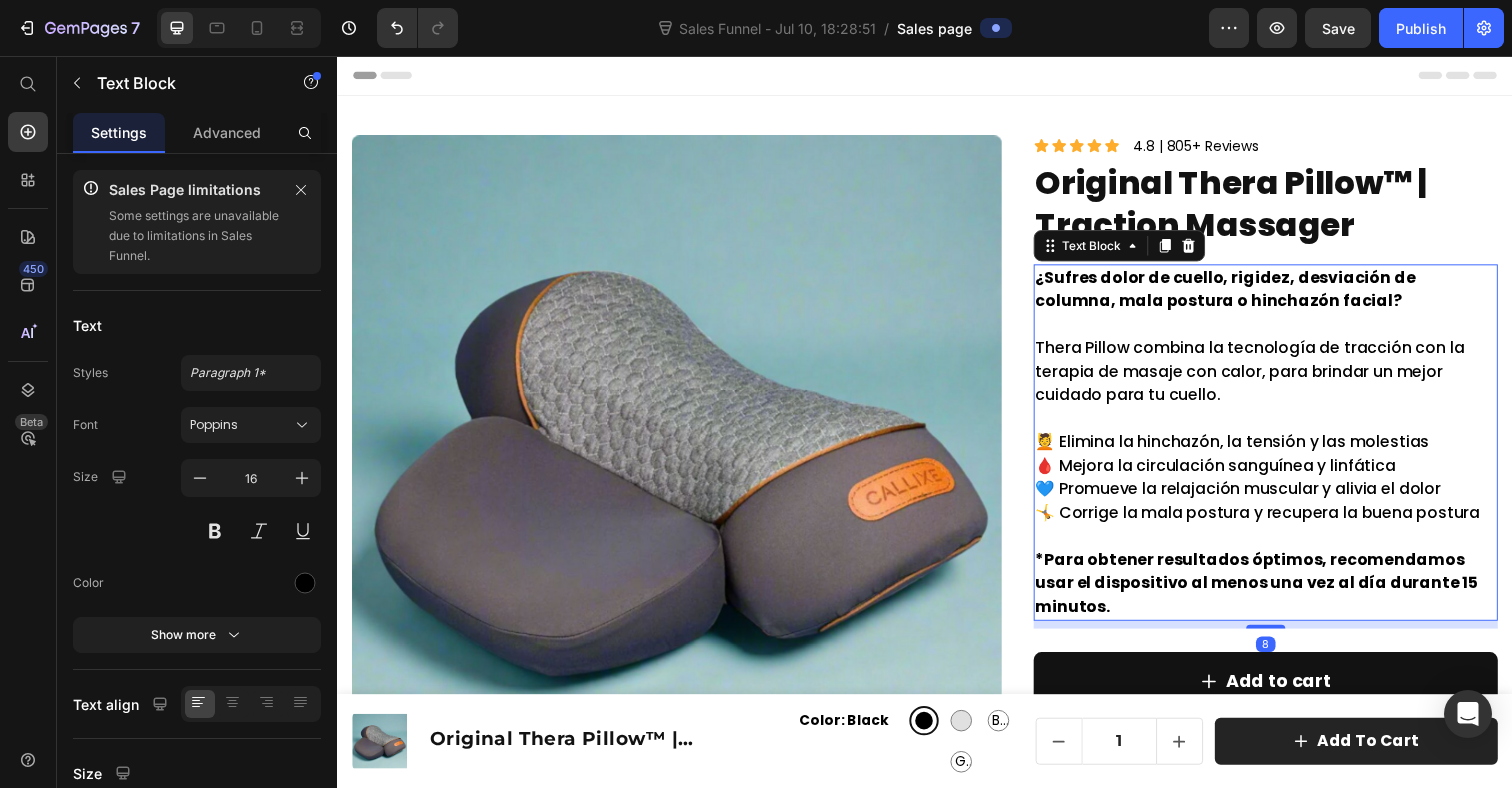 click on "💆 Elimina la hinchazón, la tensión y las molestias 🩸 Mejora la circulación sanguínea y linfática 💙 Promueve la relajación muscular y alivia el dolor 🤸 Corrige la mala postura y recupera la buena postura" at bounding box center [1285, 487] 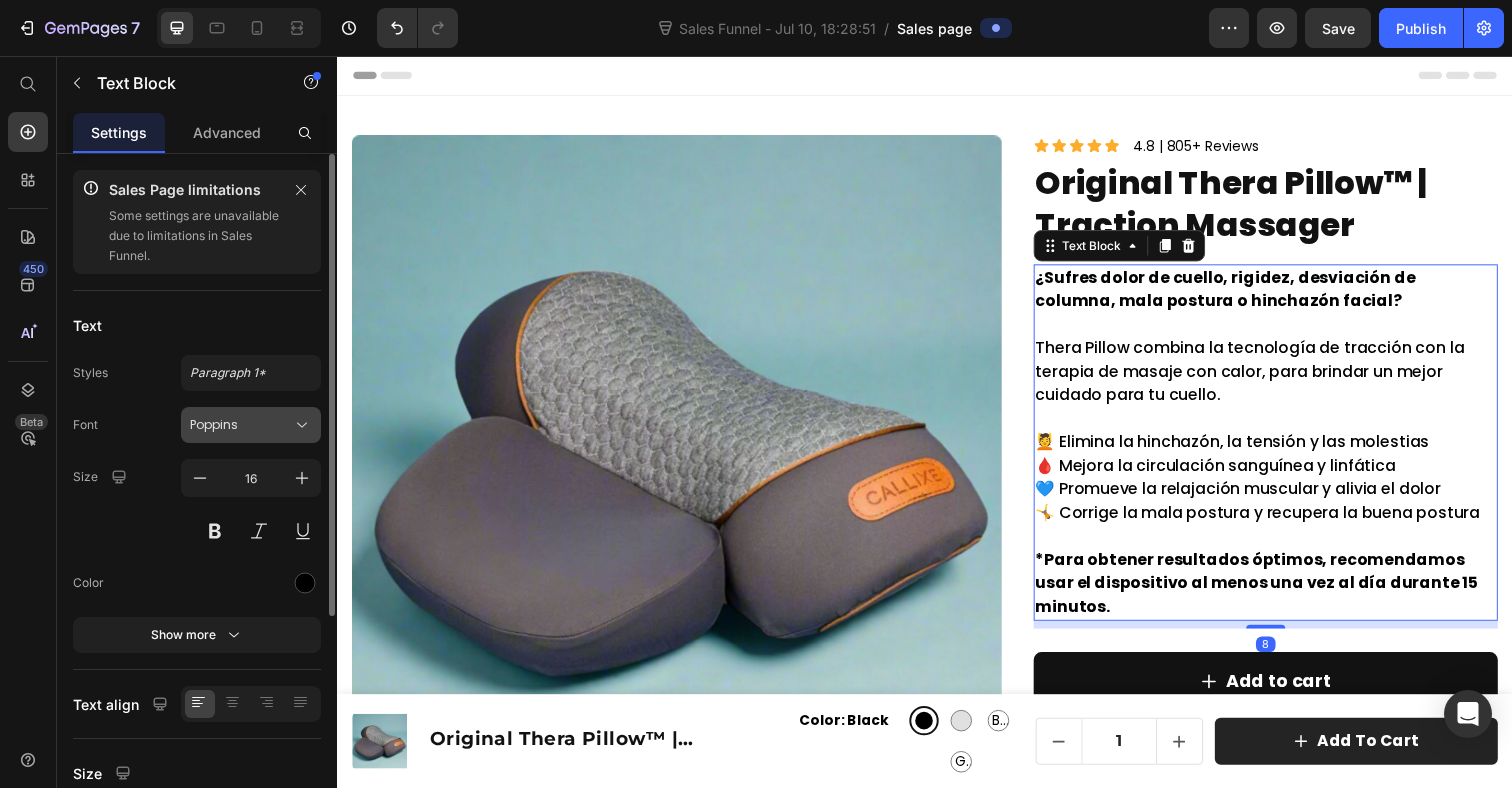 click on "Poppins" at bounding box center (241, 425) 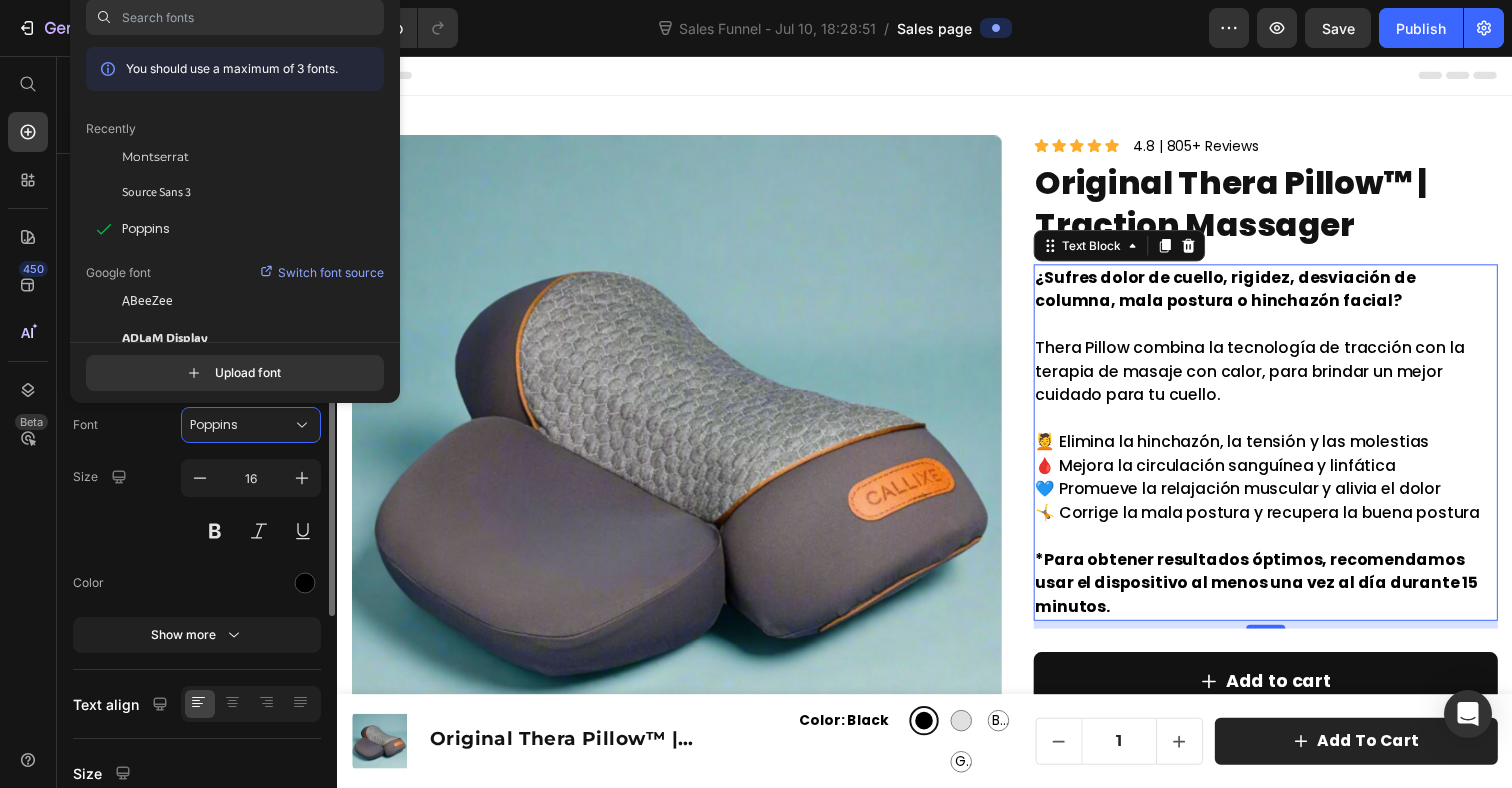 click on "Font Poppins Size 16 Color Show more" at bounding box center (197, 530) 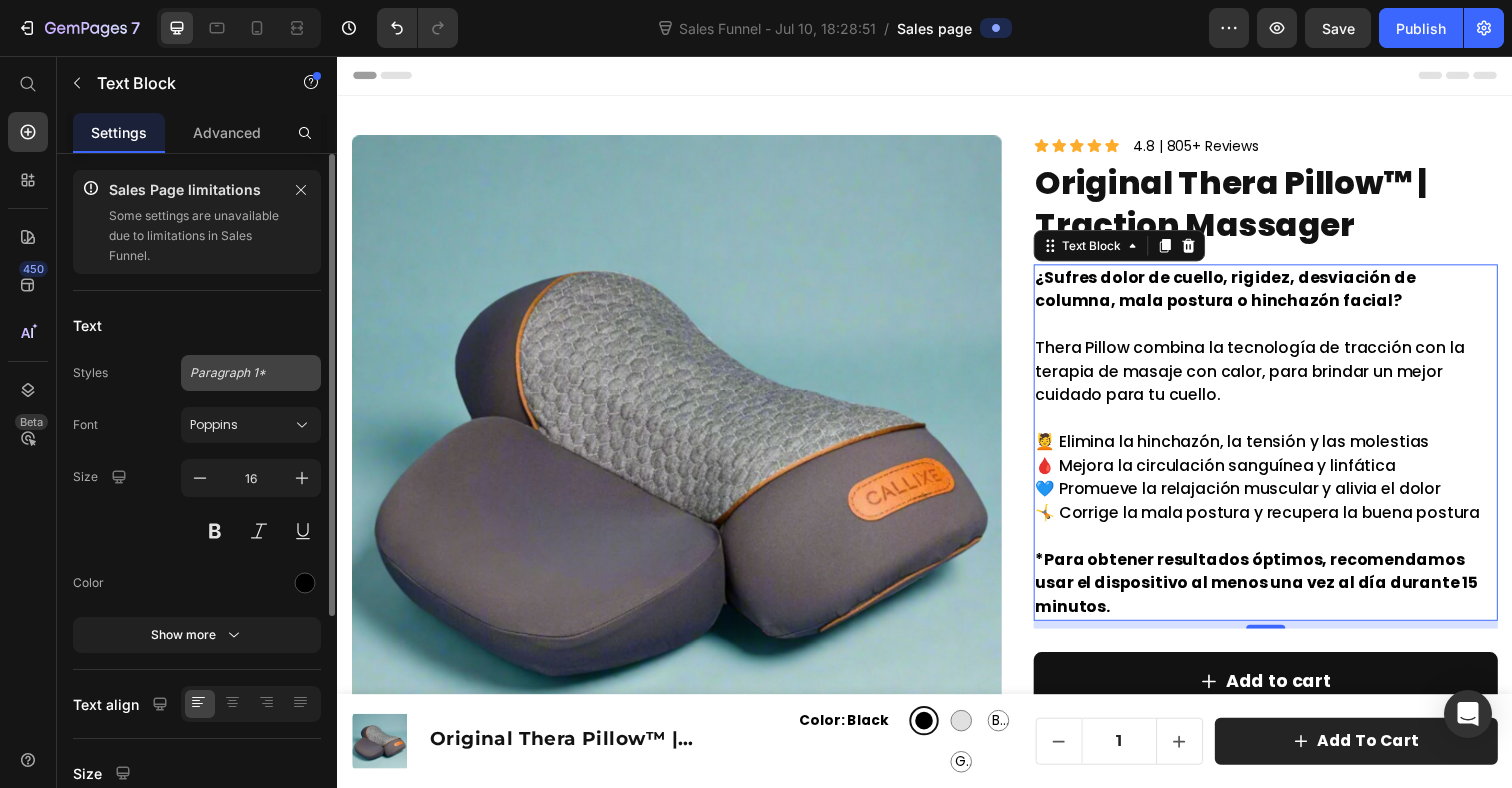 click on "Paragraph 1*" 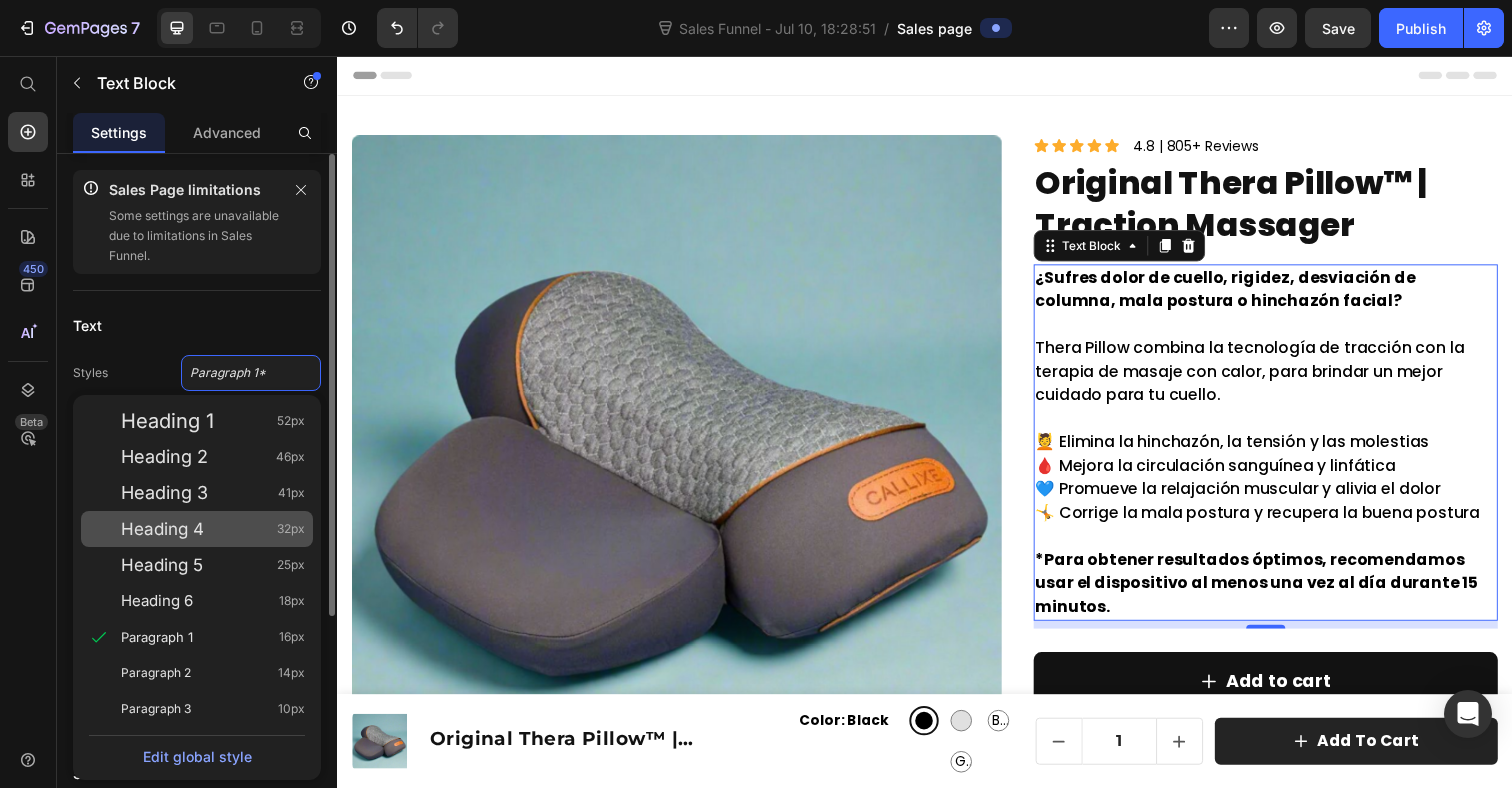 click on "Heading 4 32px" 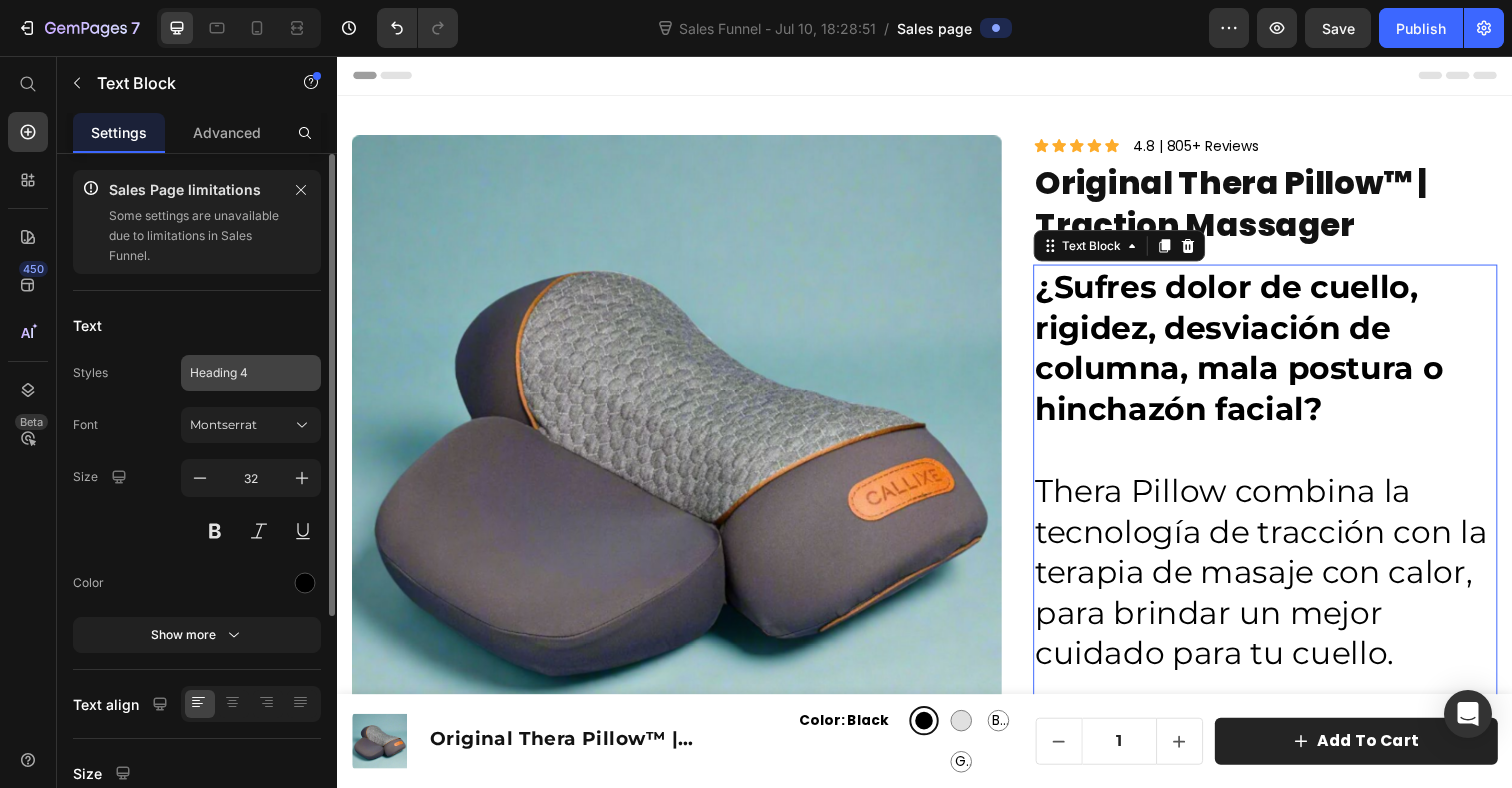 click on "Heading 4" 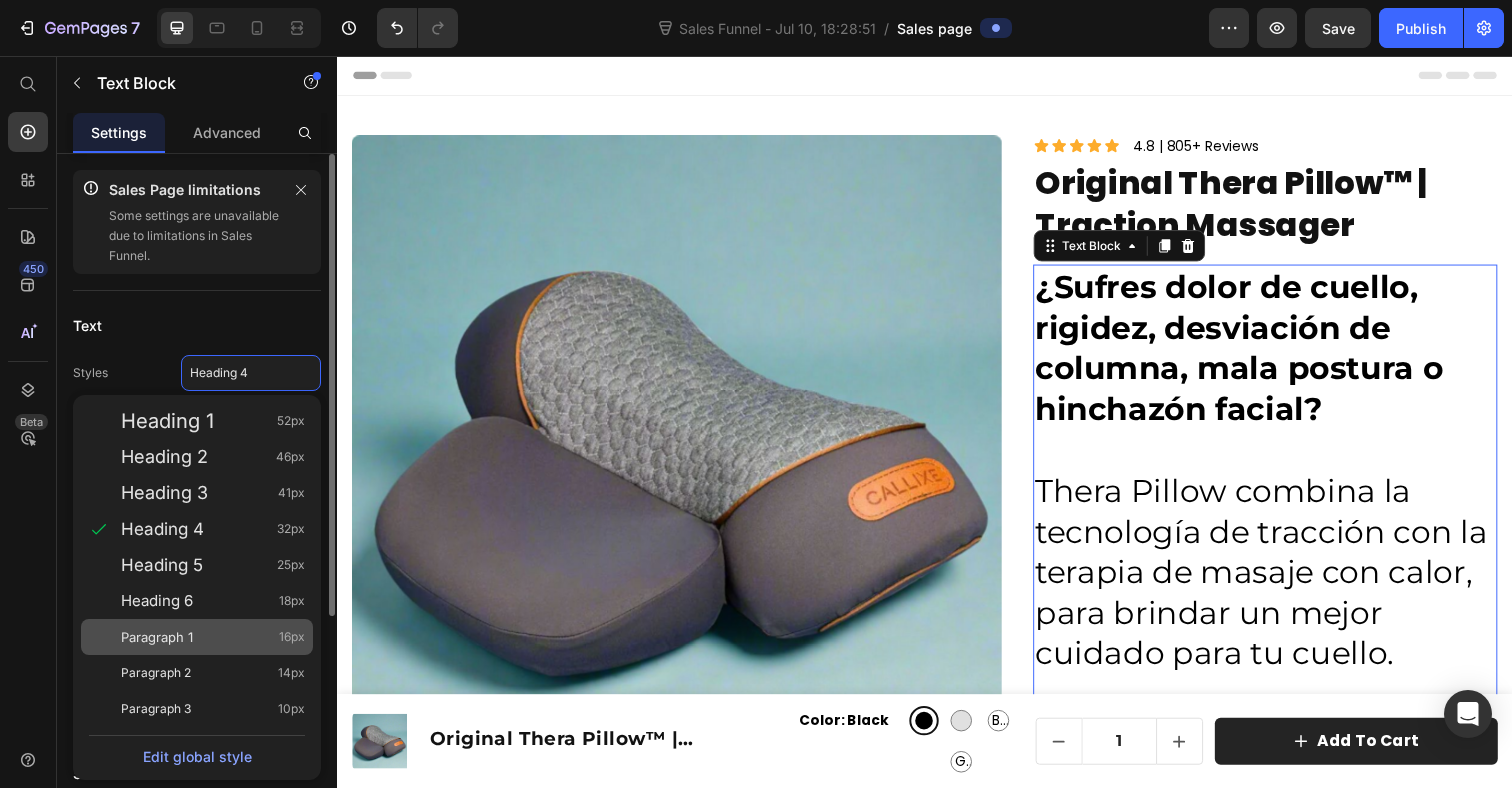 click on "Paragraph 1 16px" at bounding box center [213, 637] 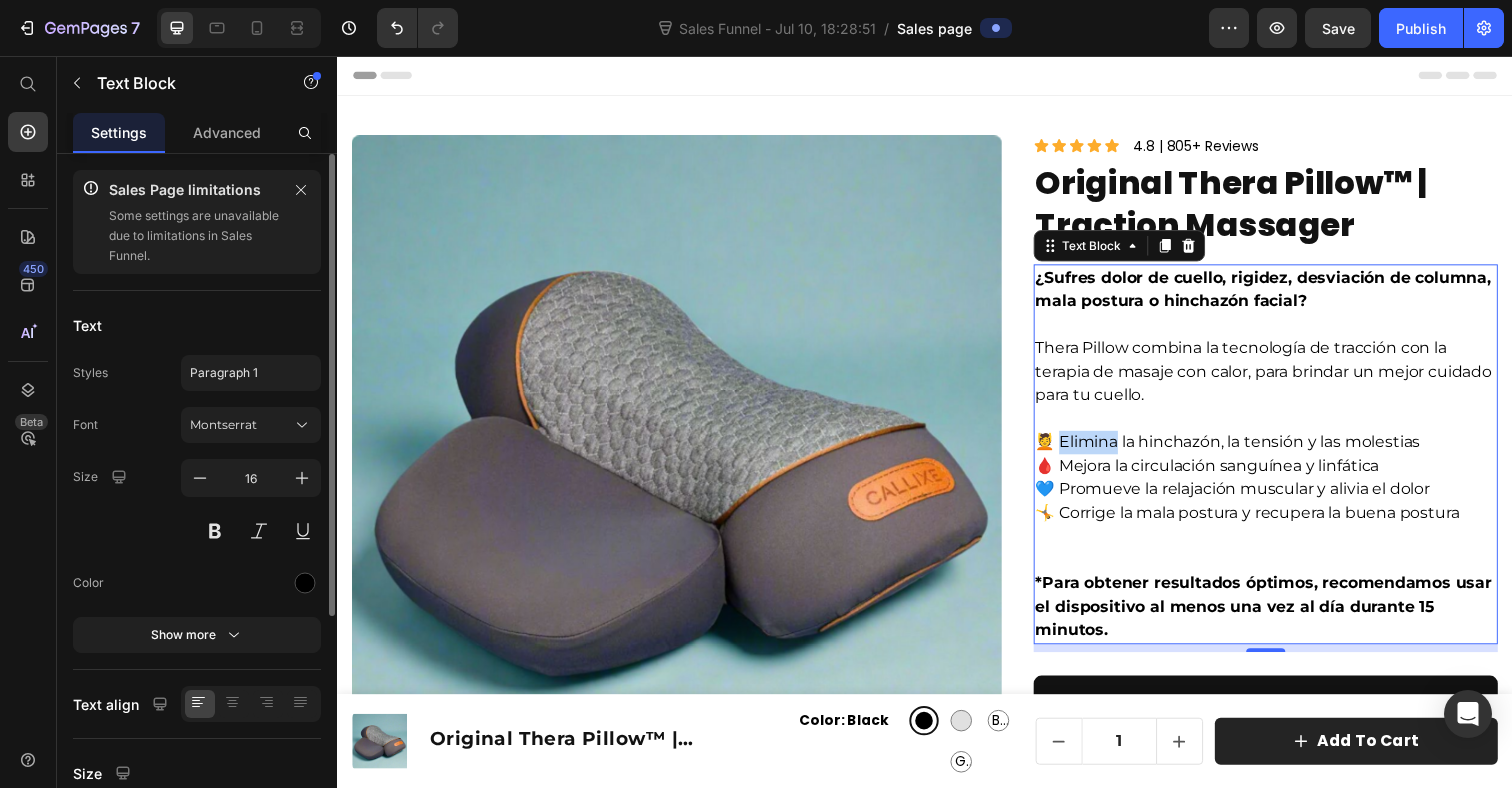 click on "💆 Elimina la hinchazón, la tensión y las molestias 🩸 Mejora la circulación sanguínea y linfática 💙 Promueve la relajación muscular y alivia el dolor 🤸 Corrige la mala postura y recupera la buena postura" at bounding box center (1285, 499) 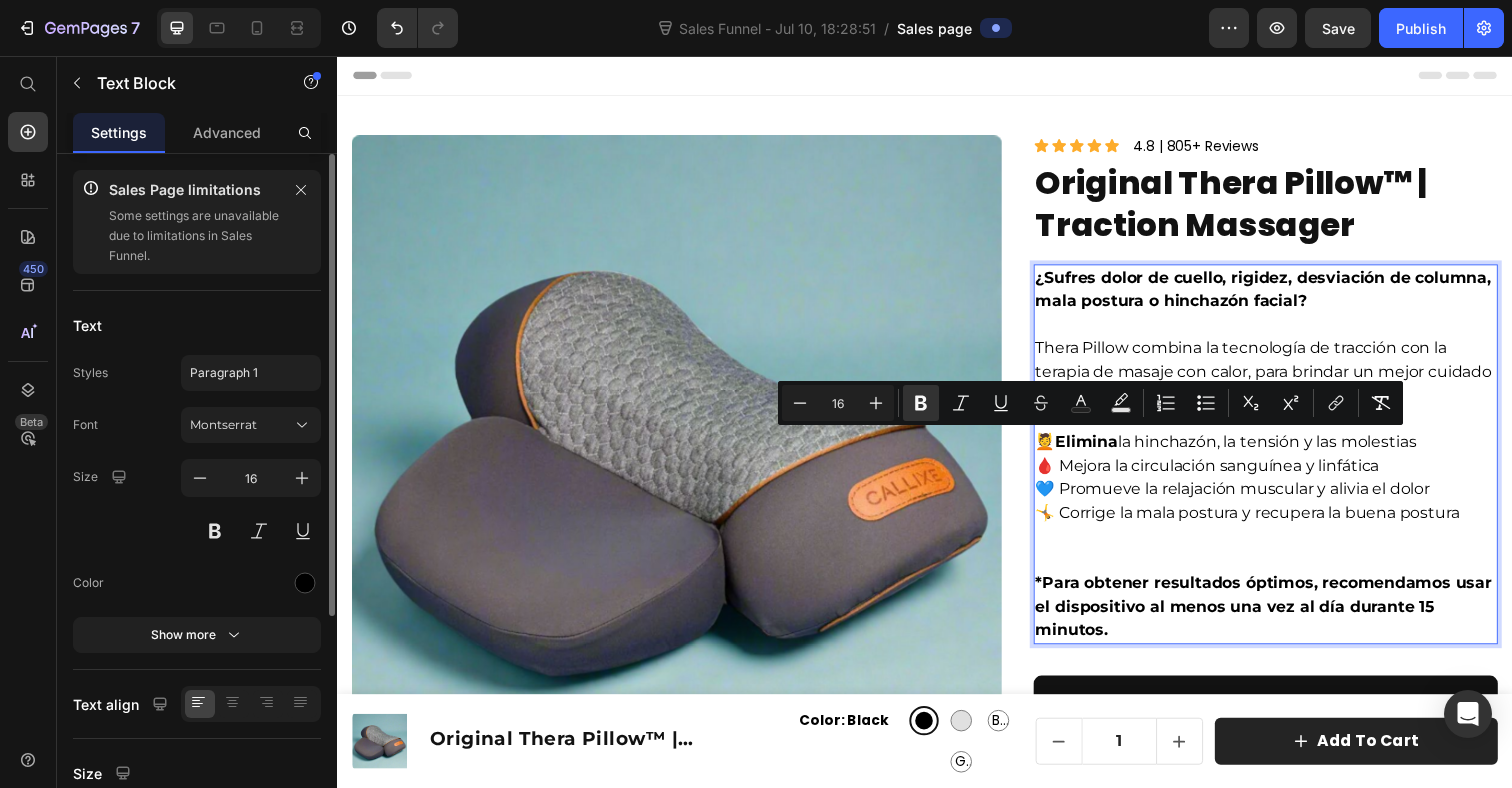 click on "💆 Elimina la hinchazón, la tensión y las molestias 🩸 Mejora la circulación sanguínea y linfática 💙 Promueve la relajación muscular y alivia el dolor 🤸 Corrige la mala postura y recupera la buena postura" at bounding box center (1285, 499) 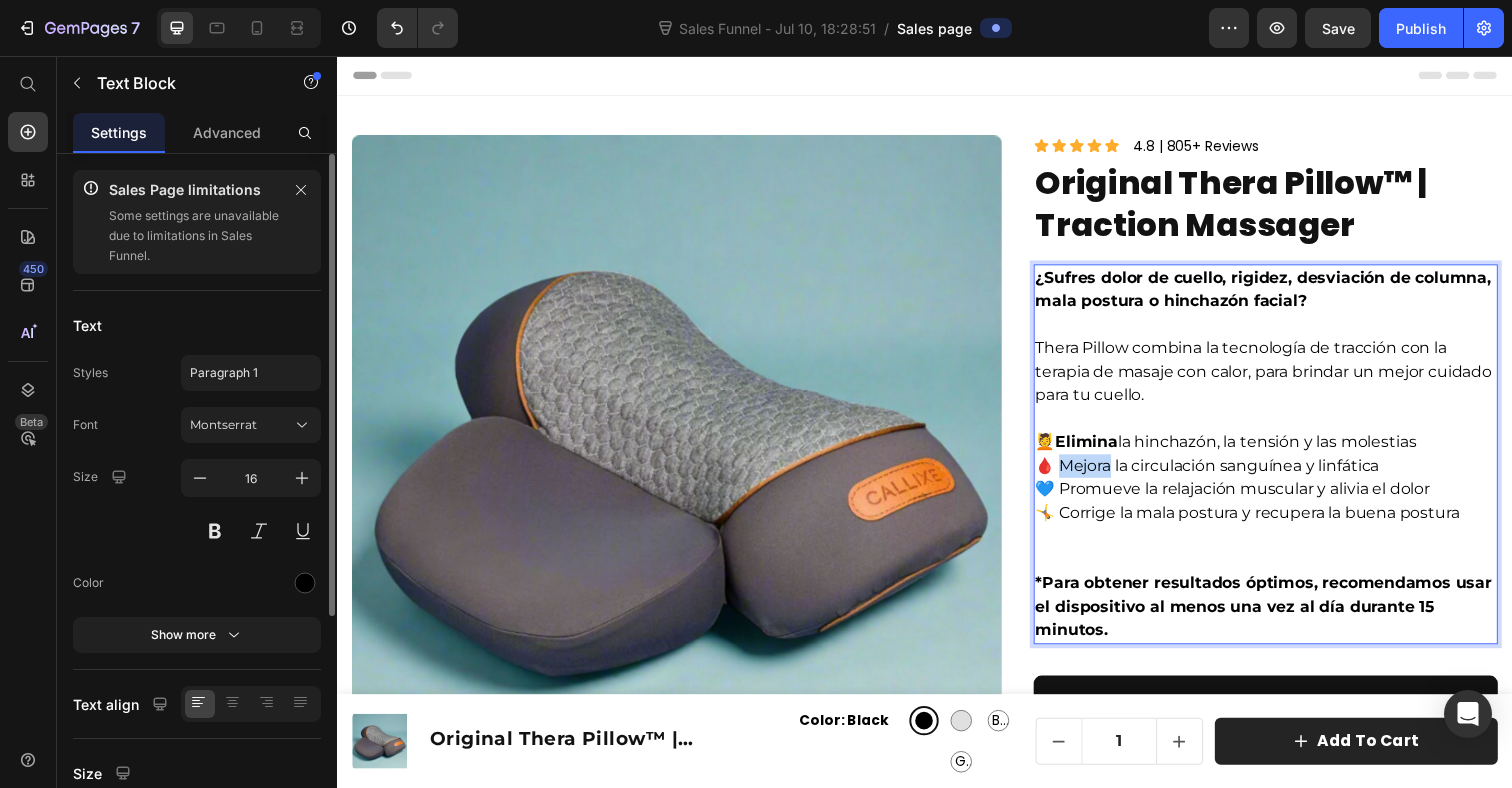 click on "💆 Elimina la hinchazón, la tensión y las molestias 🩸 Mejora la circulación sanguínea y linfática 💙 Promueve la relajación muscular y alivia el dolor 🤸 Corrige la mala postura y recupera la buena postura" at bounding box center [1285, 499] 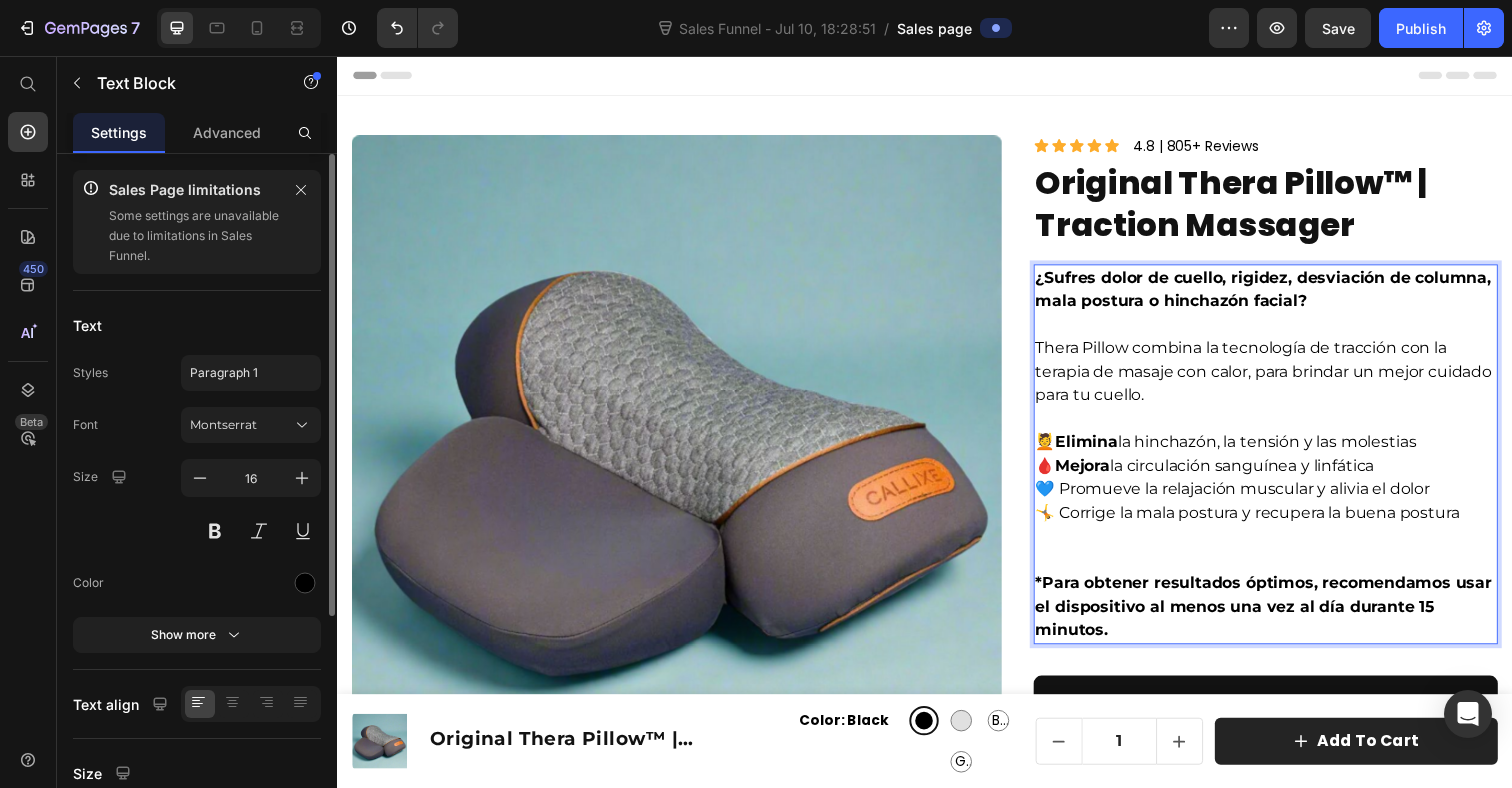 click on "💆  Elimina  la hinchazón, la tensión y las molestias 🩸  Mejora  la circulación sanguínea y linfática 💙 Promueve la relajación muscular y alivia el dolor 🤸 Corrige la mala postura y recupera la buena postura" at bounding box center (1285, 499) 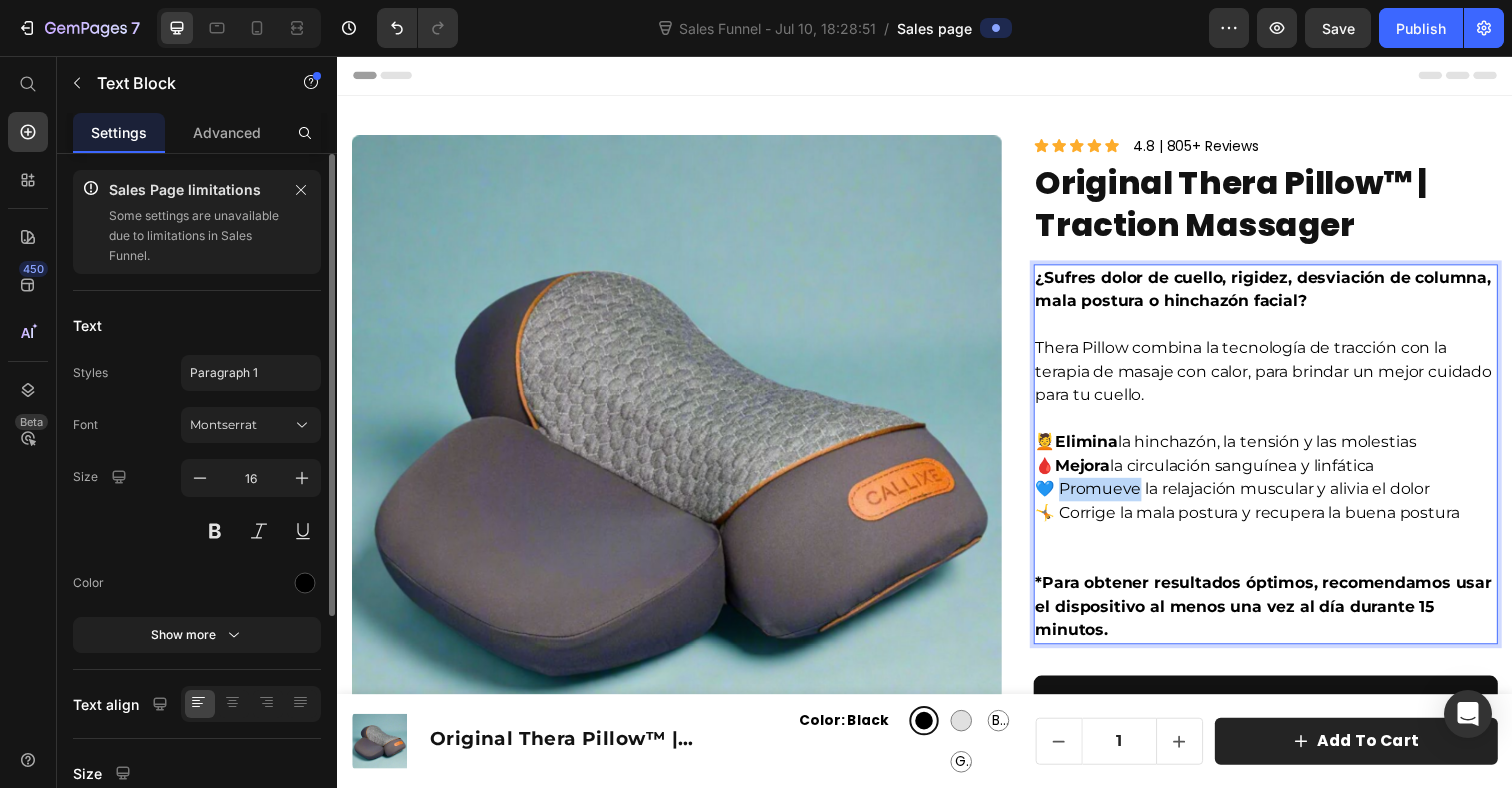 click on "💆  Elimina  la hinchazón, la tensión y las molestias 🩸  Mejora  la circulación sanguínea y linfática 💙 Promueve la relajación muscular y alivia el dolor 🤸 Corrige la mala postura y recupera la buena postura" at bounding box center [1285, 499] 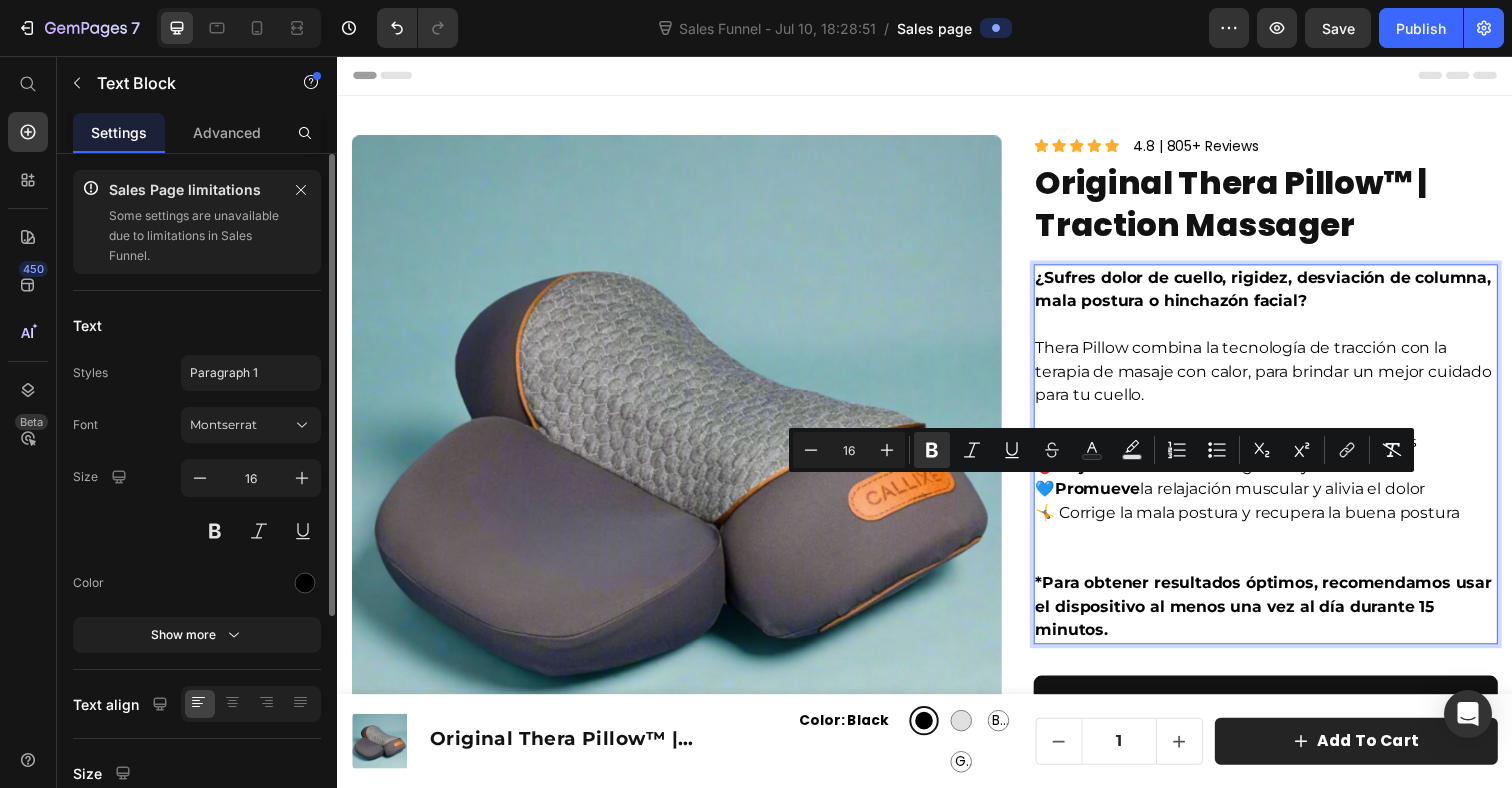 click on "💆  Elimina  la hinchazón, la tensión y las molestias 🩸  Mejora  la circulación sanguínea y linfática 💙  Promueve  la relajación muscular y alivia el dolor 🤸 Corrige la mala postura y recupera la buena postura" at bounding box center (1285, 499) 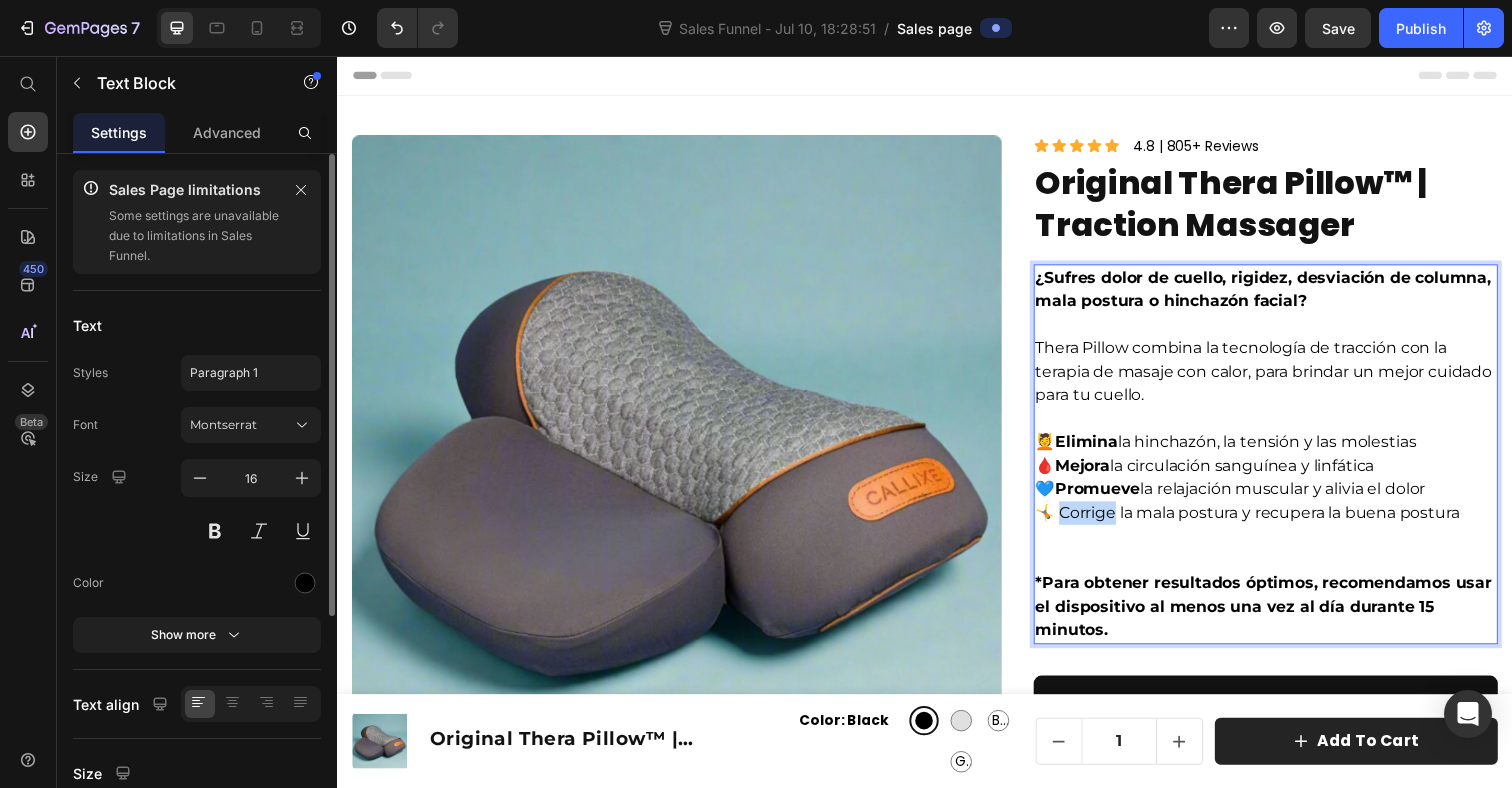 click on "💆  Elimina  la hinchazón, la tensión y las molestias 🩸  Mejora  la circulación sanguínea y linfática 💙  Promueve  la relajación muscular y alivia el dolor 🤸 Corrige la mala postura y recupera la buena postura" at bounding box center [1285, 499] 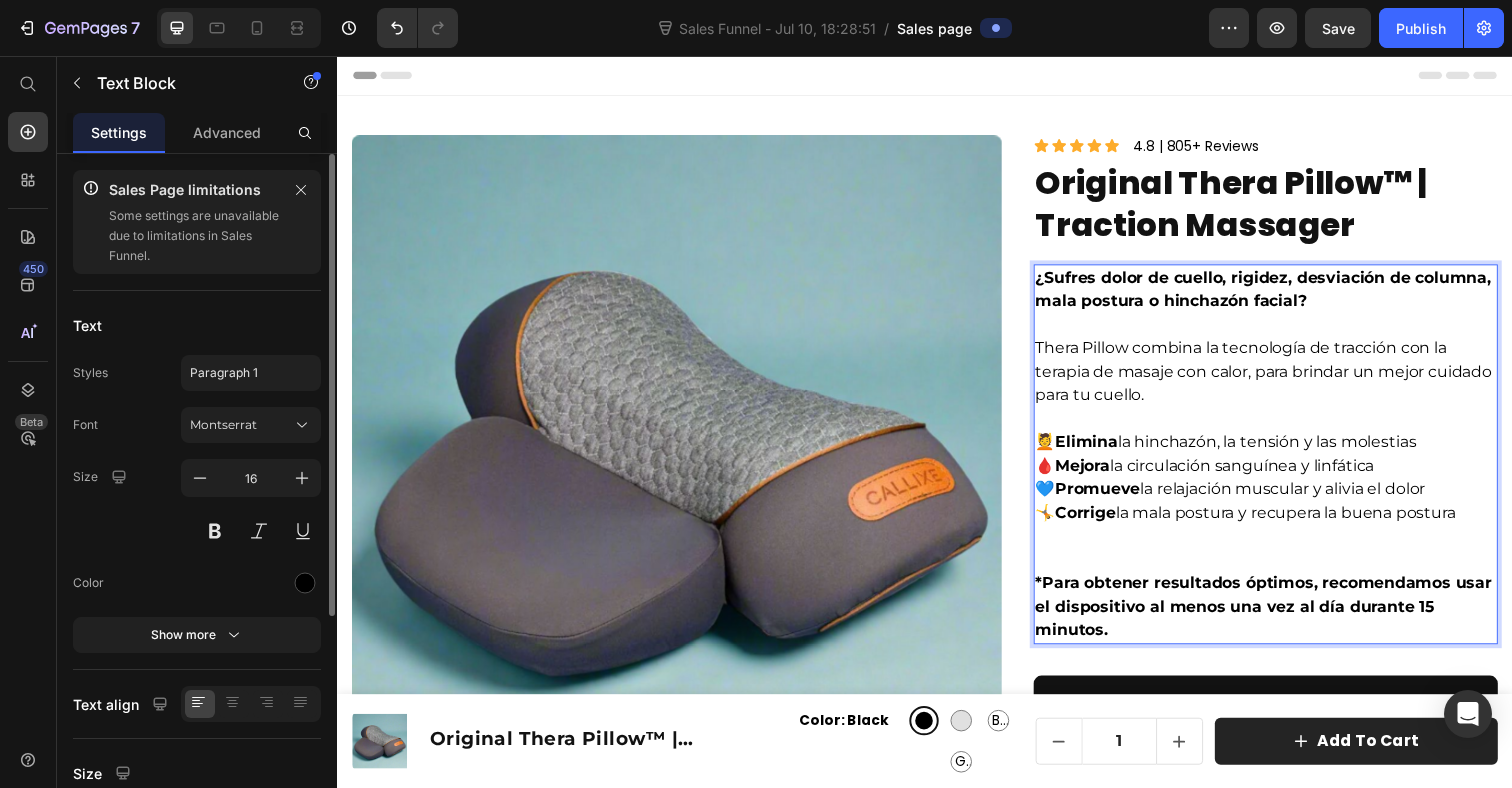 click on "Thera Pillow combina la tecnología de tracción con la terapia de masaje con calor, para brindar un mejor cuidado para tu cuello." at bounding box center [1285, 367] 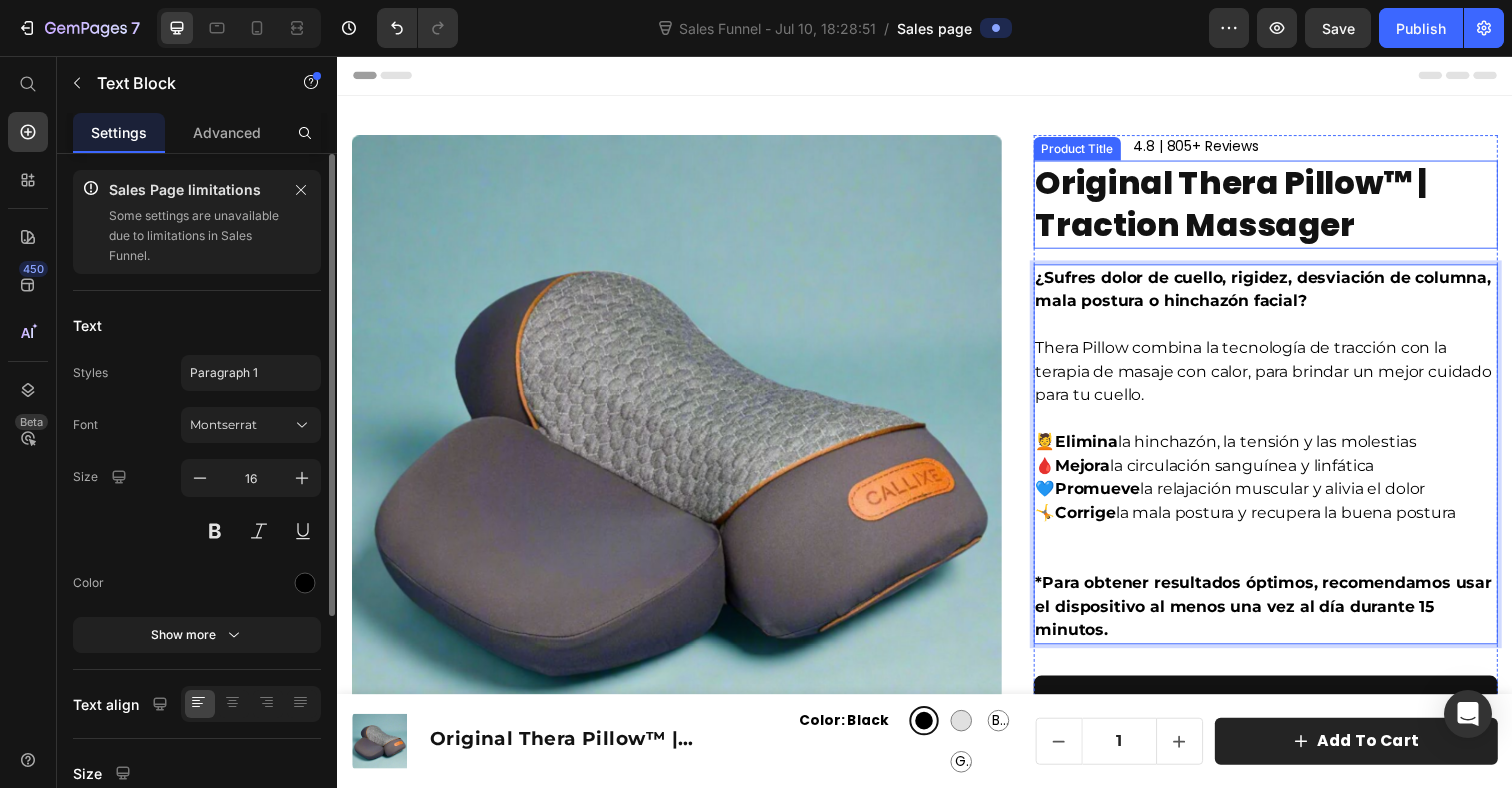 click on "Original Thera Pillow™ | Traction Massager" at bounding box center [1285, 208] 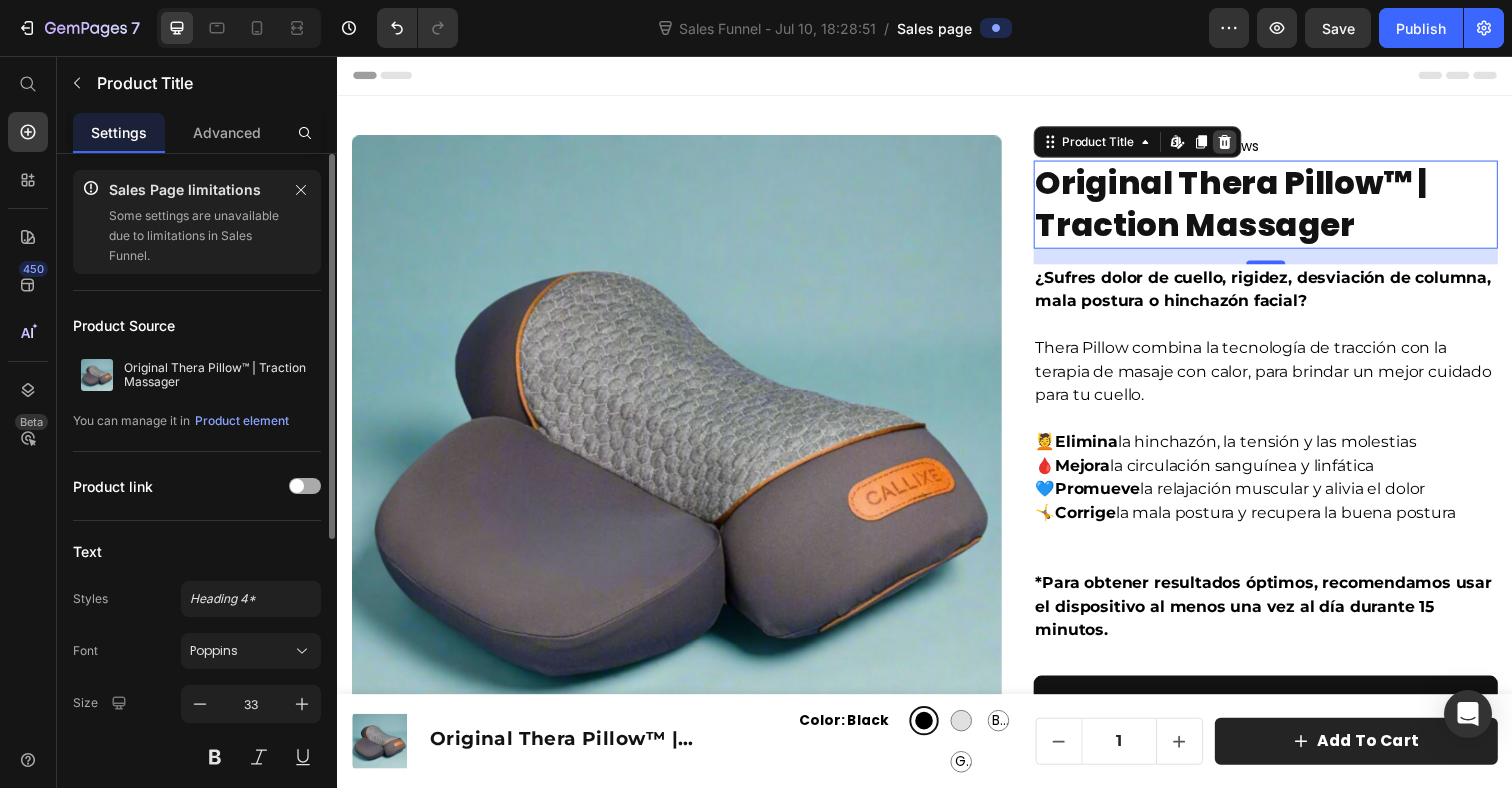click 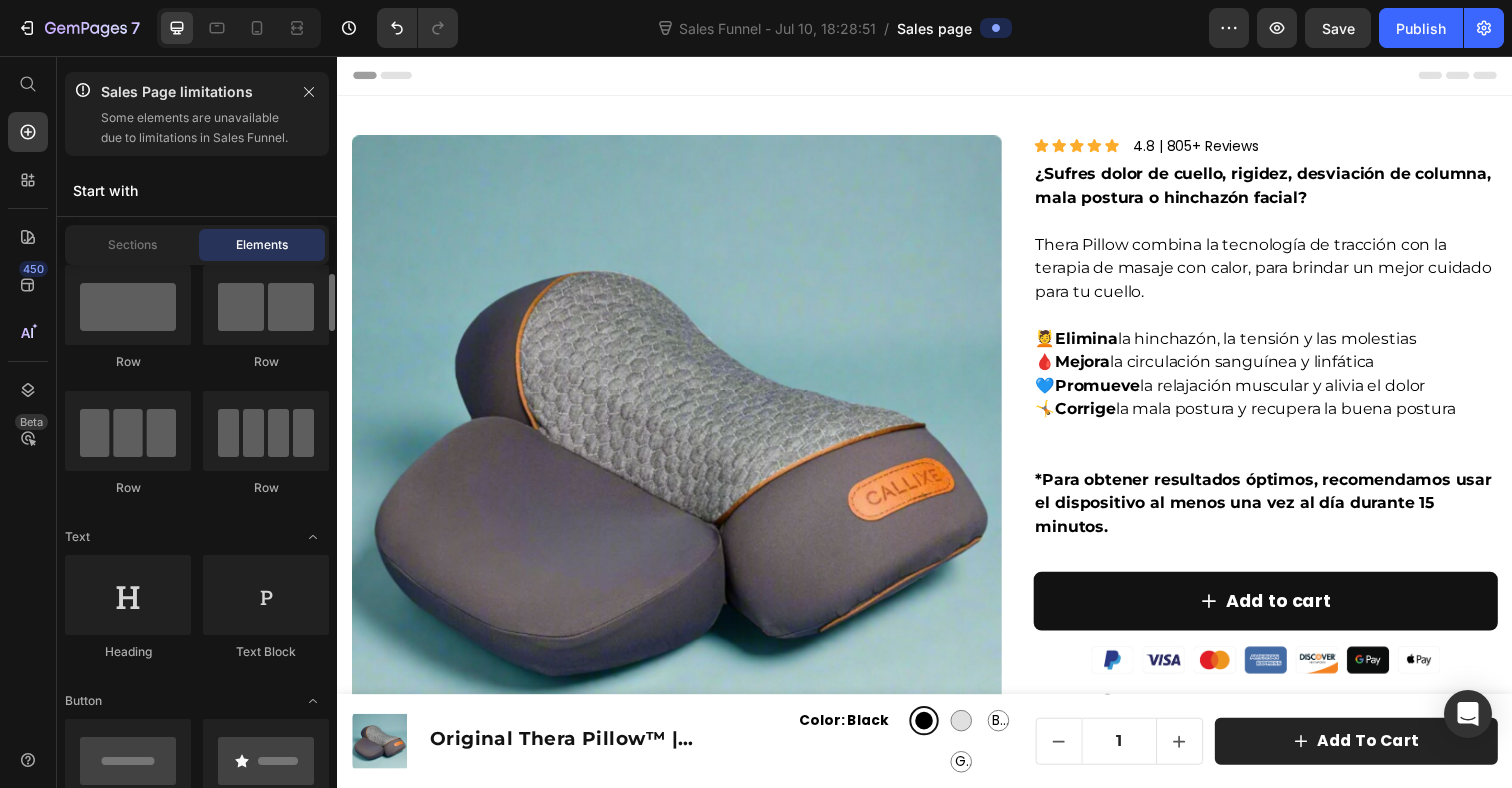 scroll, scrollTop: 59, scrollLeft: 0, axis: vertical 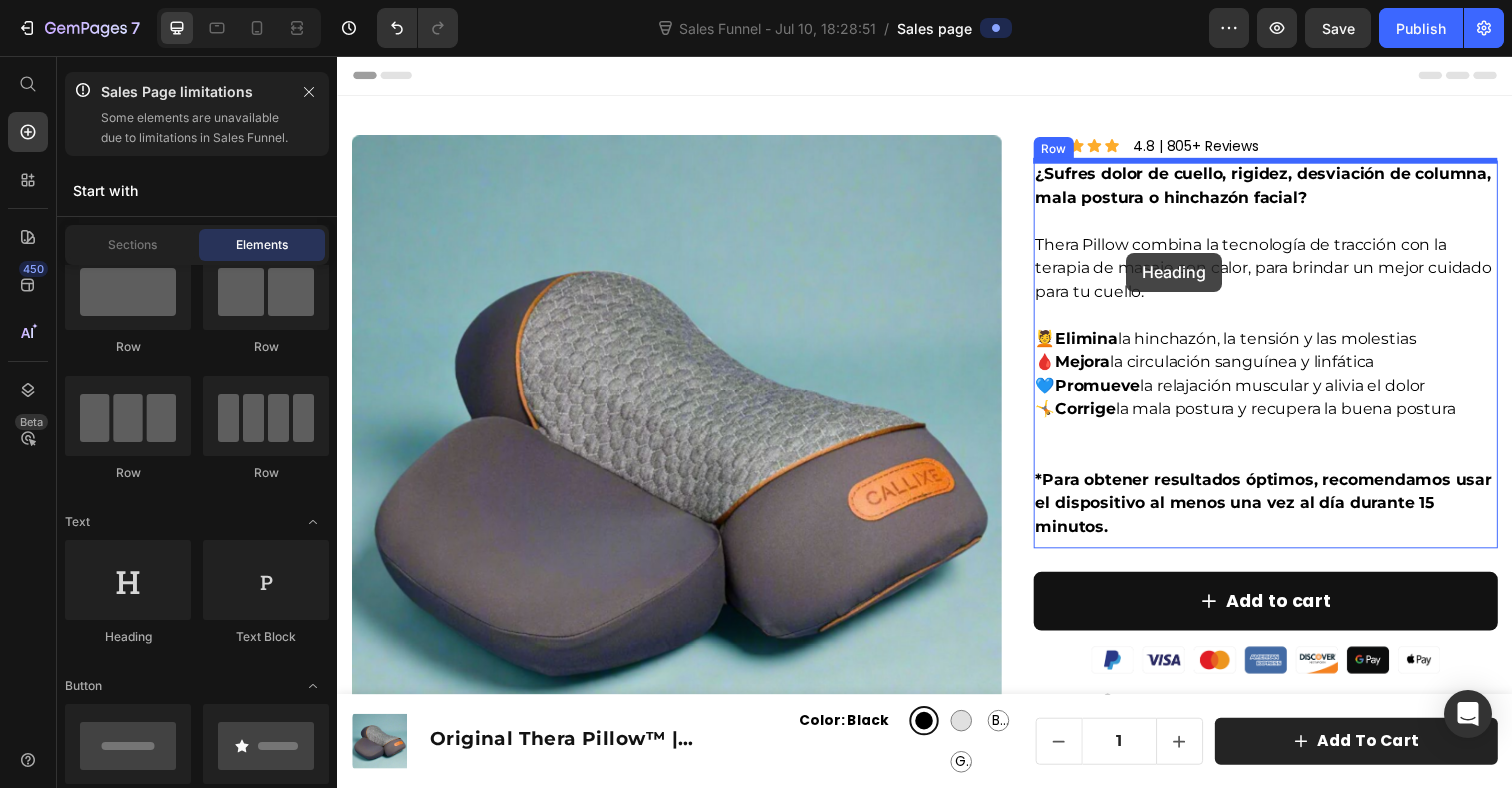 drag, startPoint x: 487, startPoint y: 658, endPoint x: 1140, endPoint y: 251, distance: 769.45306 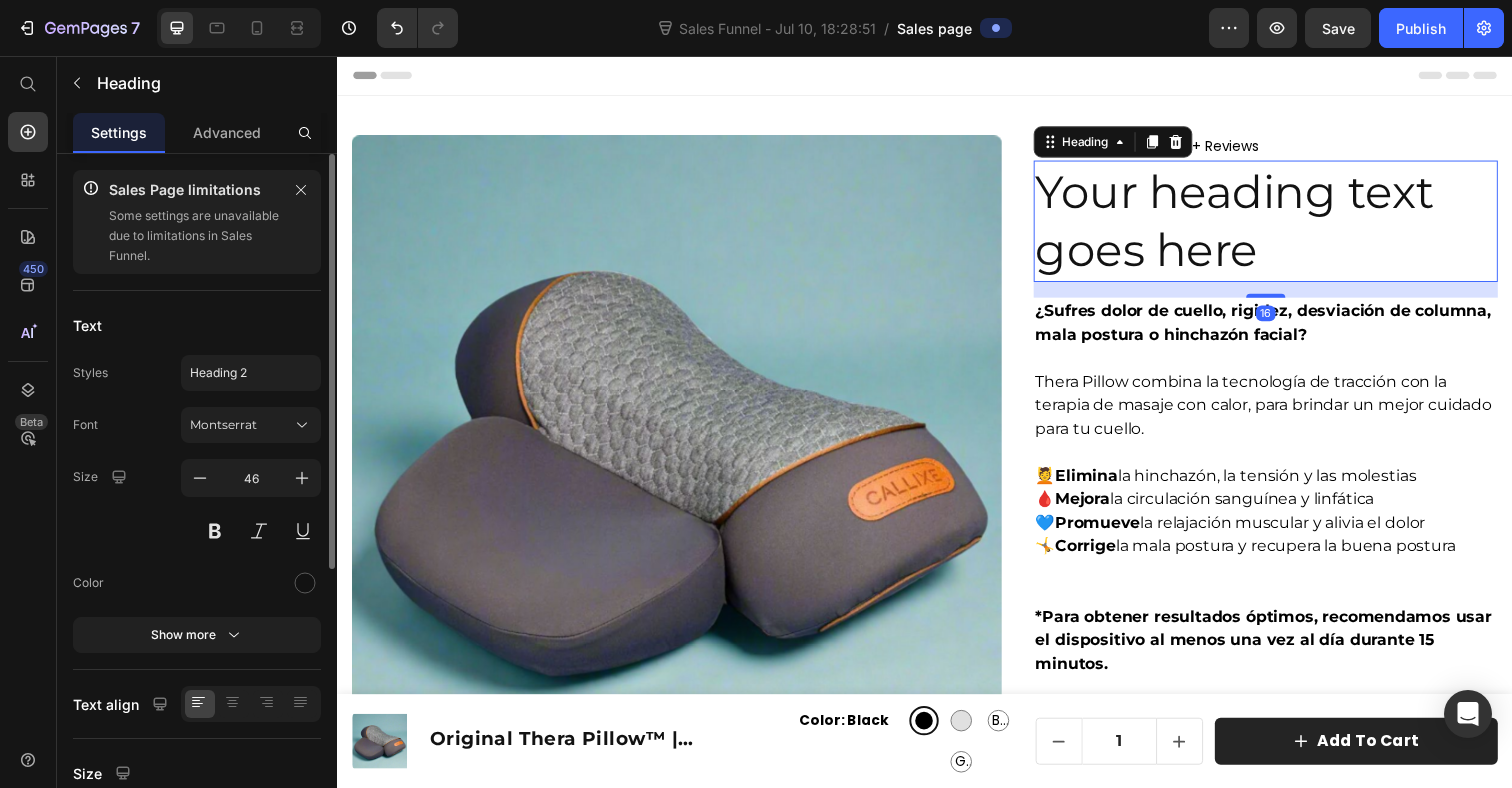 click on "Your heading text goes here" at bounding box center (1285, 225) 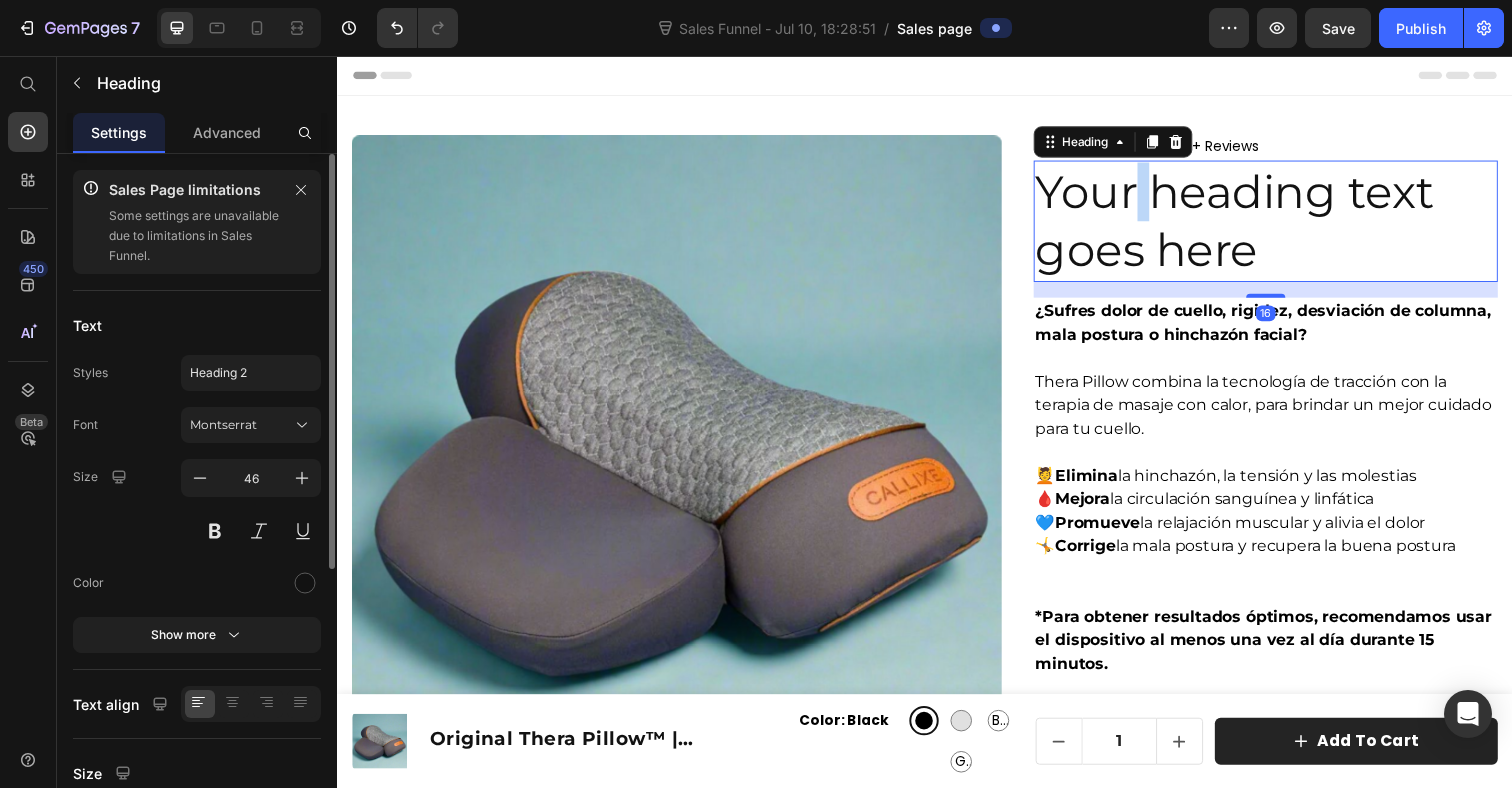 click on "Your heading text goes here" at bounding box center [1285, 225] 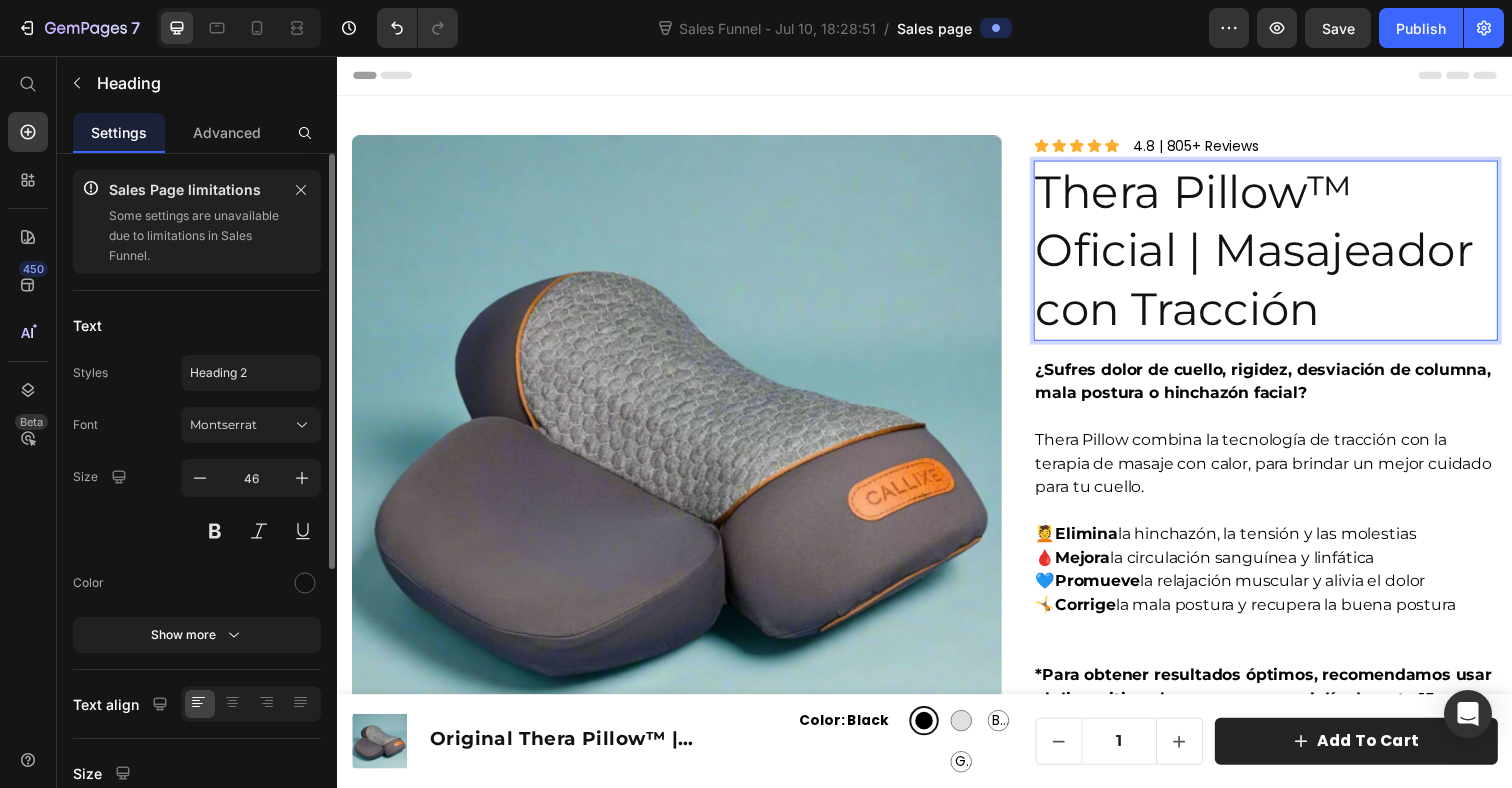 click on "Thera Pillow combina la tecnología de tracción con la terapia de masaje con calor, para brindar un mejor cuidado para tu cuello." at bounding box center [1285, 461] 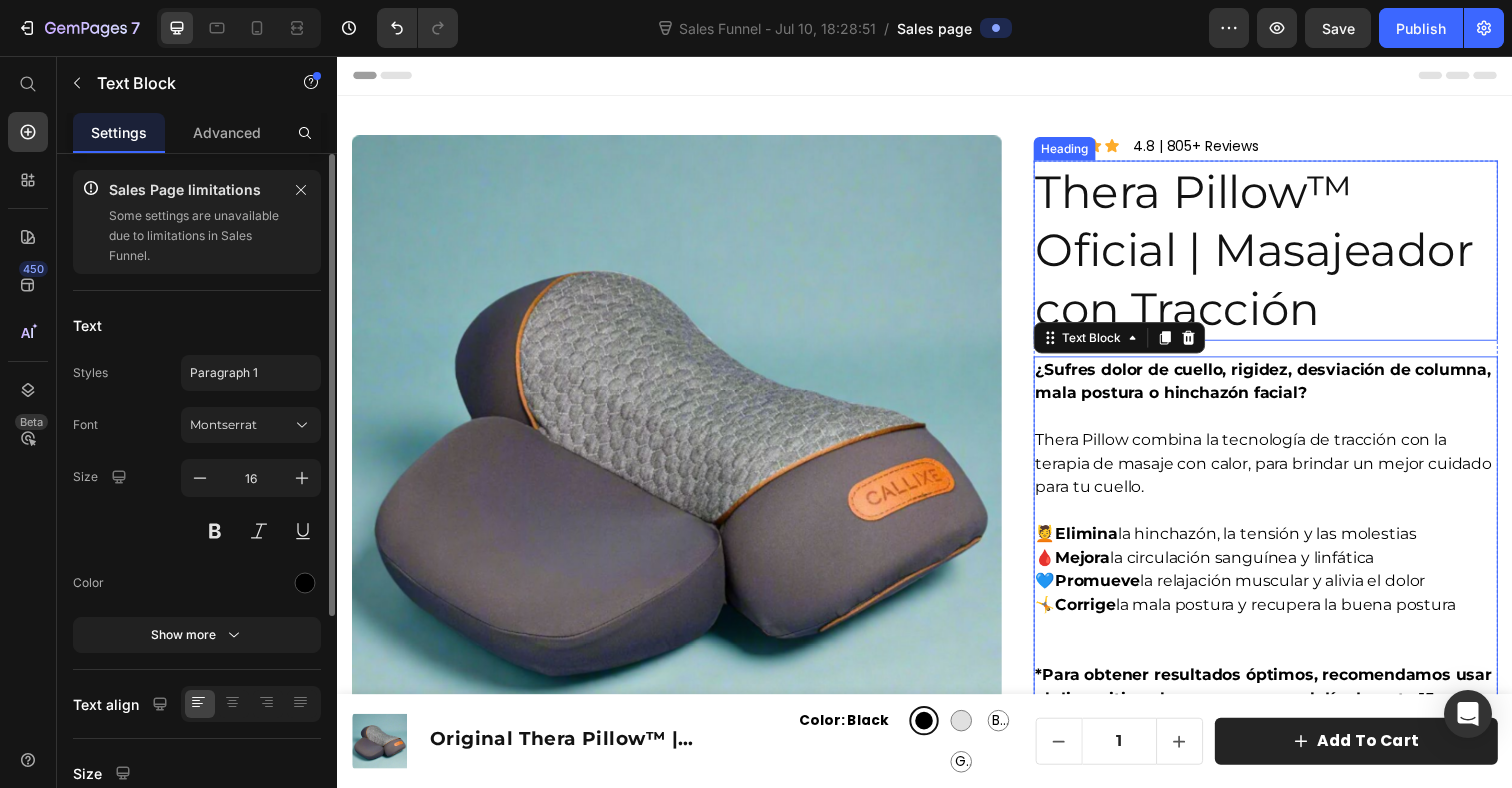 click on "Thera Pillow™ Oficial | Masajeador con Tracción" at bounding box center (1285, 254) 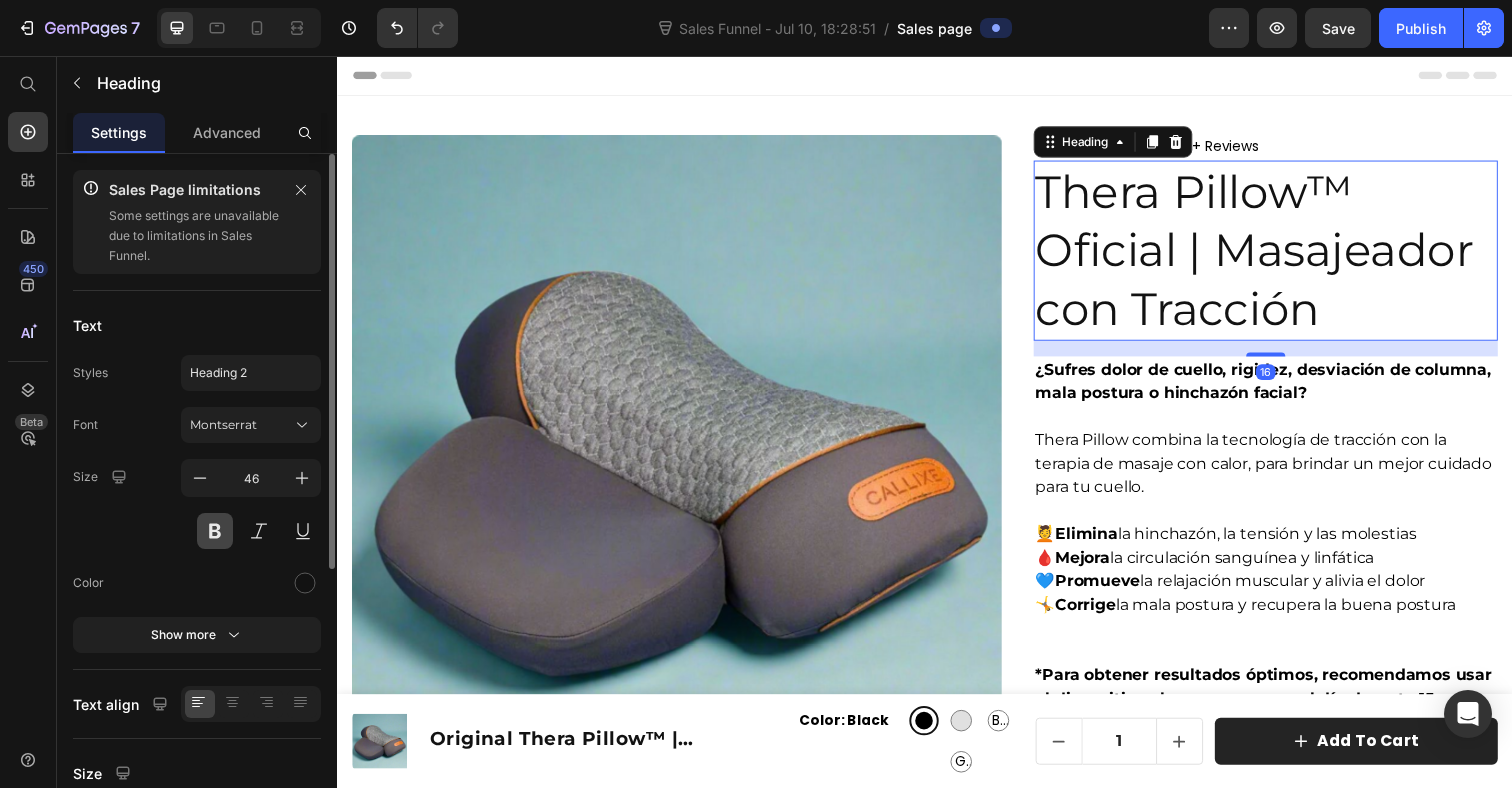 click at bounding box center (215, 531) 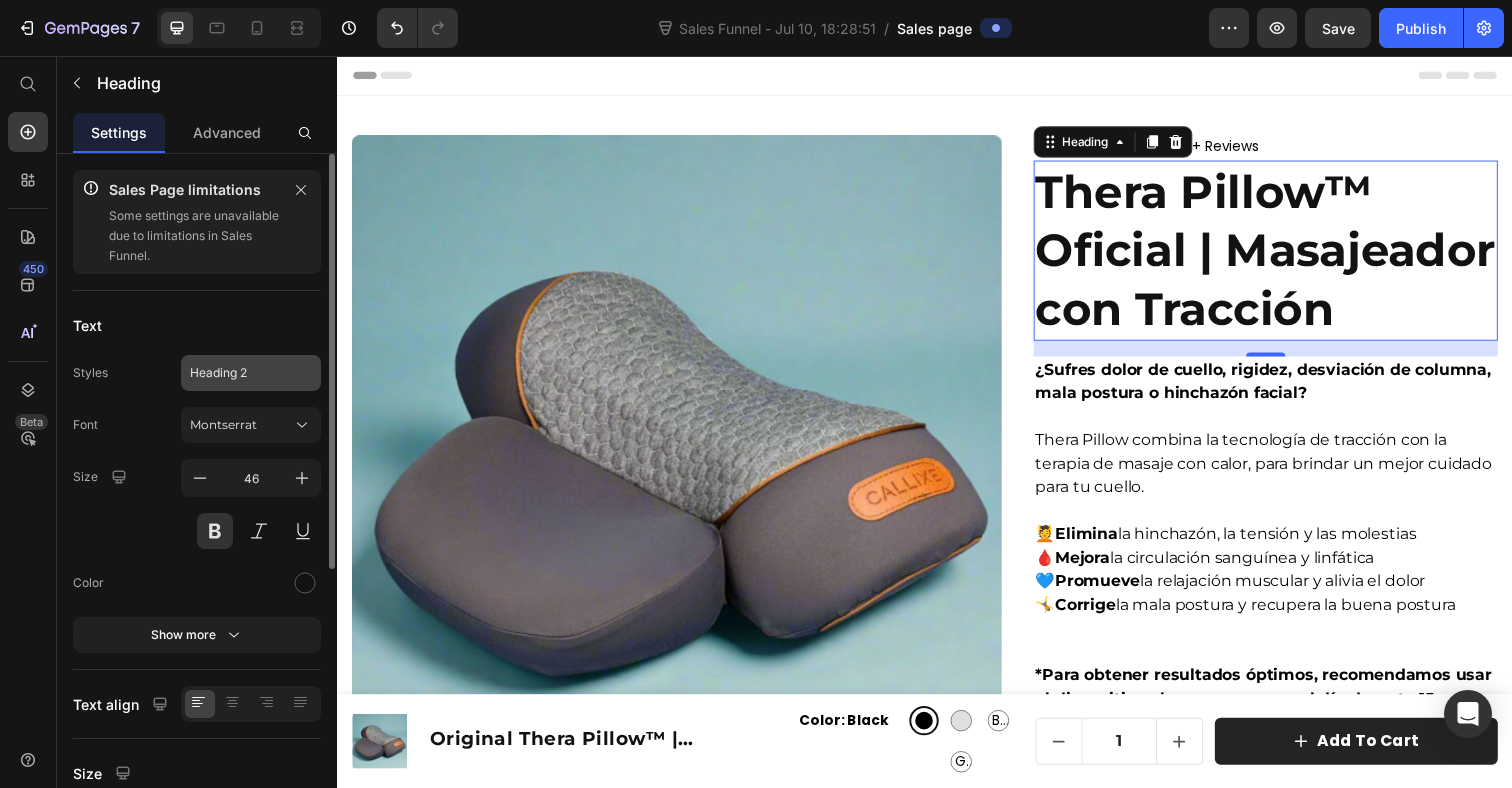 click on "Heading 2" at bounding box center [251, 373] 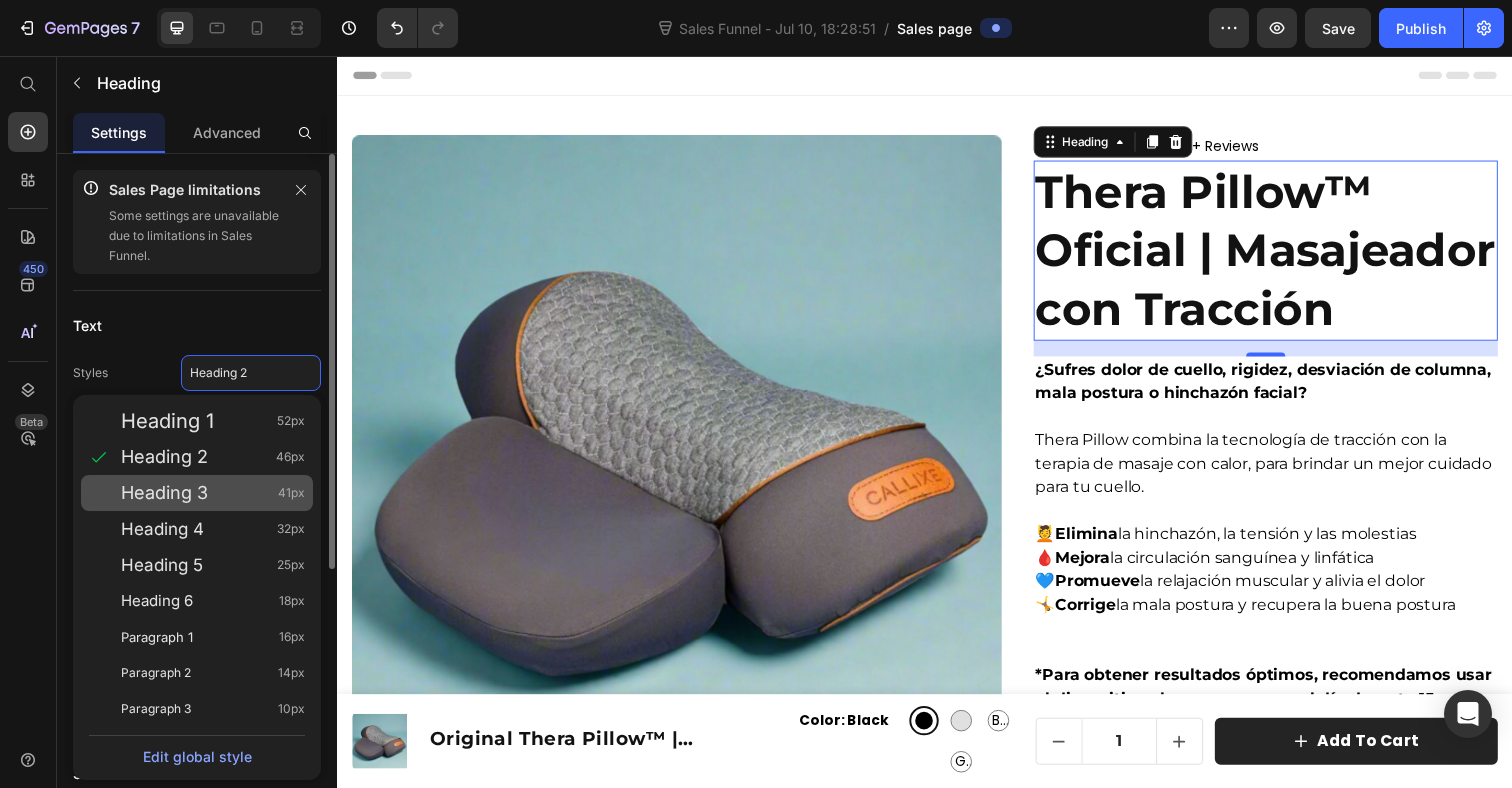 click on "Heading 3 41px" at bounding box center [213, 493] 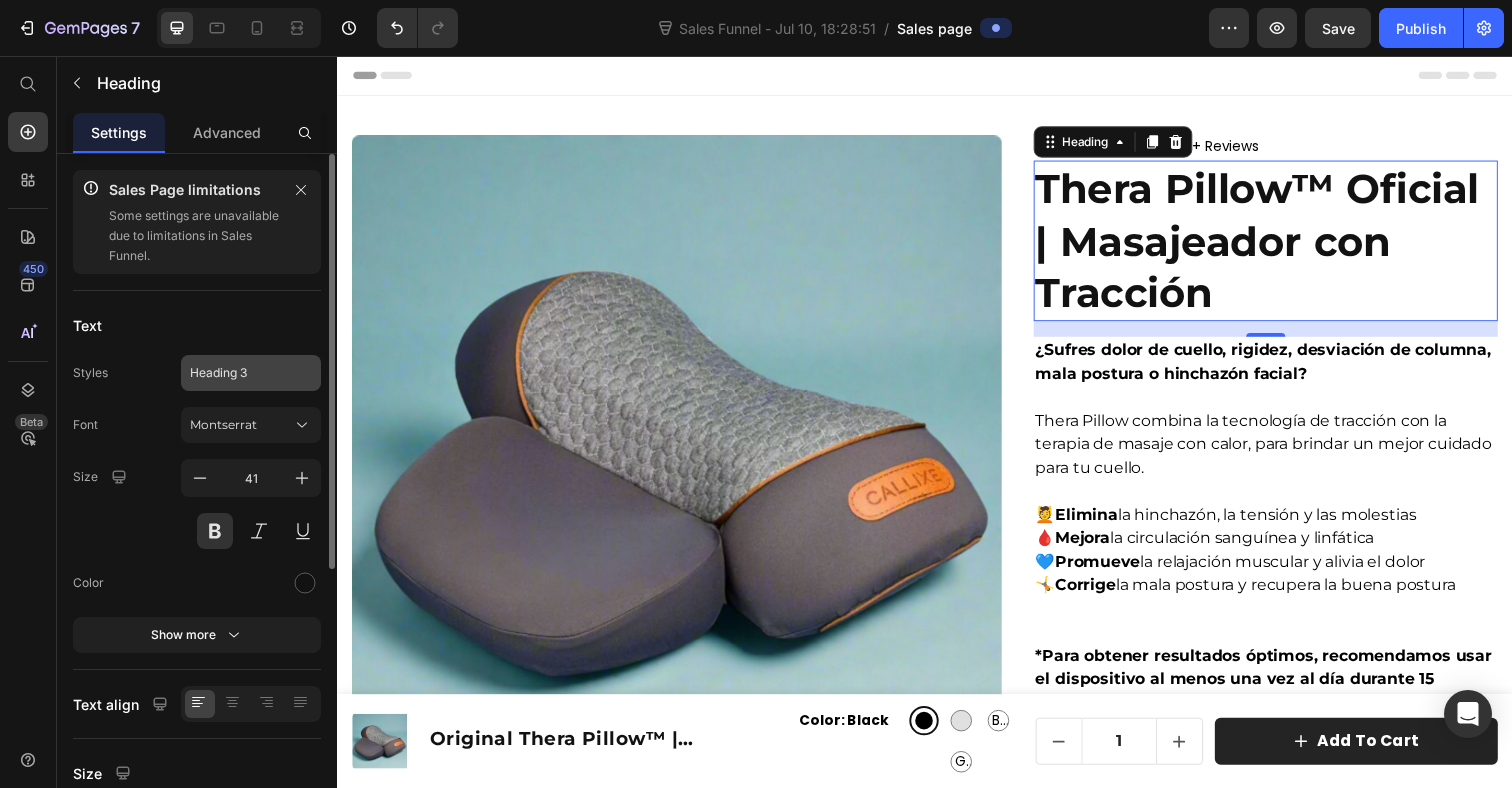 click on "Heading 3" at bounding box center (239, 373) 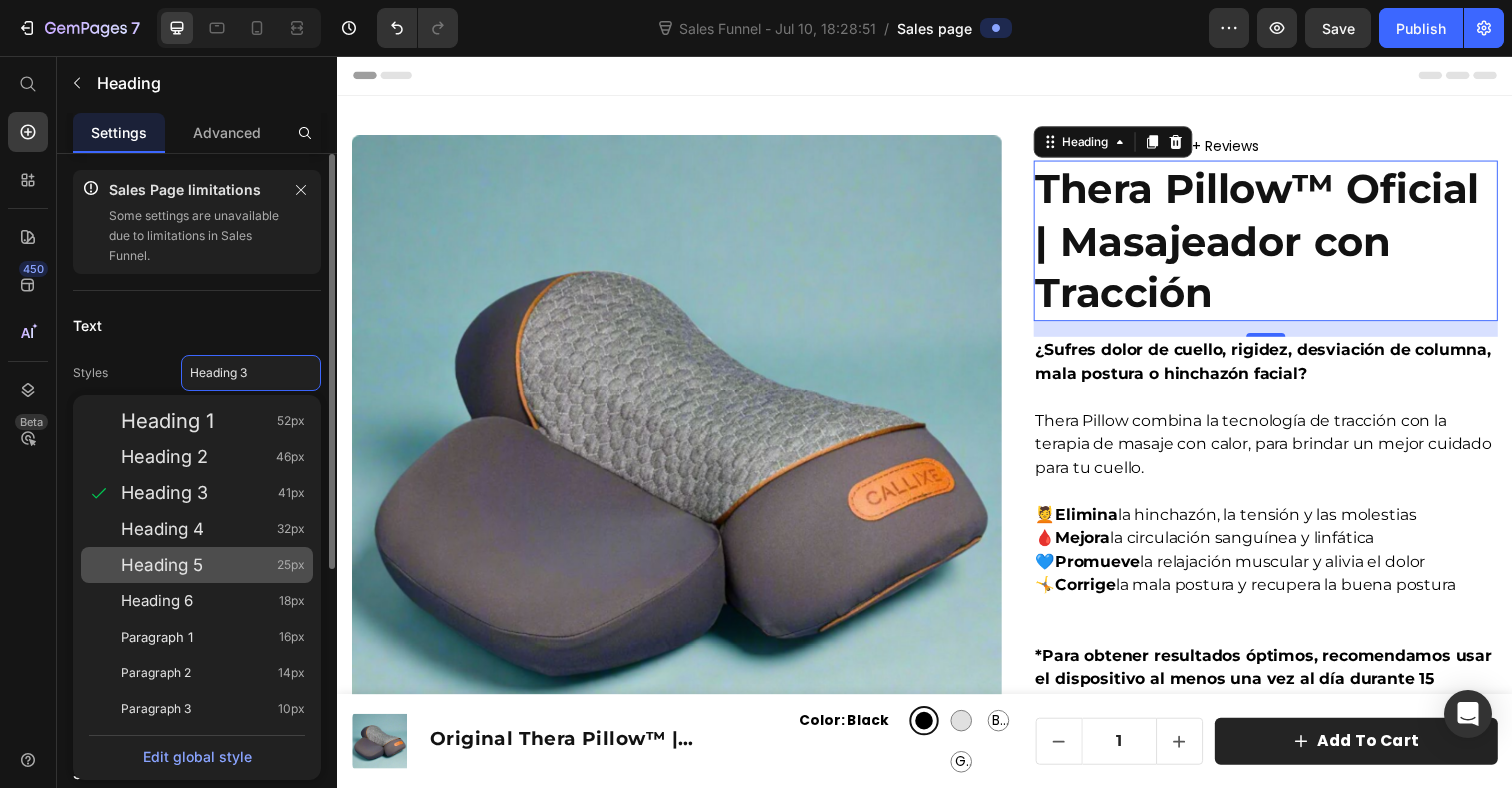 click on "Heading 5 25px" at bounding box center (213, 565) 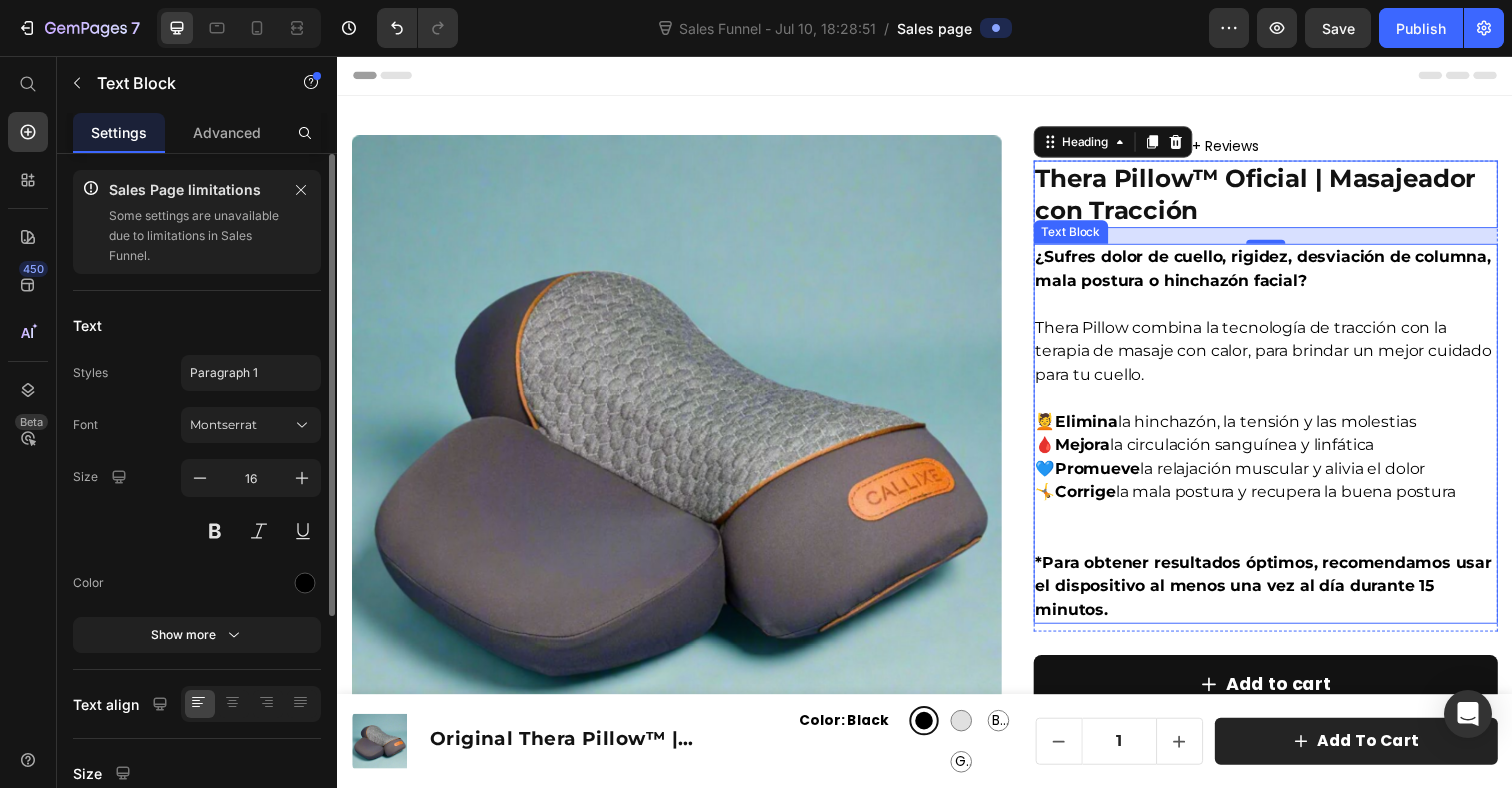 click on "Thera Pillow combina la tecnología de tracción con la terapia de masaje con calor, para brindar un mejor cuidado para tu cuello." at bounding box center (1285, 346) 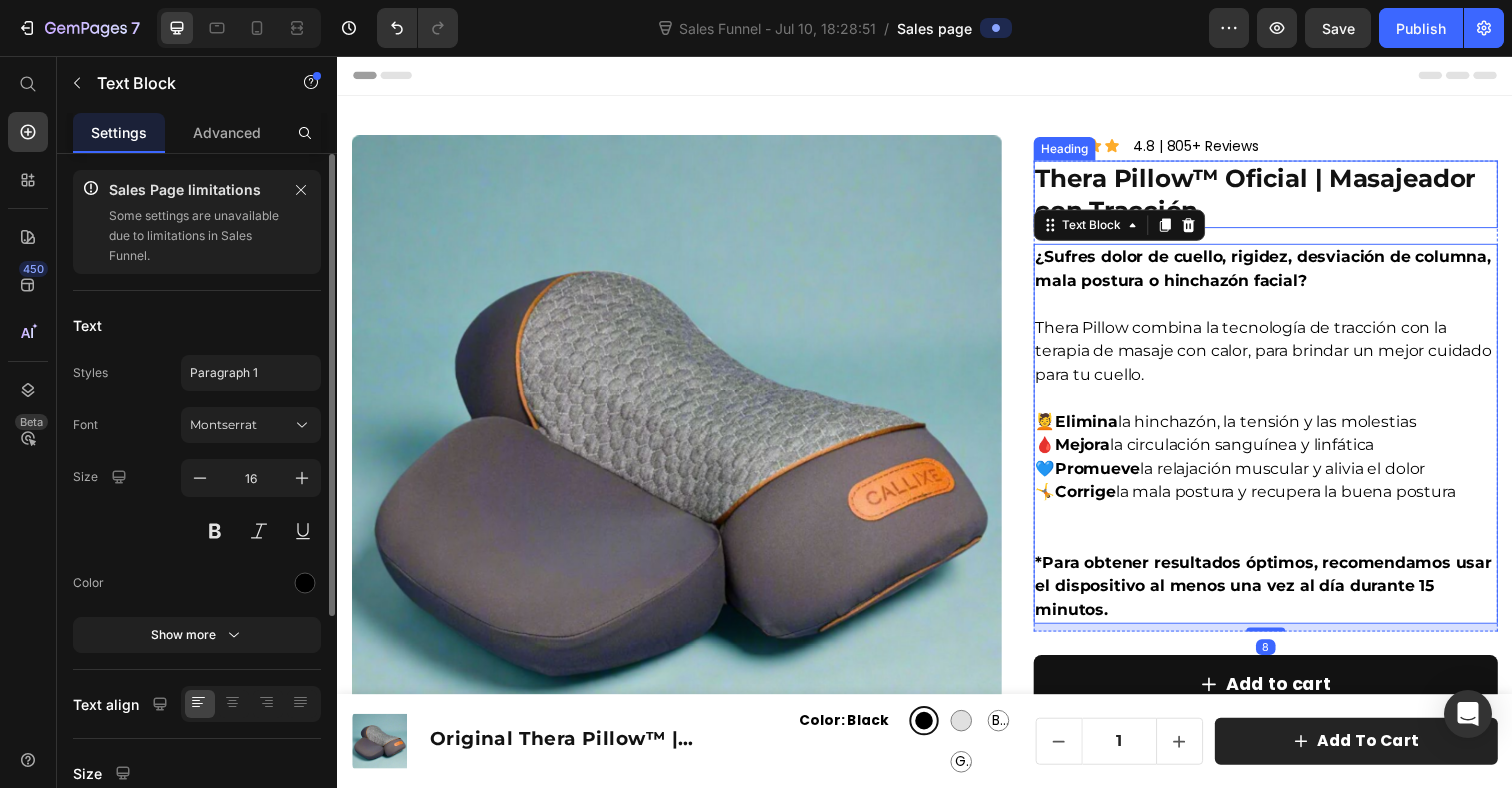 click on "Thera Pillow™ Oficial | Masajeador con Tracción" at bounding box center (1285, 197) 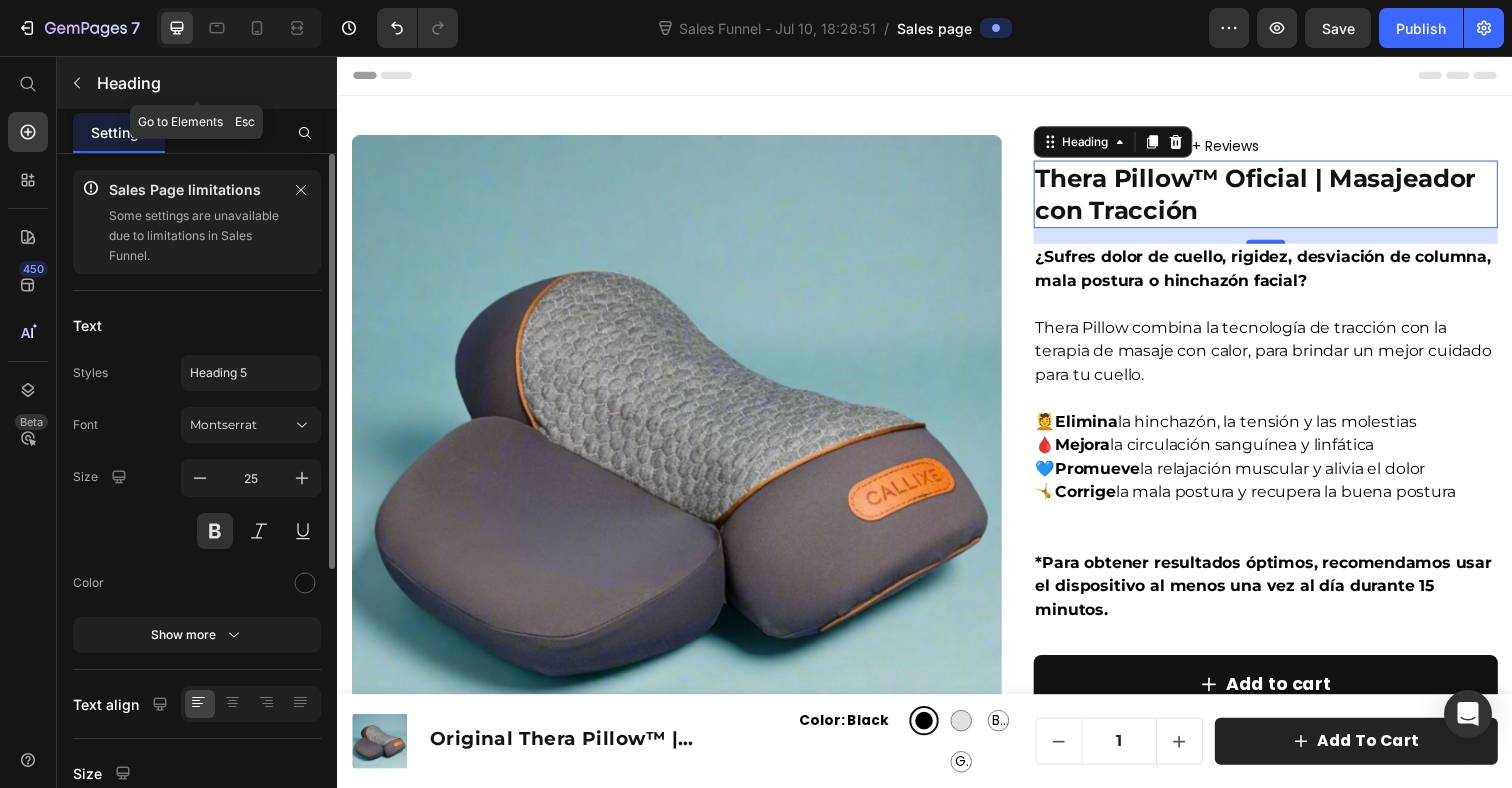 click on "Heading" at bounding box center [197, 83] 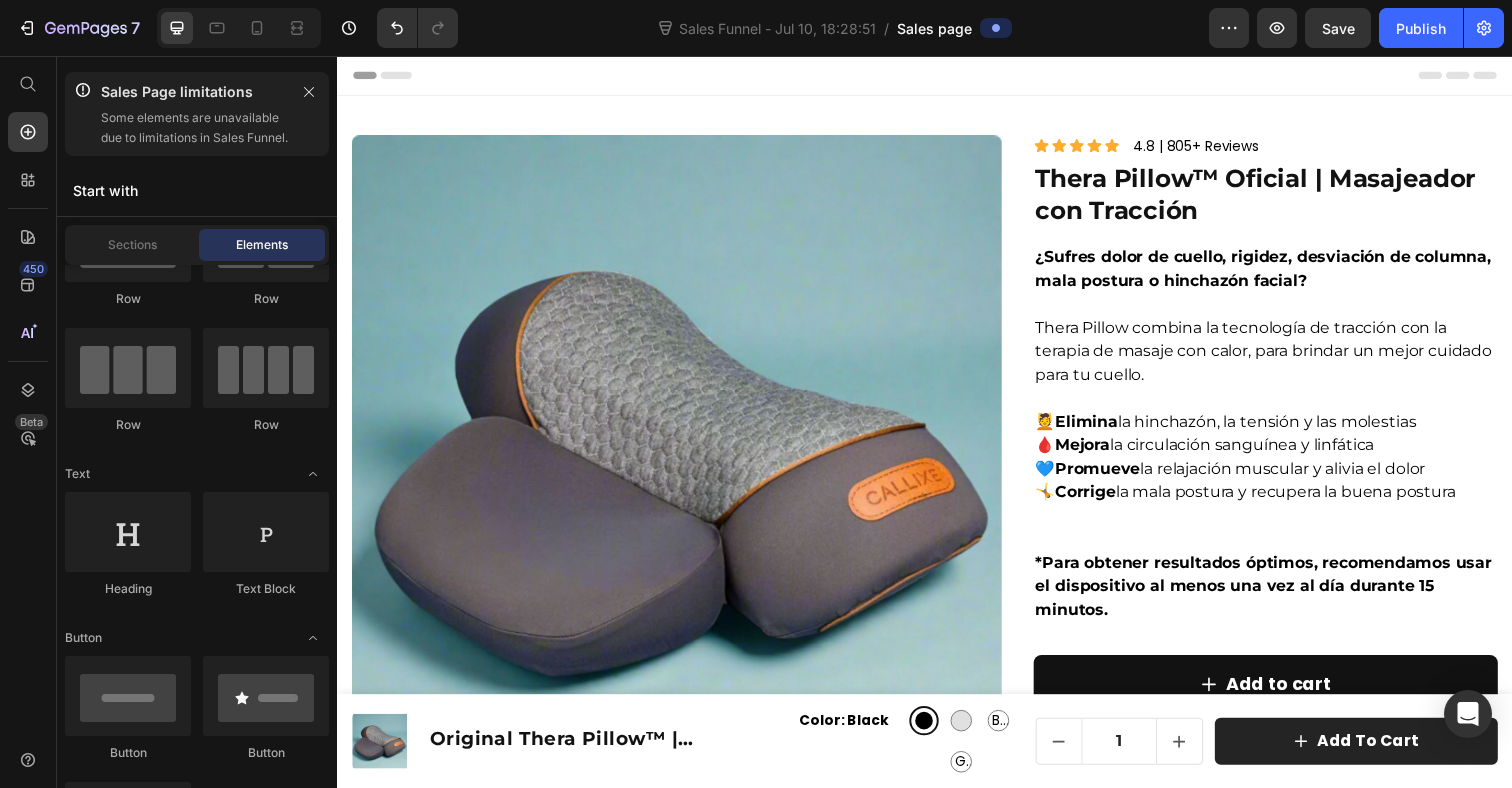 scroll, scrollTop: 0, scrollLeft: 0, axis: both 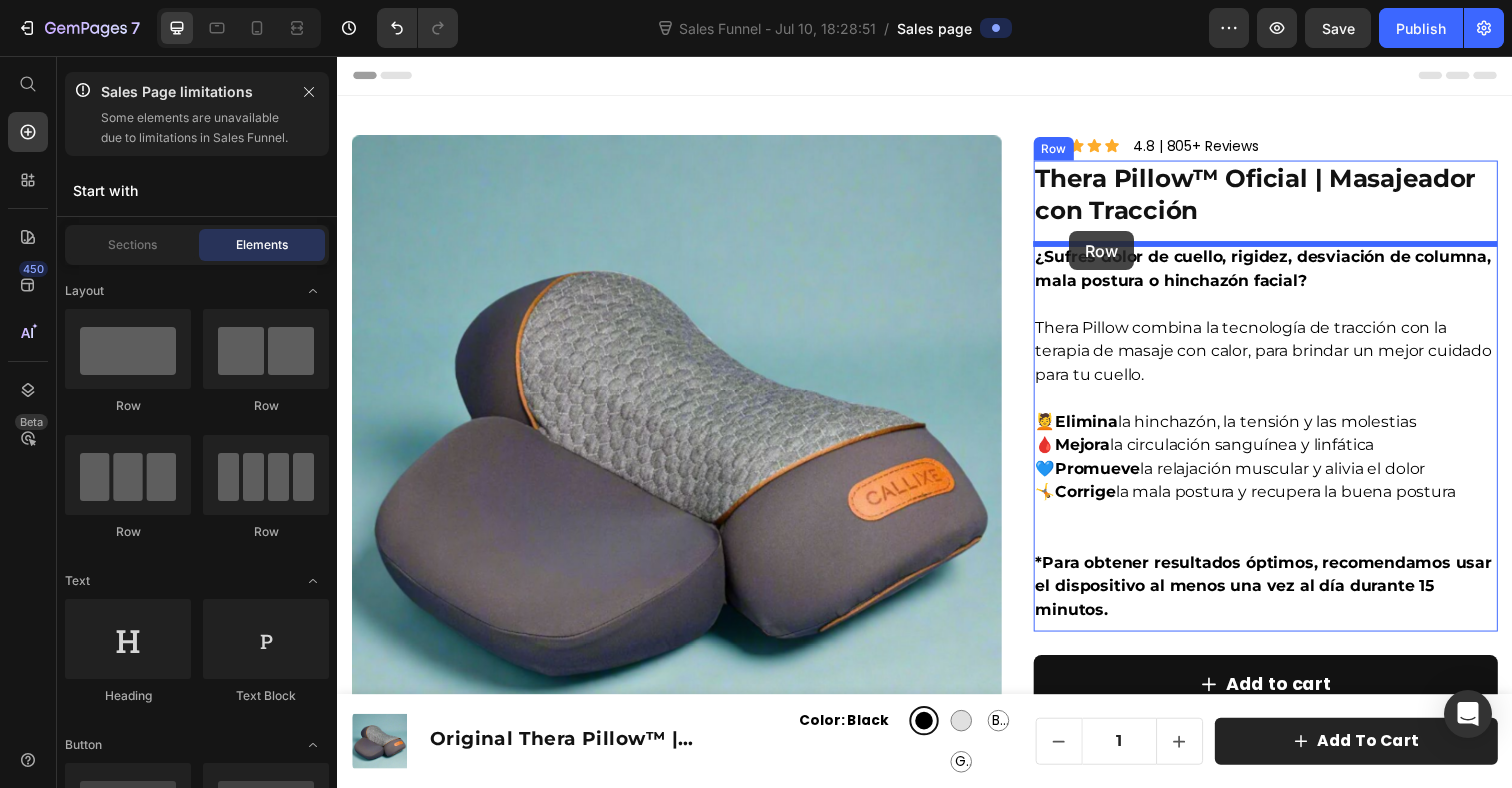 drag, startPoint x: 667, startPoint y: 448, endPoint x: 1089, endPoint y: 235, distance: 472.70816 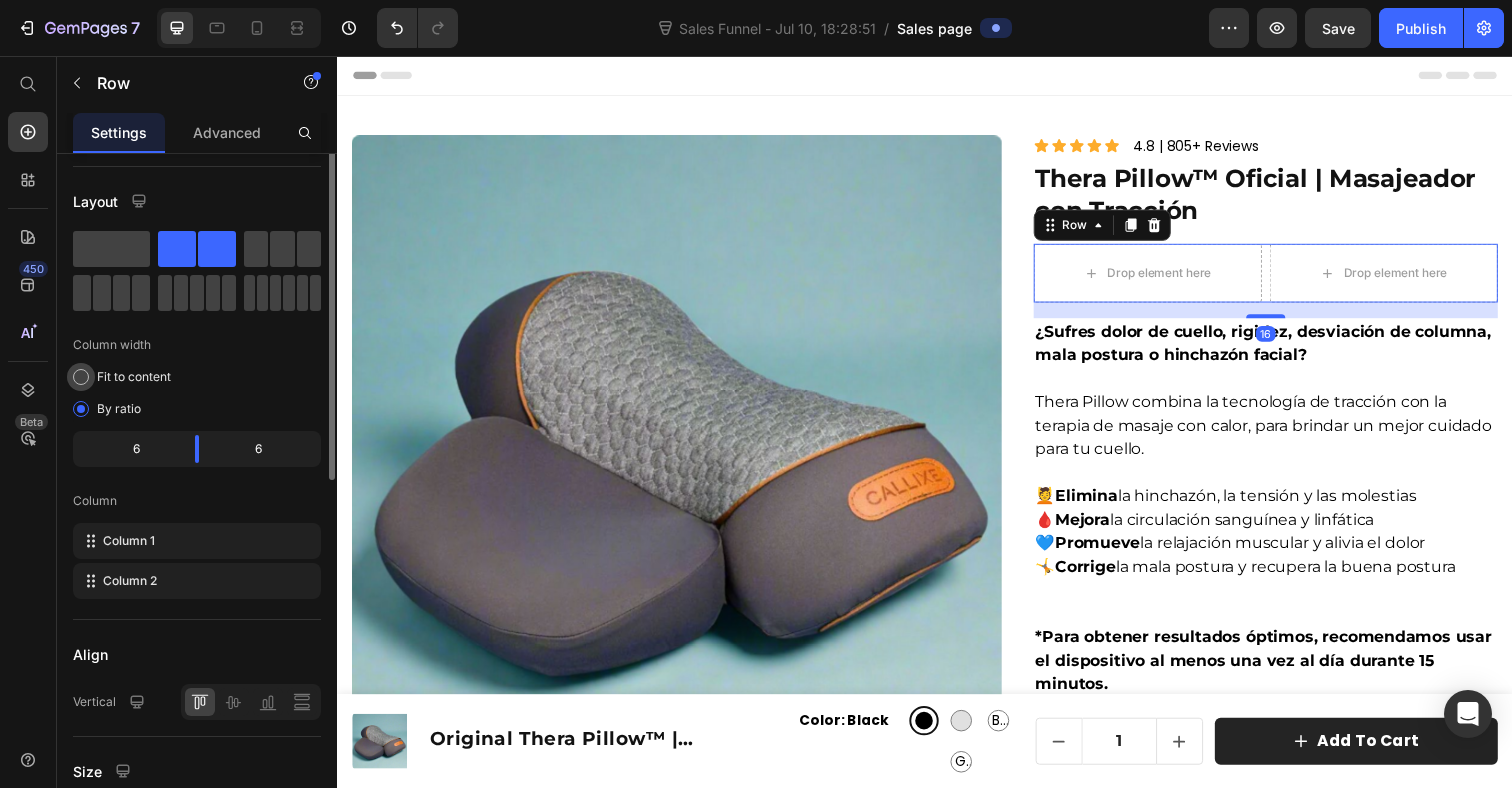 scroll, scrollTop: 212, scrollLeft: 0, axis: vertical 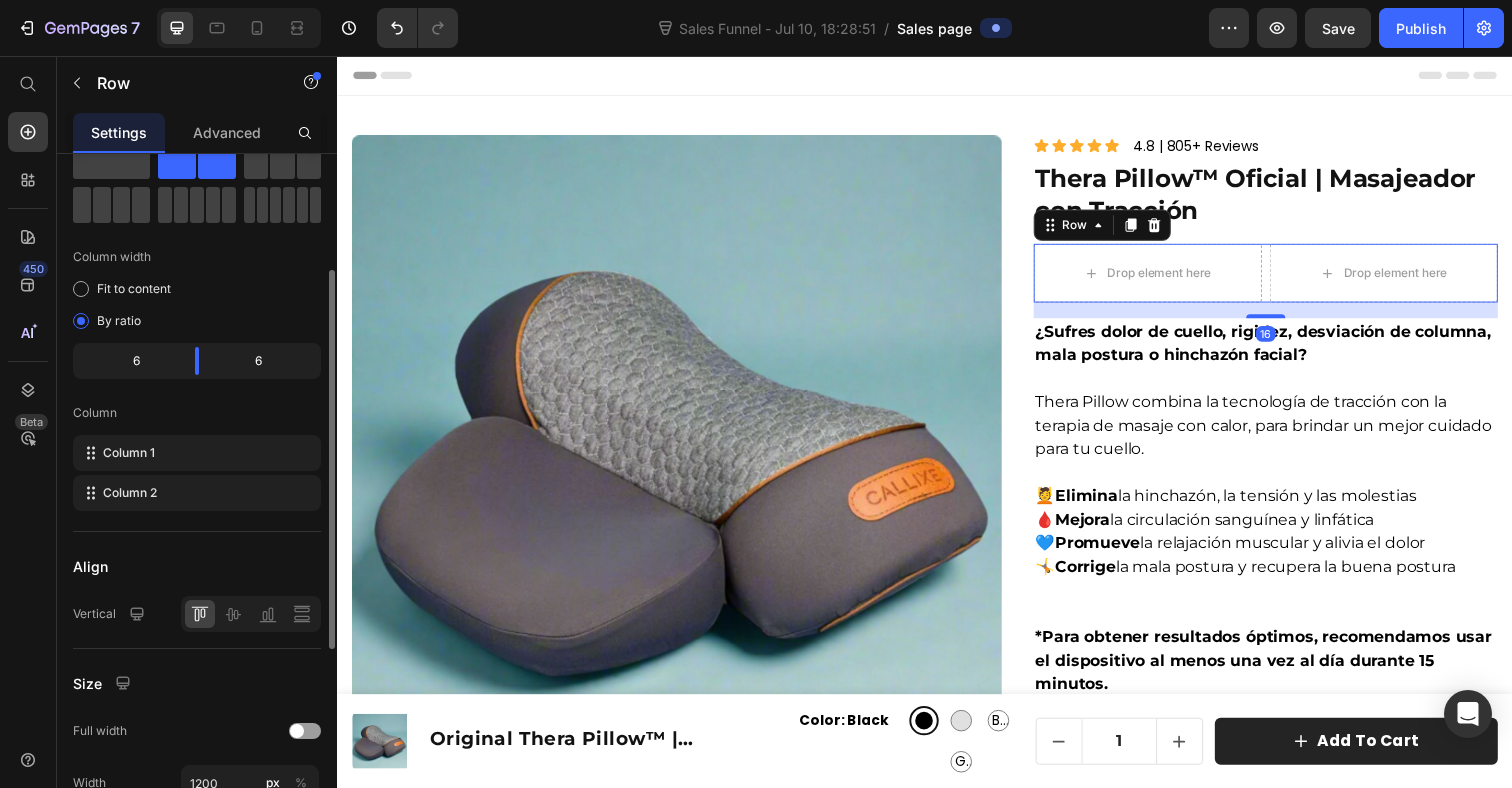 click on "Row" 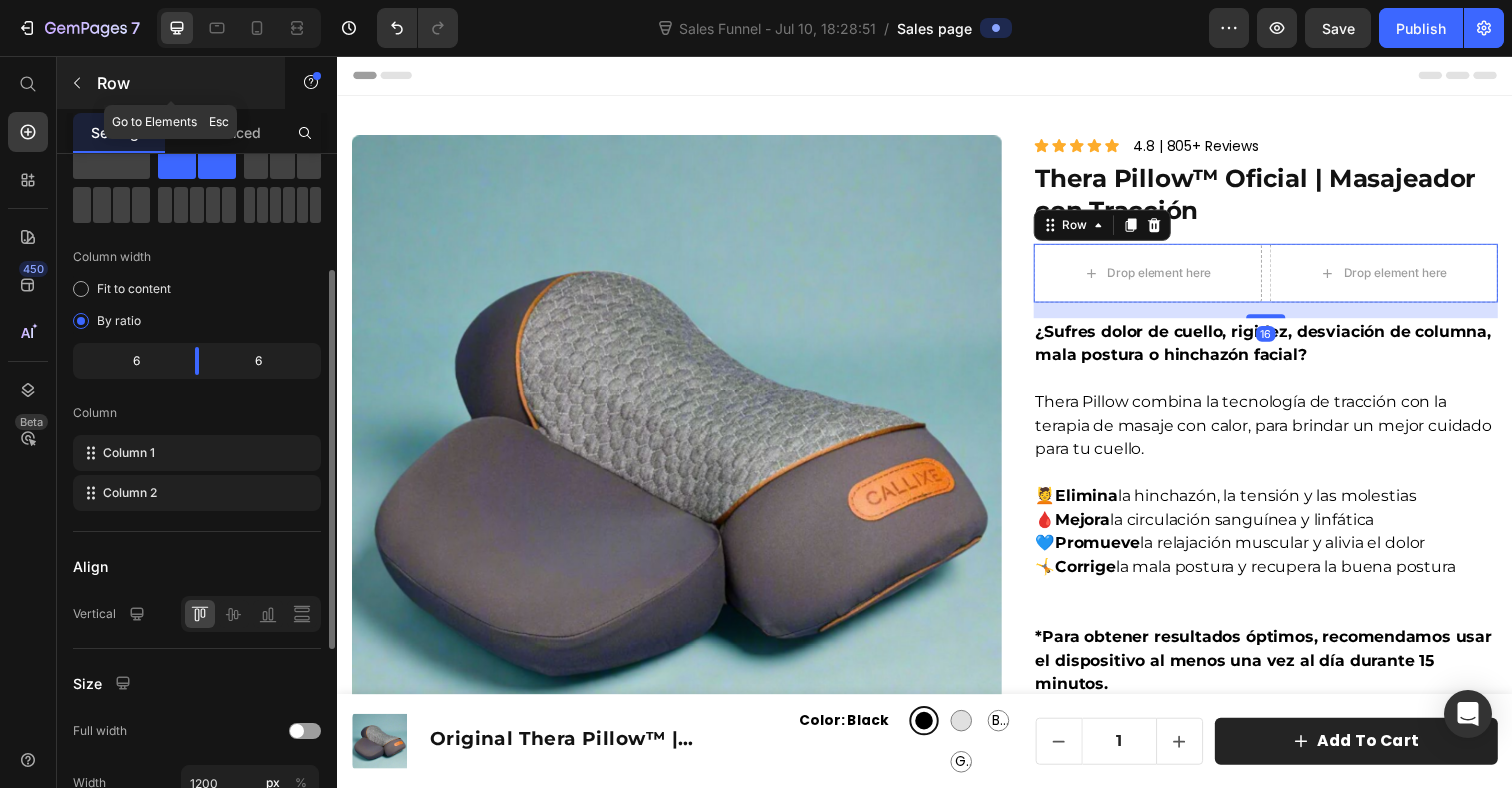 click on "Row" at bounding box center [182, 83] 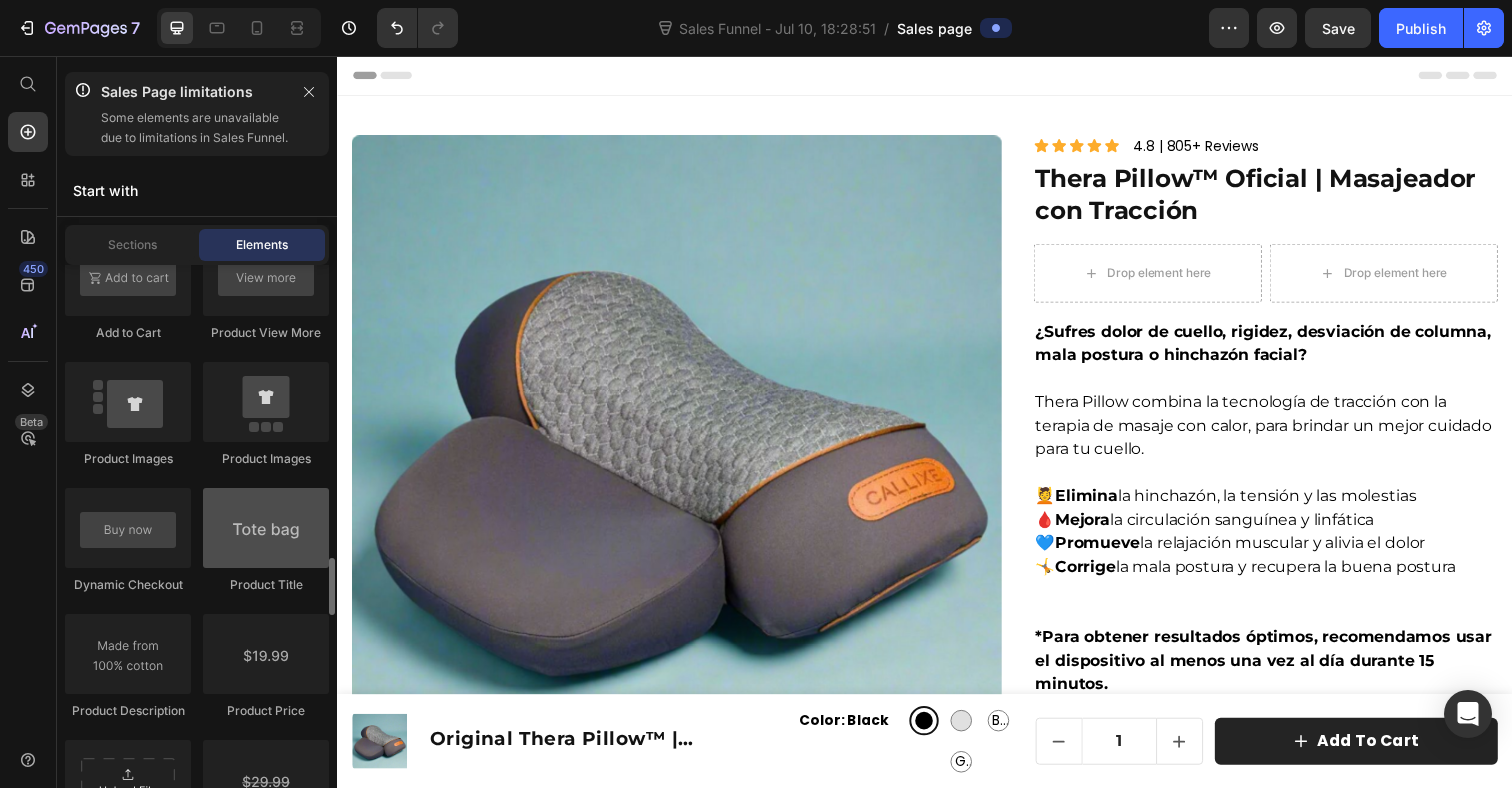 scroll, scrollTop: 3302, scrollLeft: 0, axis: vertical 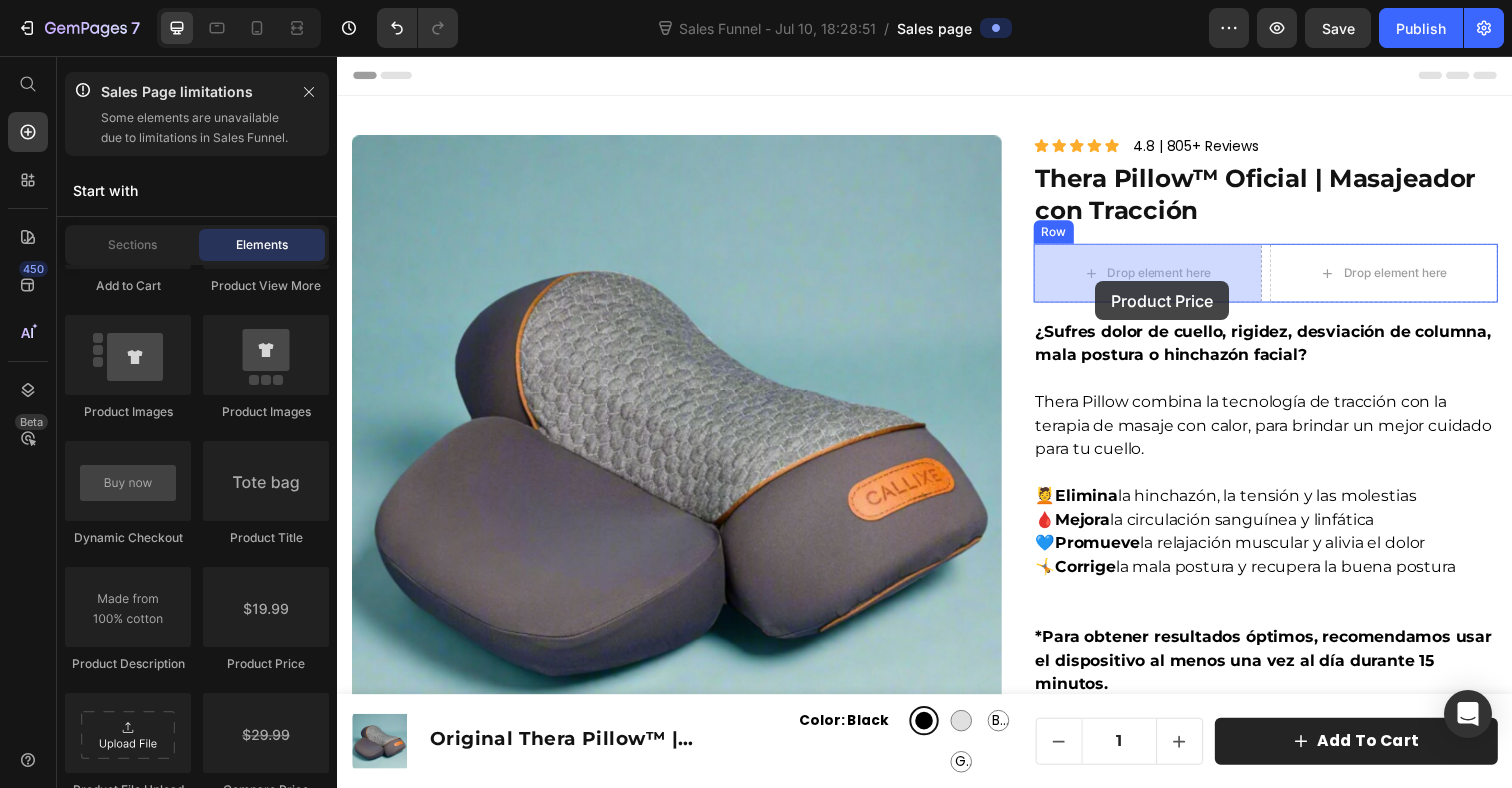drag, startPoint x: 593, startPoint y: 707, endPoint x: 1115, endPoint y: 256, distance: 689.8442 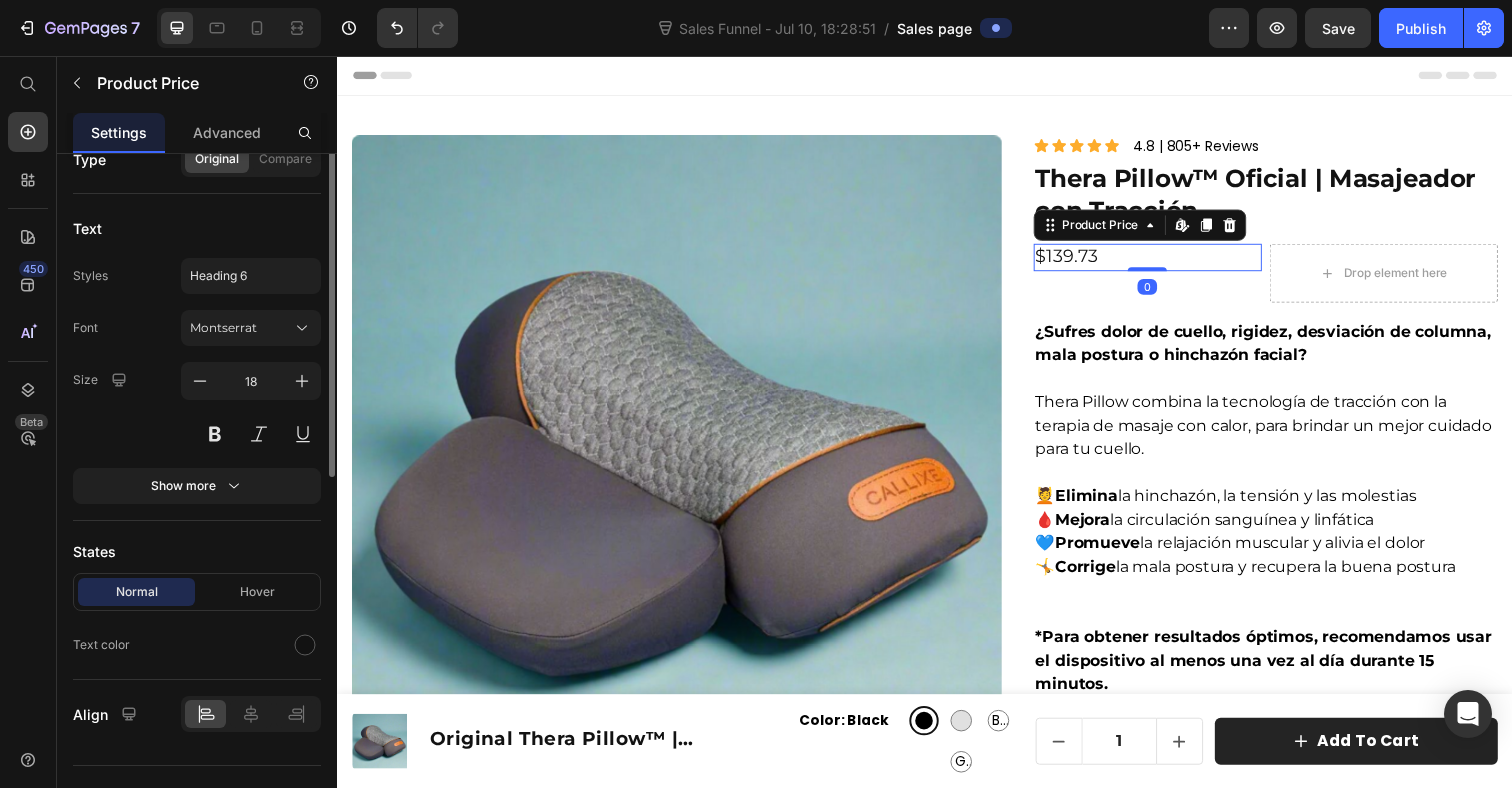 scroll, scrollTop: 362, scrollLeft: 0, axis: vertical 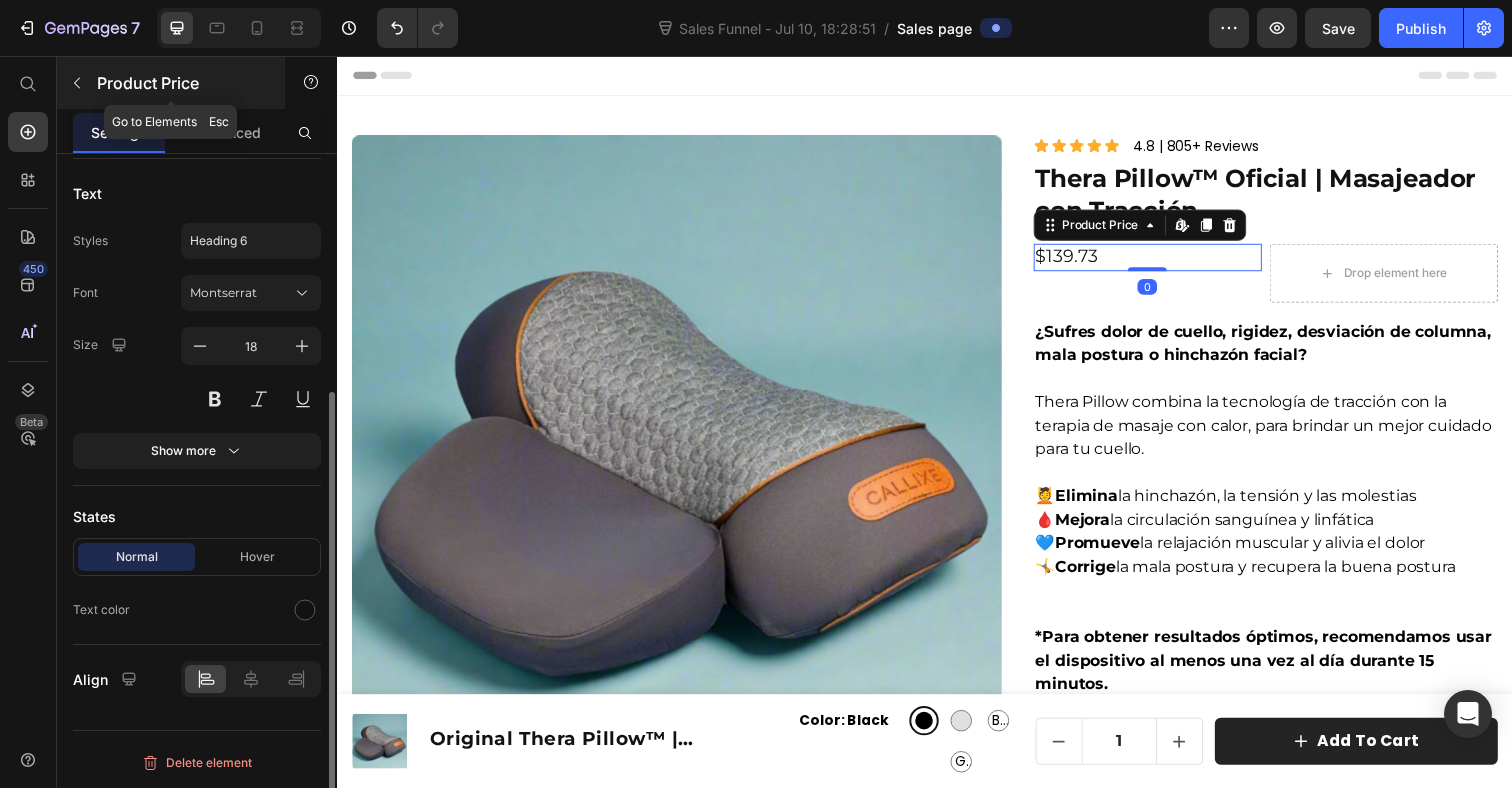 click on "Product Price" at bounding box center (182, 83) 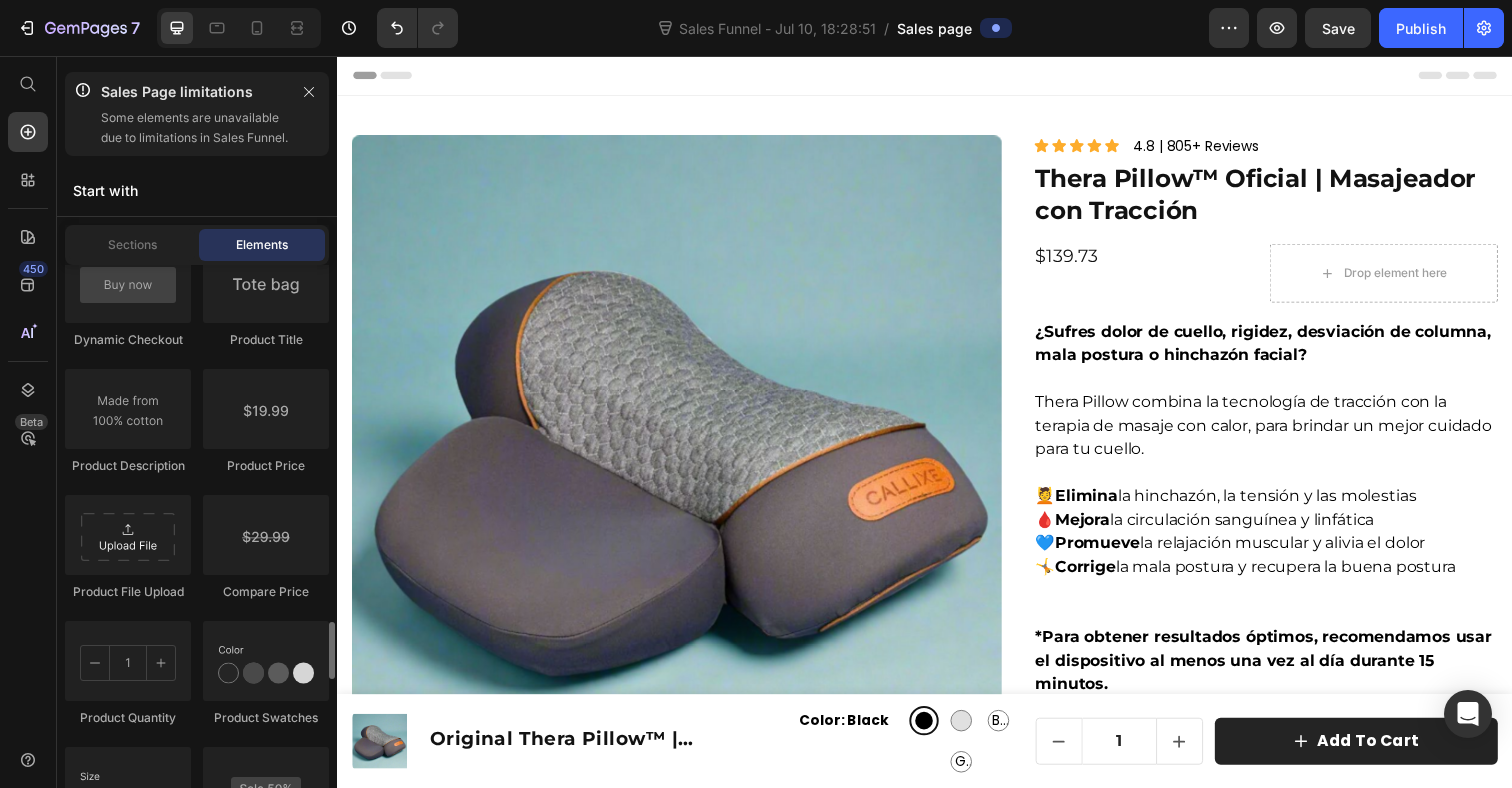 scroll, scrollTop: 3531, scrollLeft: 0, axis: vertical 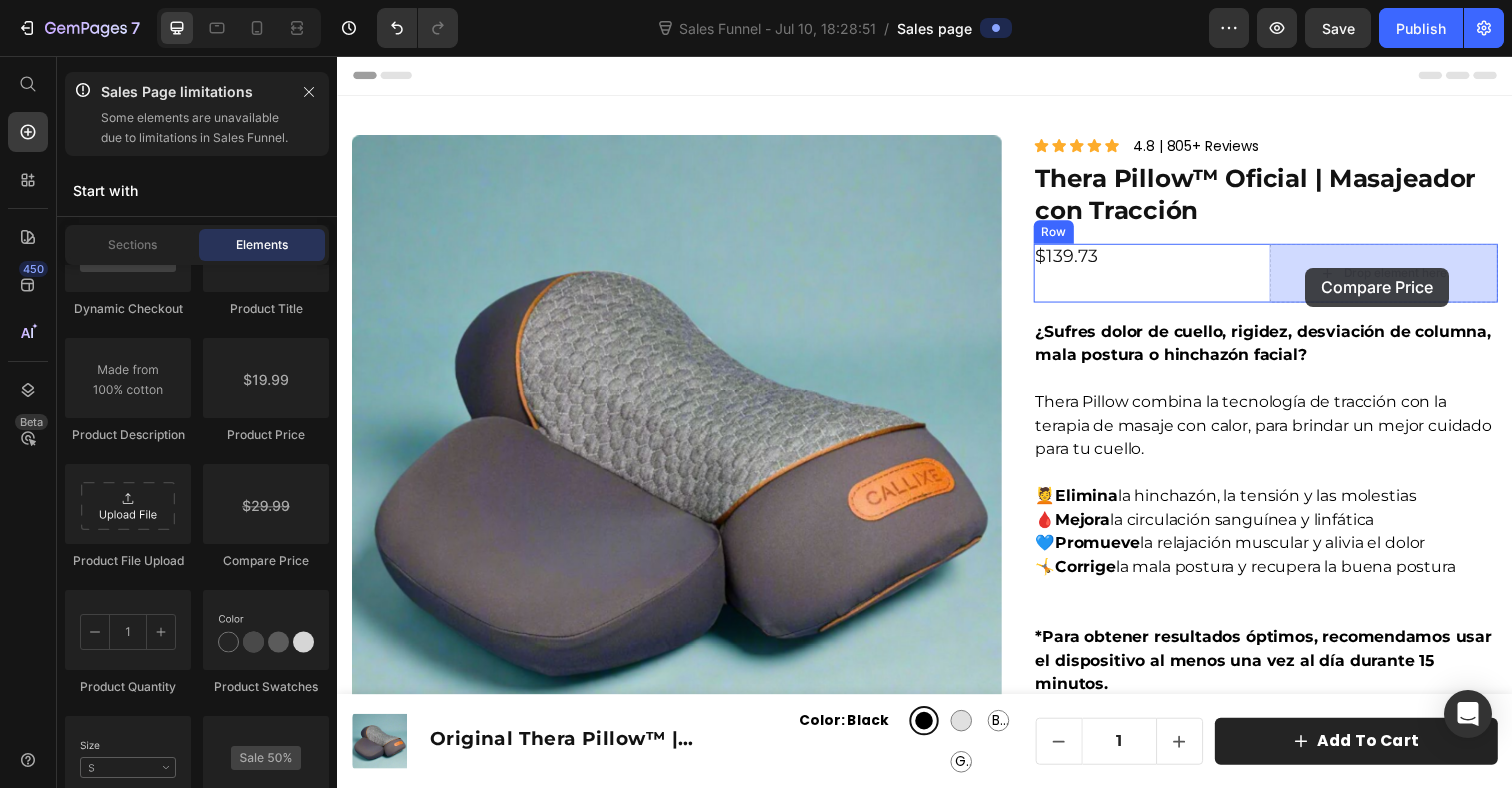 drag, startPoint x: 606, startPoint y: 572, endPoint x: 1326, endPoint y: 272, distance: 780 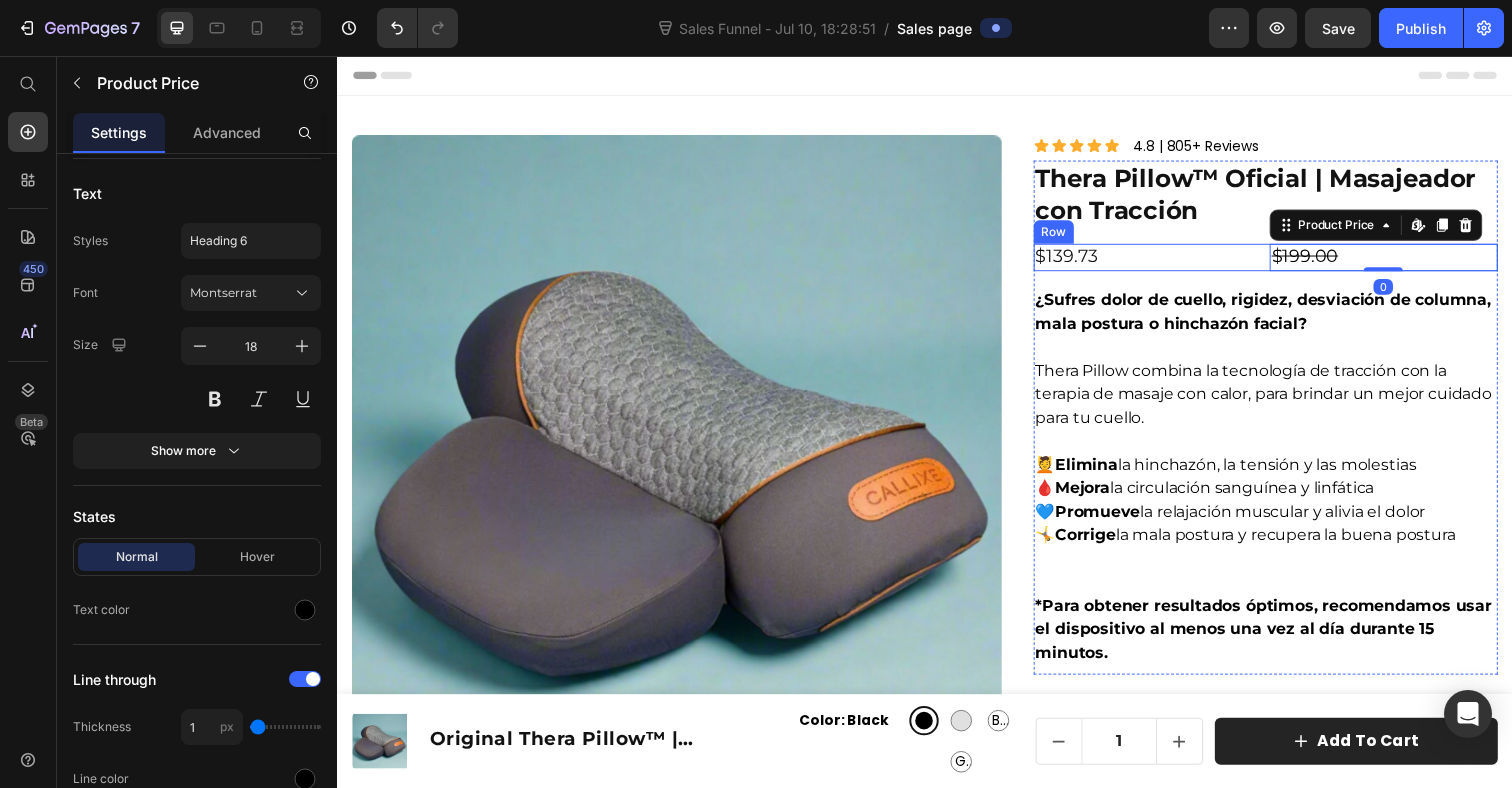 click on "$139.73" at bounding box center [1164, 261] 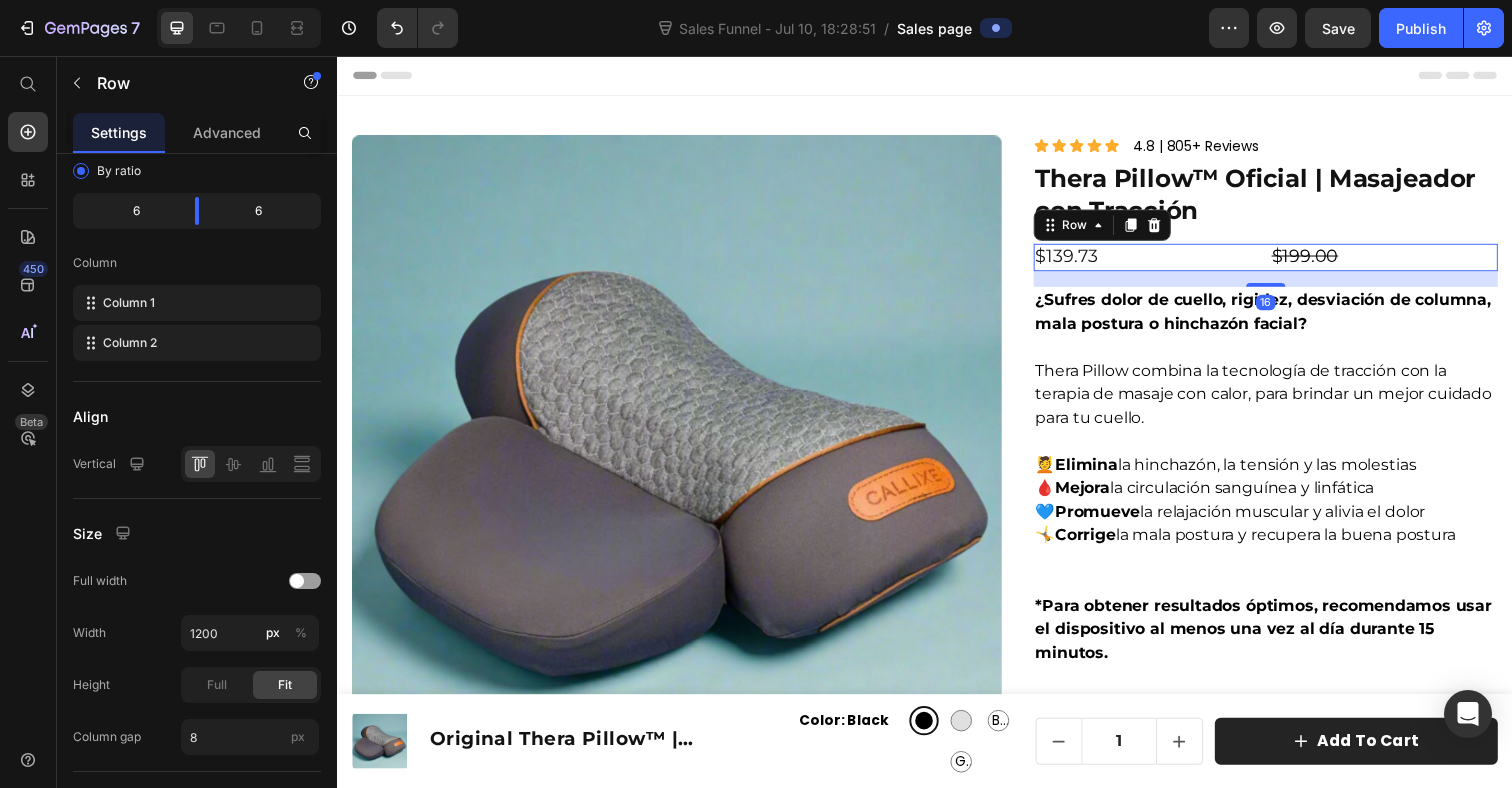 click on "$139.73 Product Price $199.00 Product Price Row   16" at bounding box center (1285, 261) 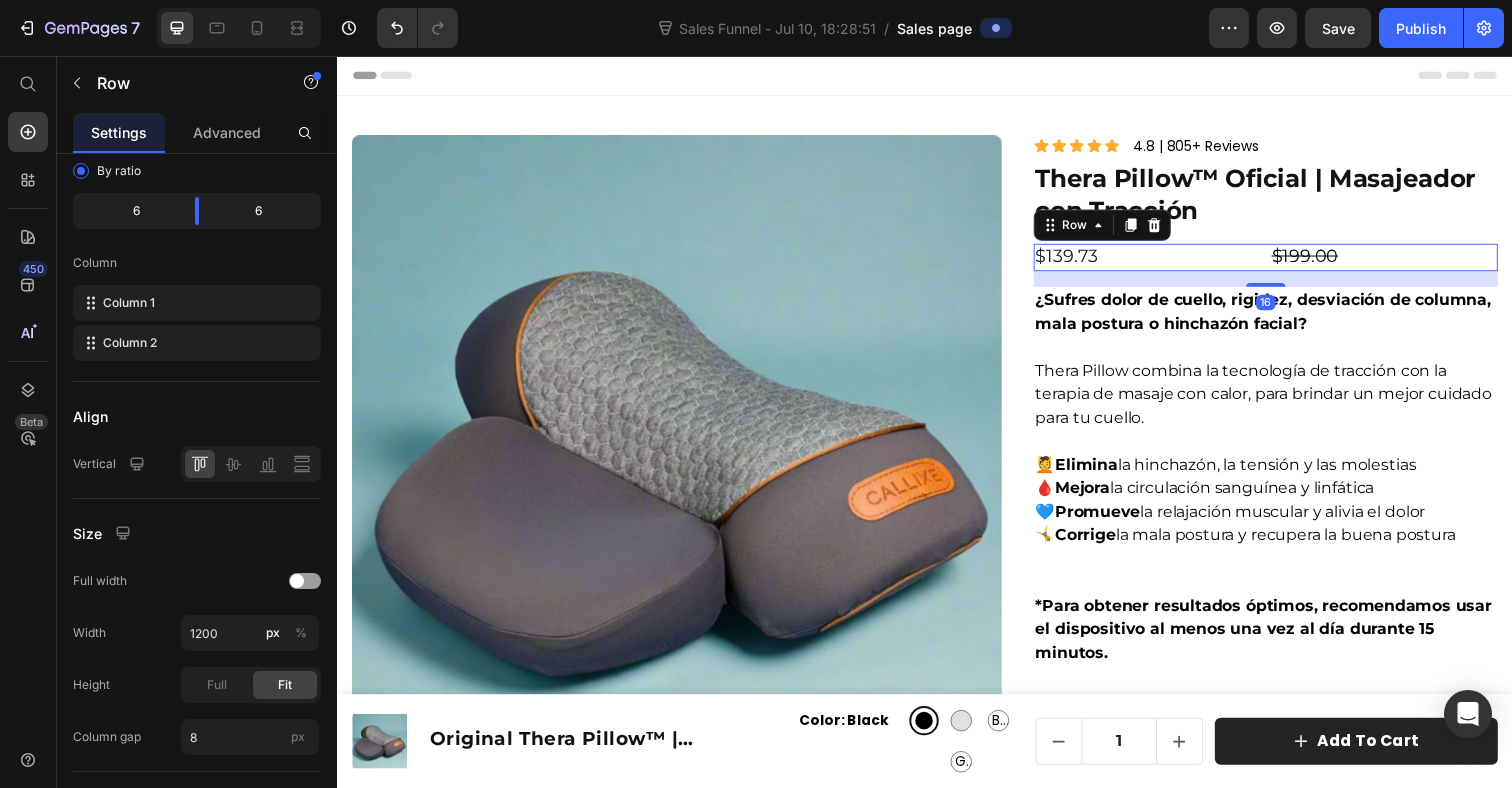 scroll, scrollTop: 0, scrollLeft: 0, axis: both 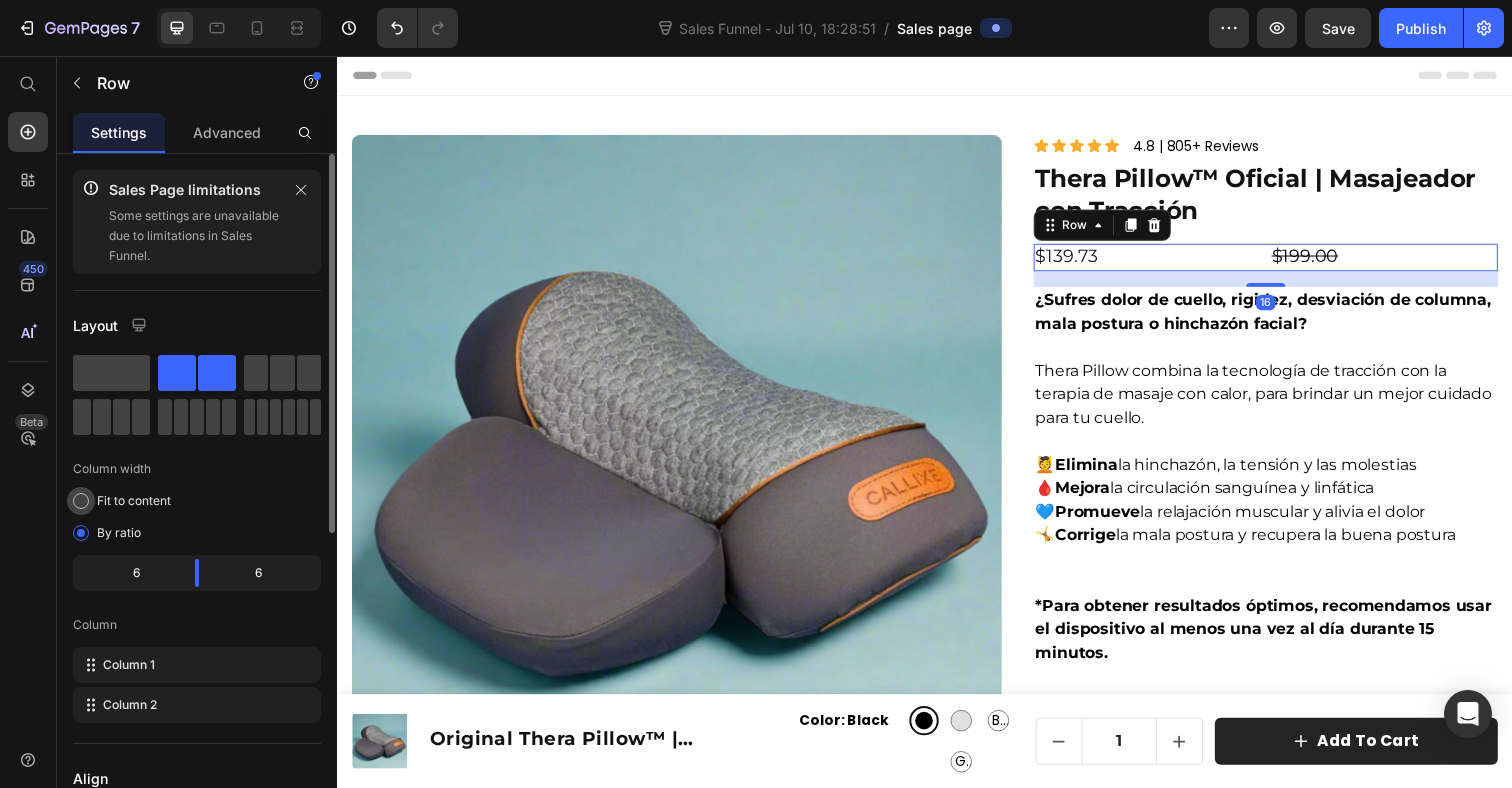 click on "Fit to content" 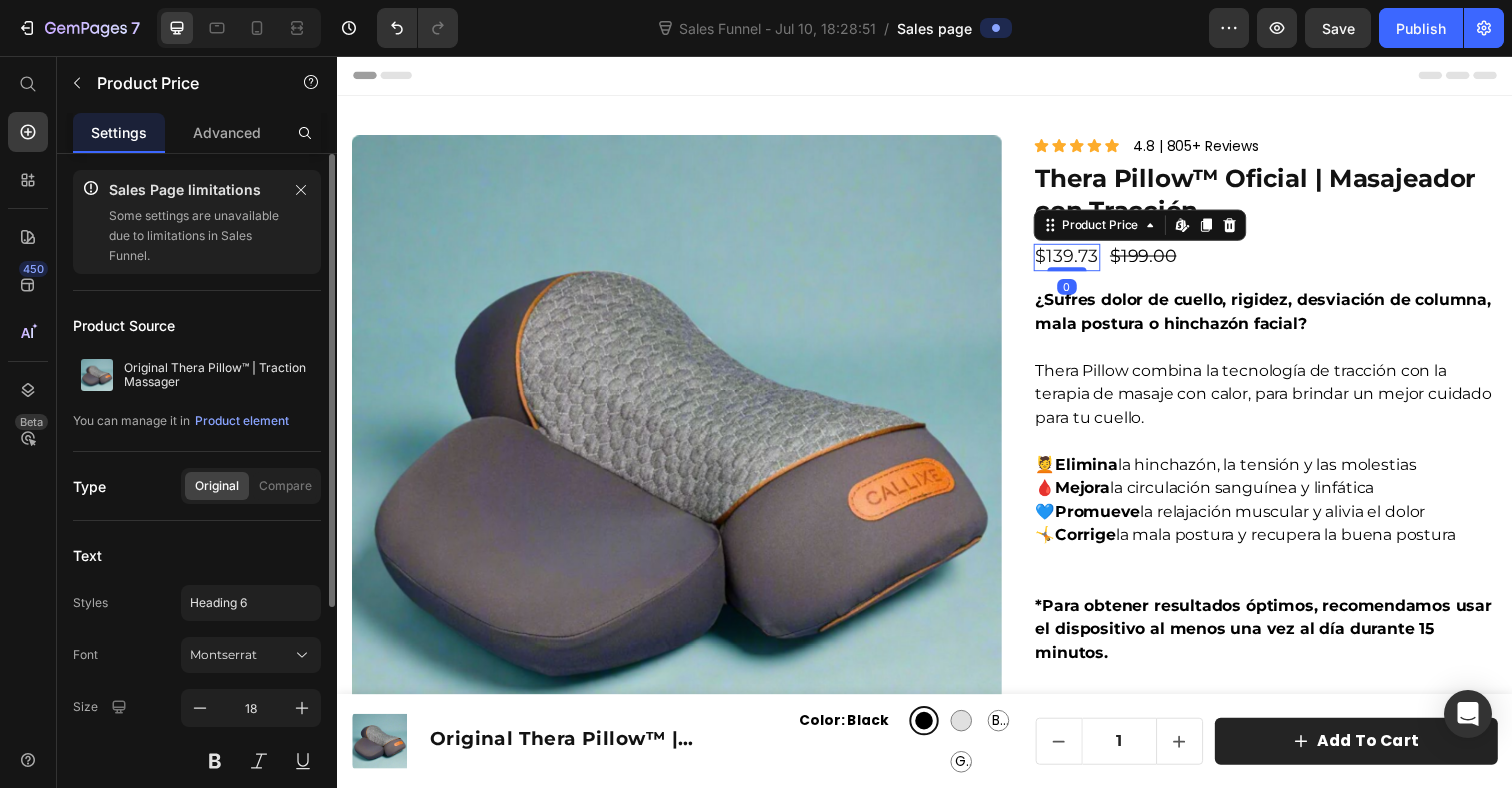 click on "$139.73" at bounding box center (1082, 261) 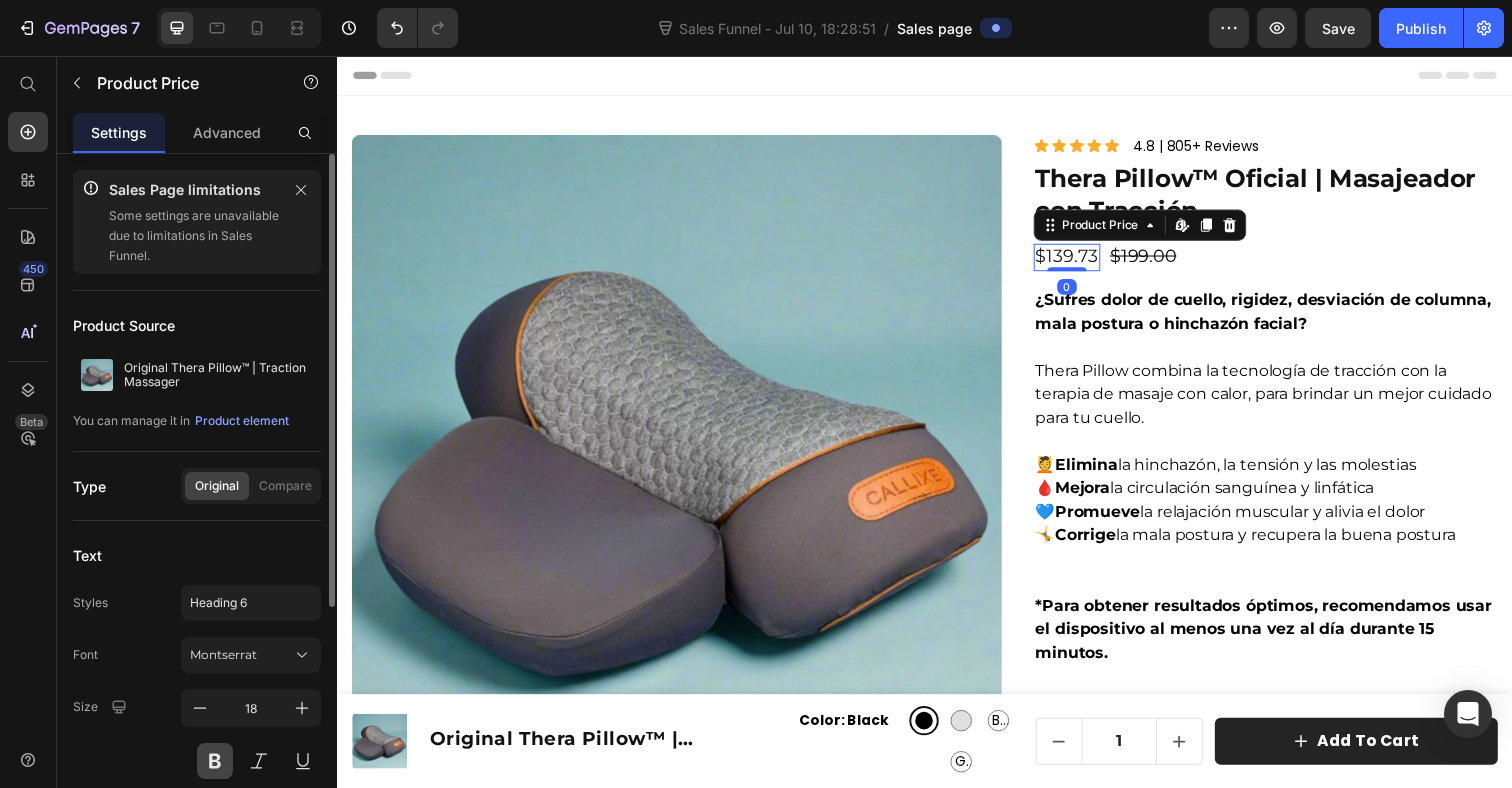 click at bounding box center [215, 761] 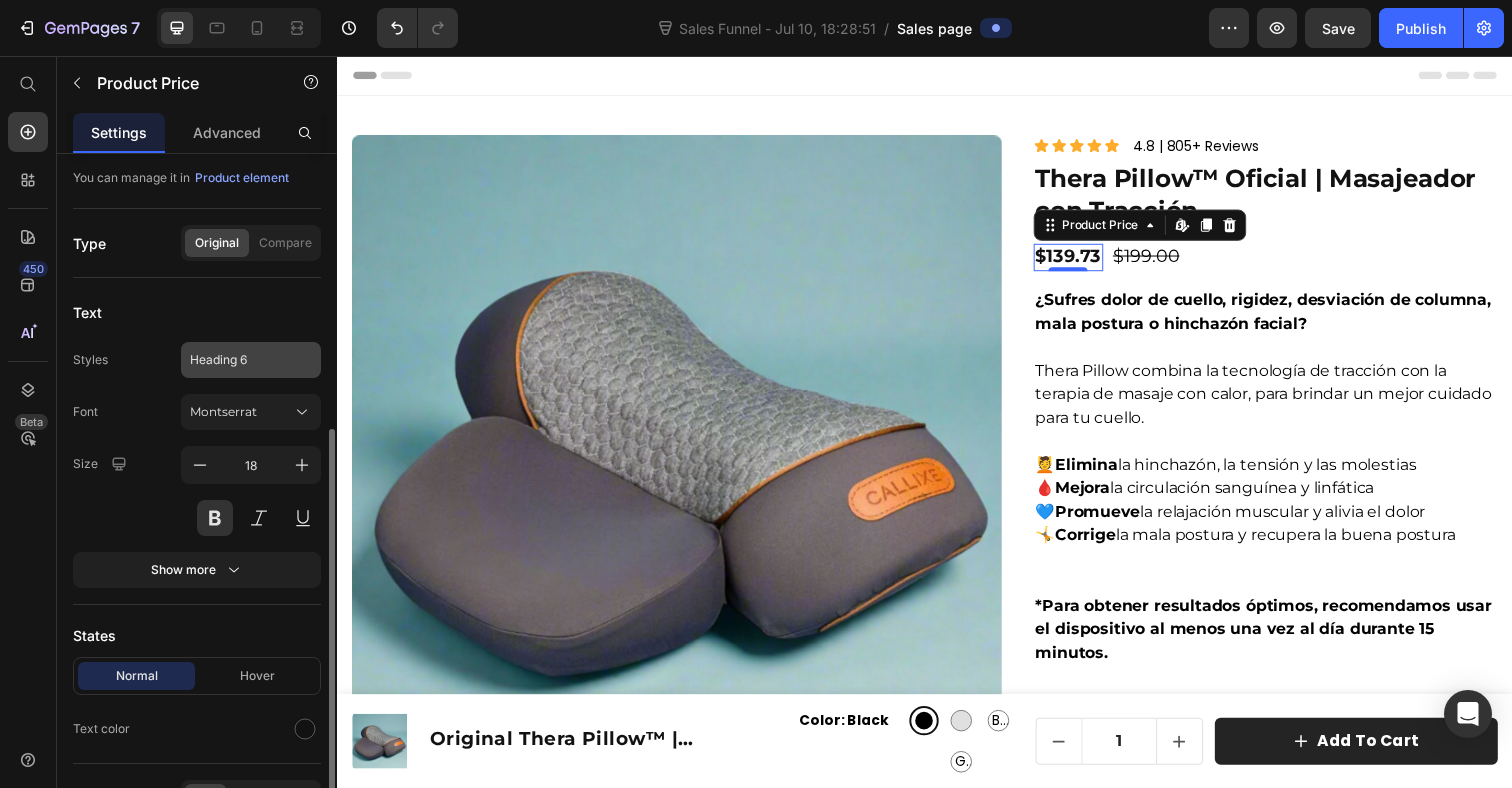 scroll, scrollTop: 329, scrollLeft: 0, axis: vertical 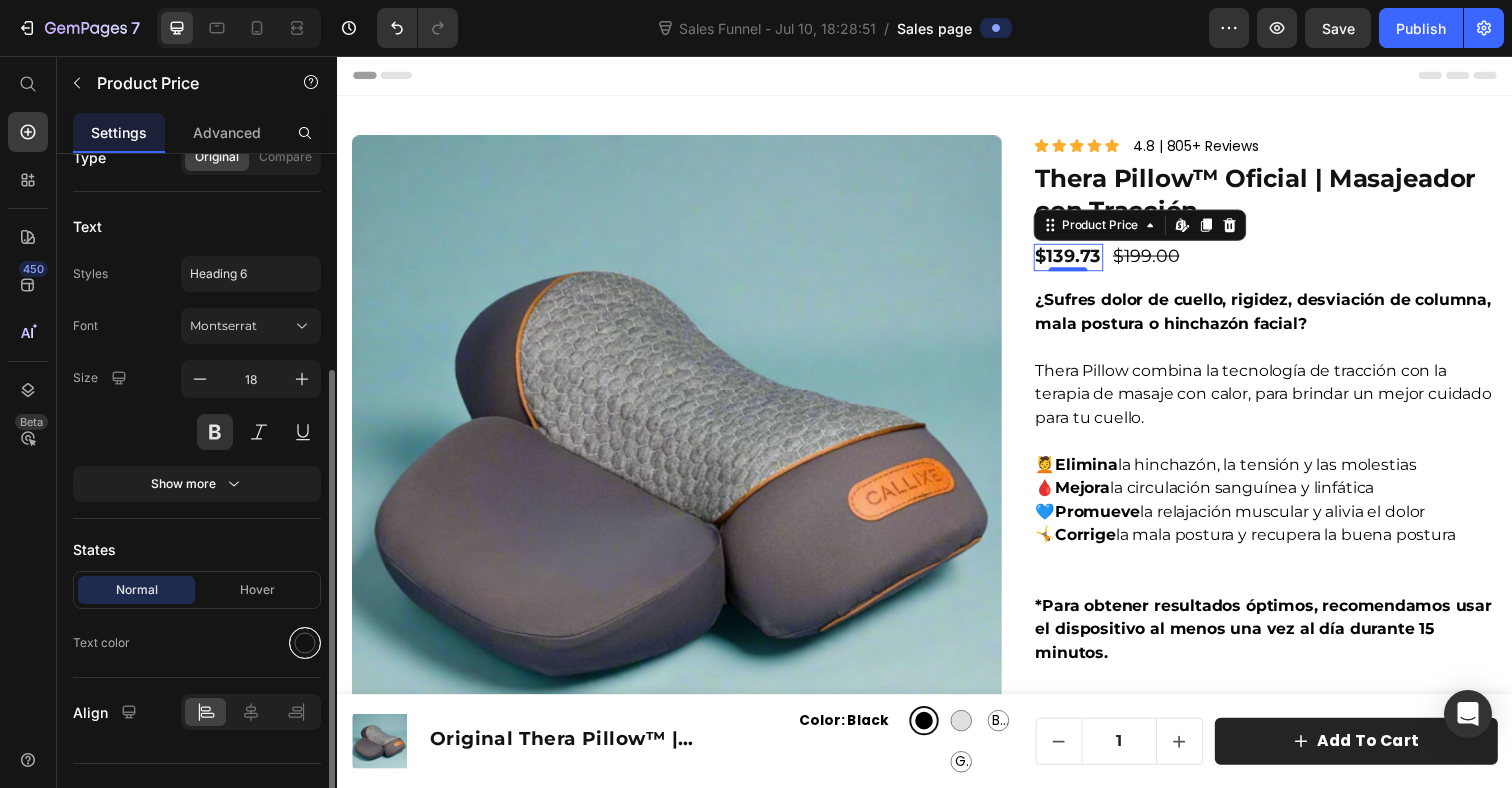 click at bounding box center (305, 643) 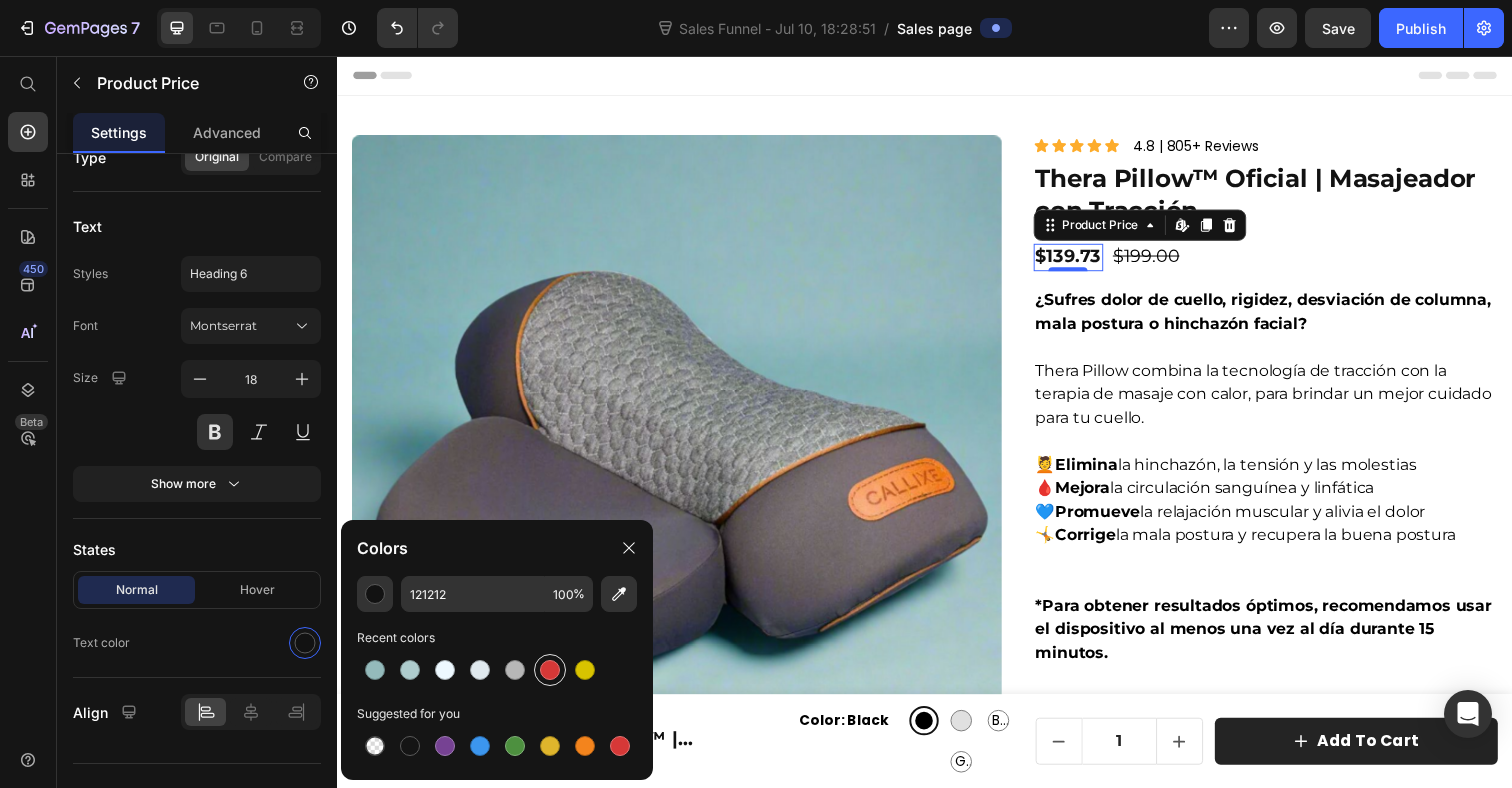 click at bounding box center [550, 670] 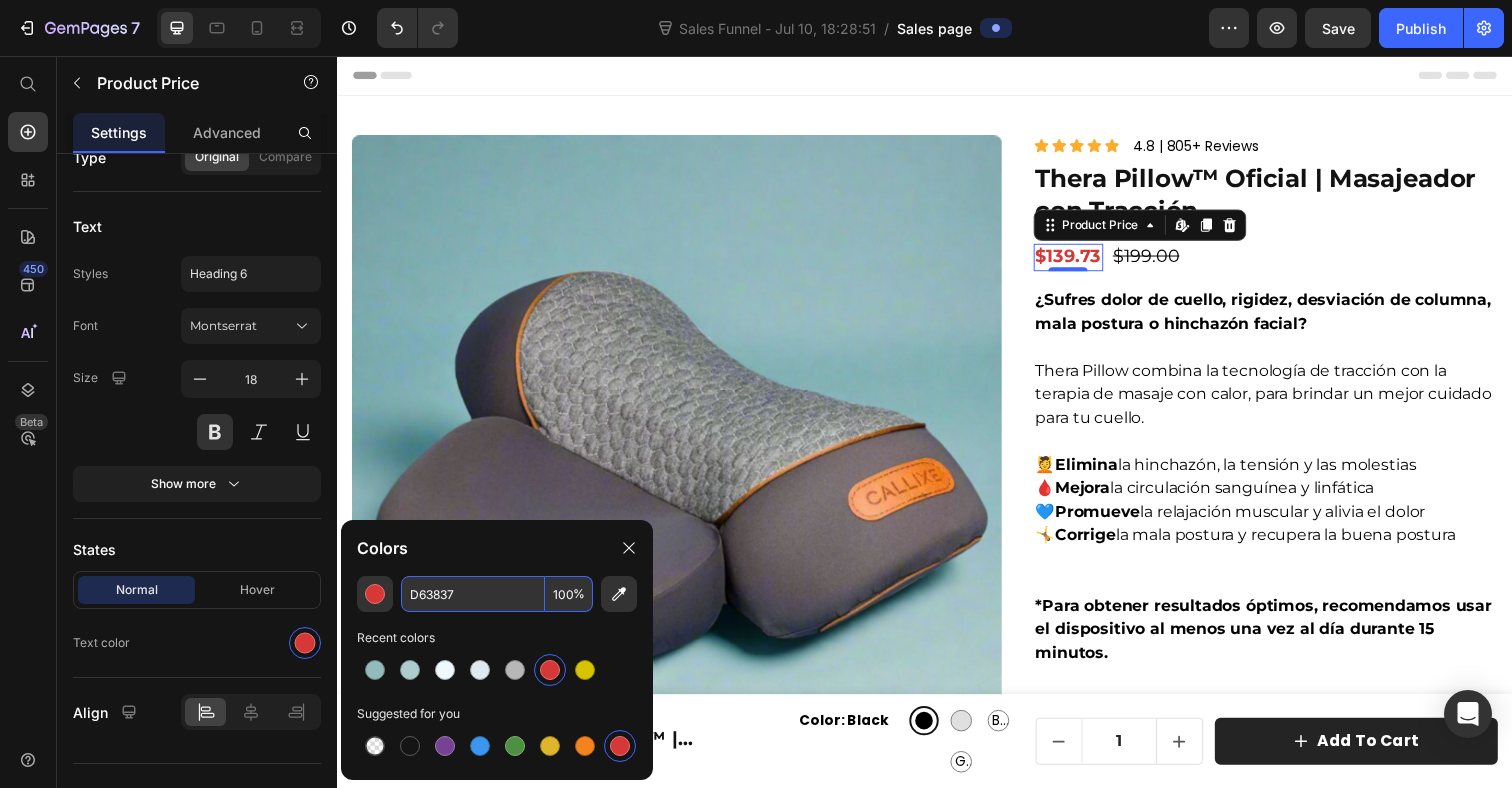 type on "D63837" 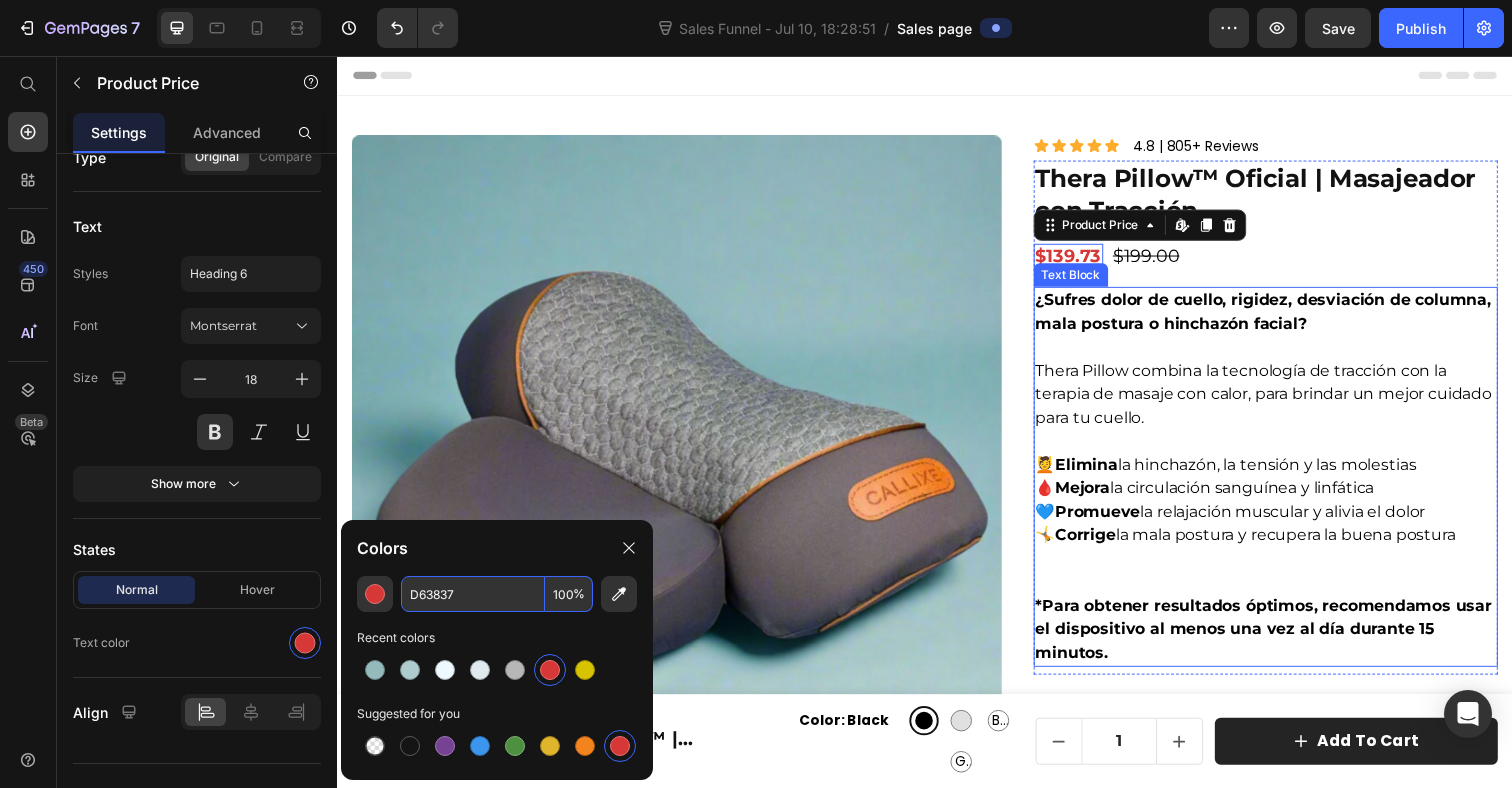 click on "💆  Elimina  la hinchazón, la tensión y las molestias 🩸  Mejora  la circulación sanguínea y linfática 💙  Promueve  la relajación muscular y alivia el dolor 🤸  Corrige  la mala postura y recupera la buena postura" at bounding box center [1285, 522] 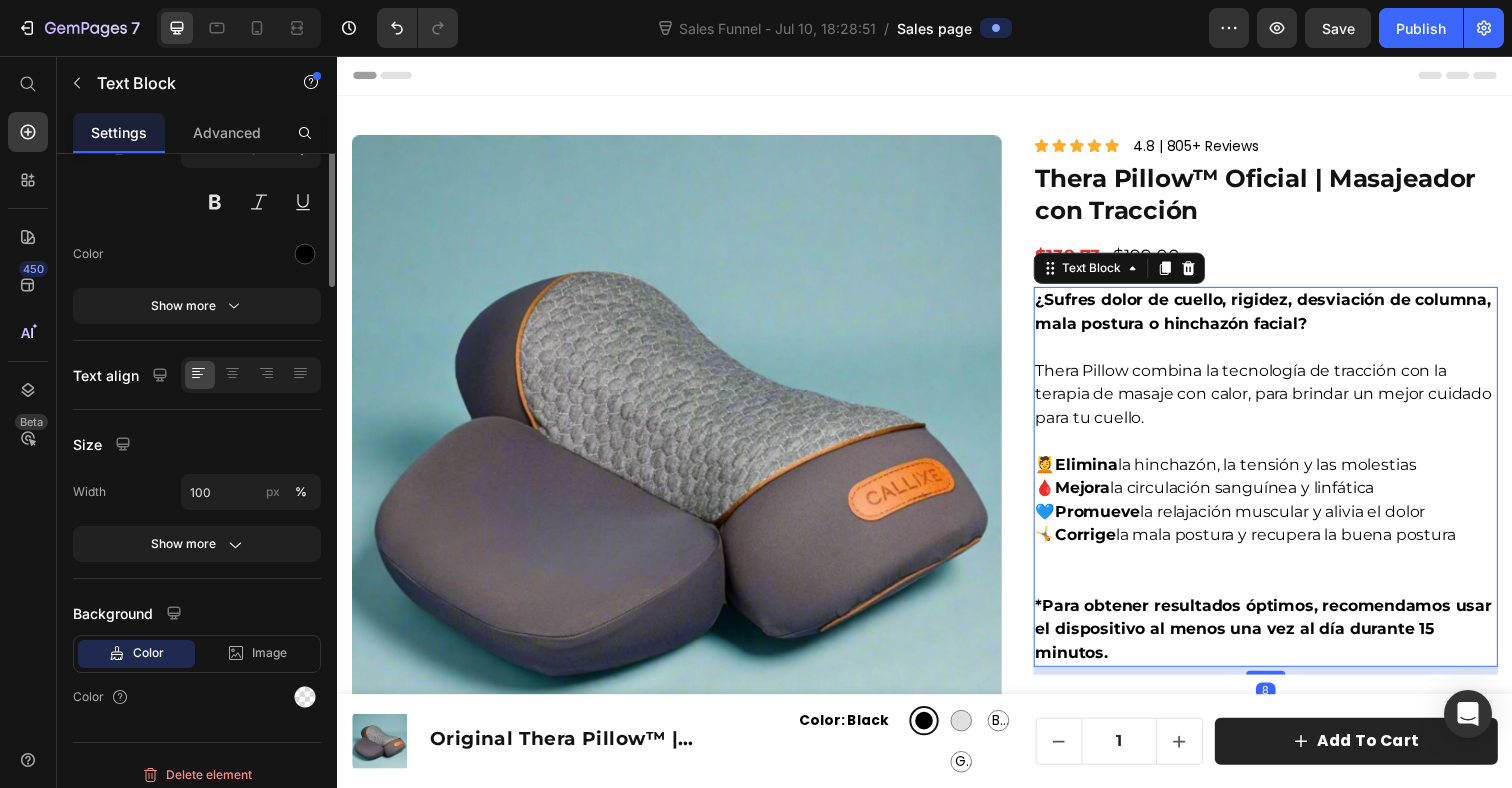 scroll, scrollTop: 0, scrollLeft: 0, axis: both 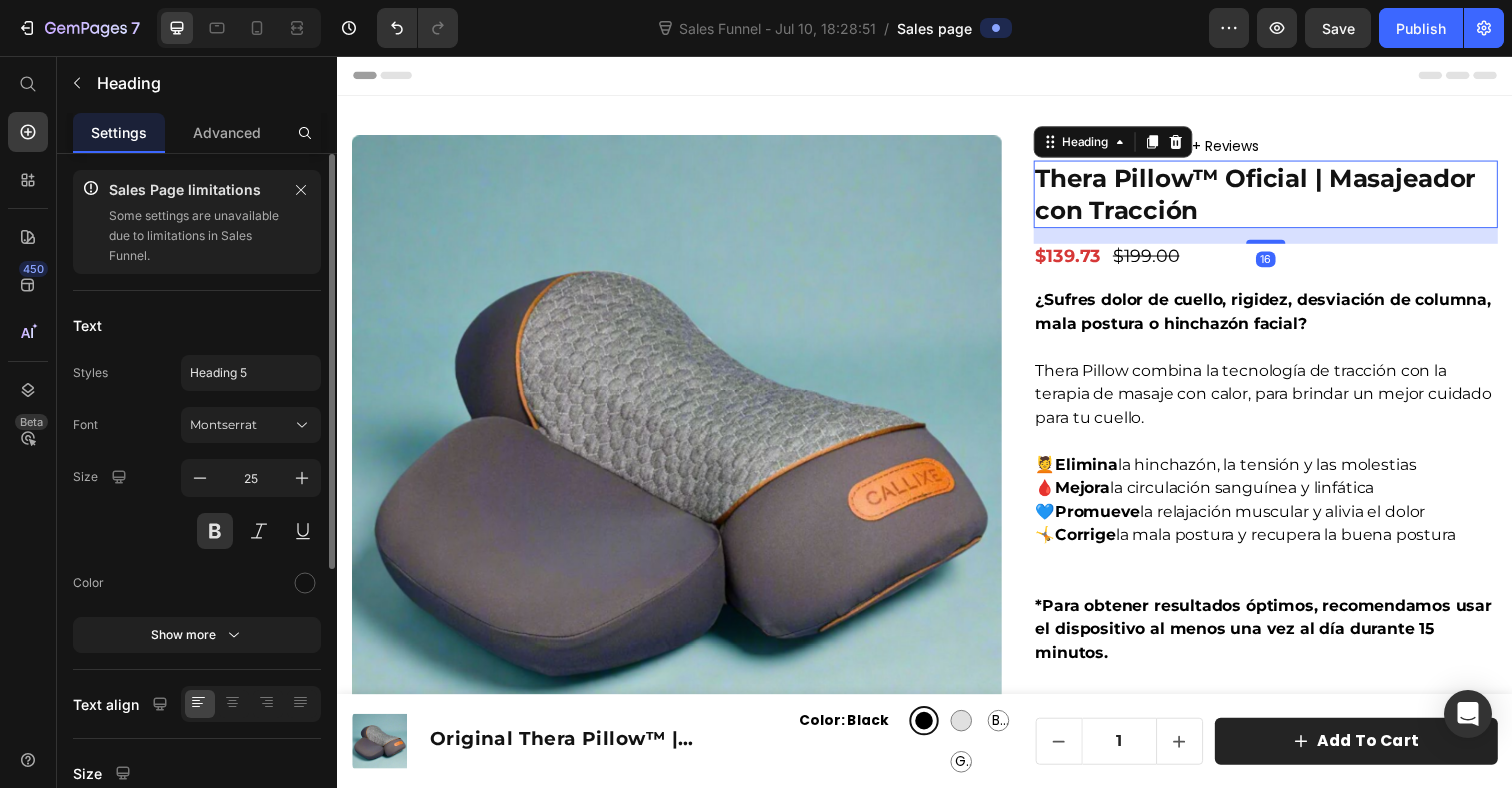 click on "Thera Pillow™ Oficial | Masajeador con Tracción" at bounding box center [1285, 197] 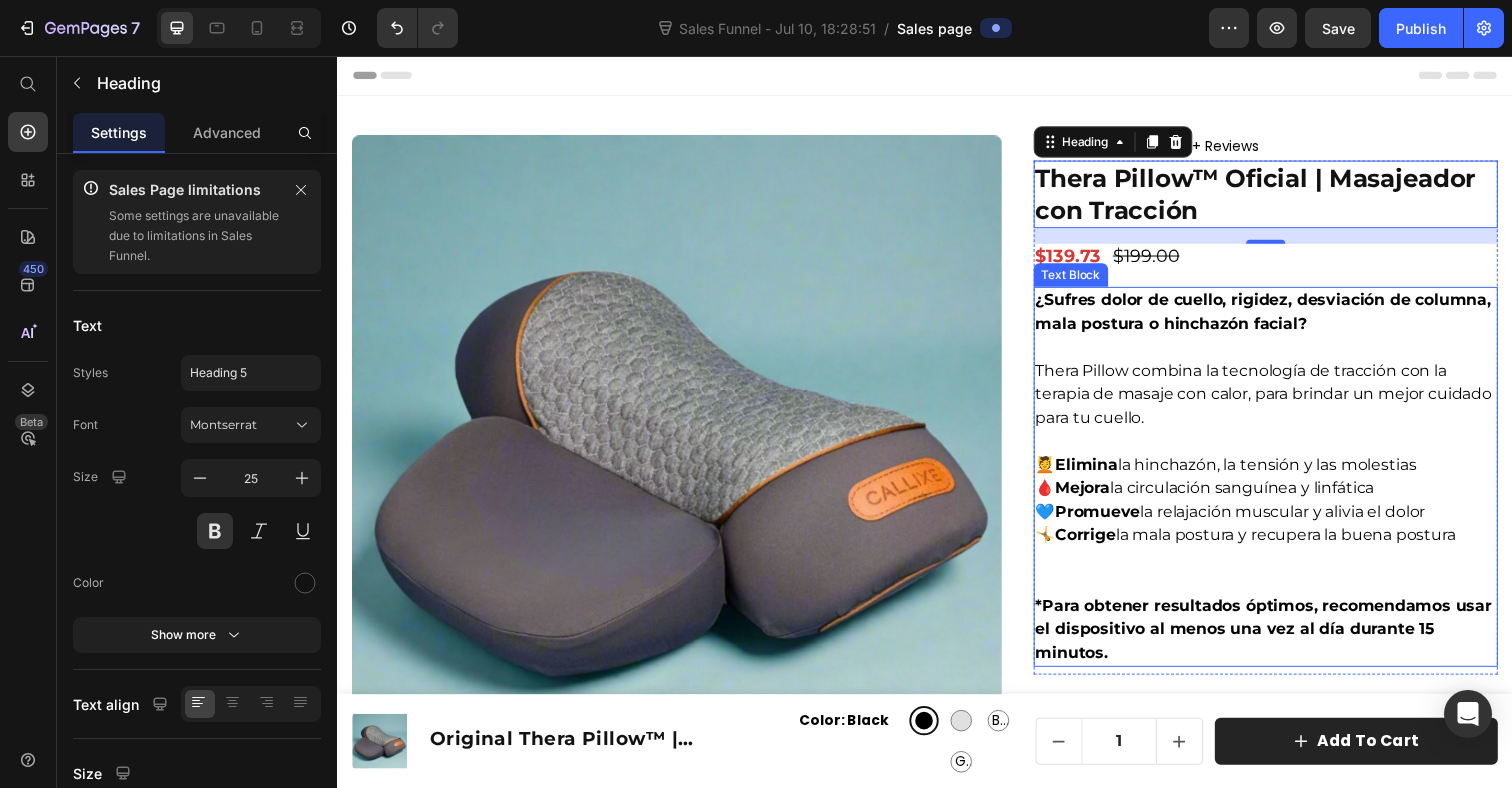 click on "Text Block" at bounding box center (1086, 280) 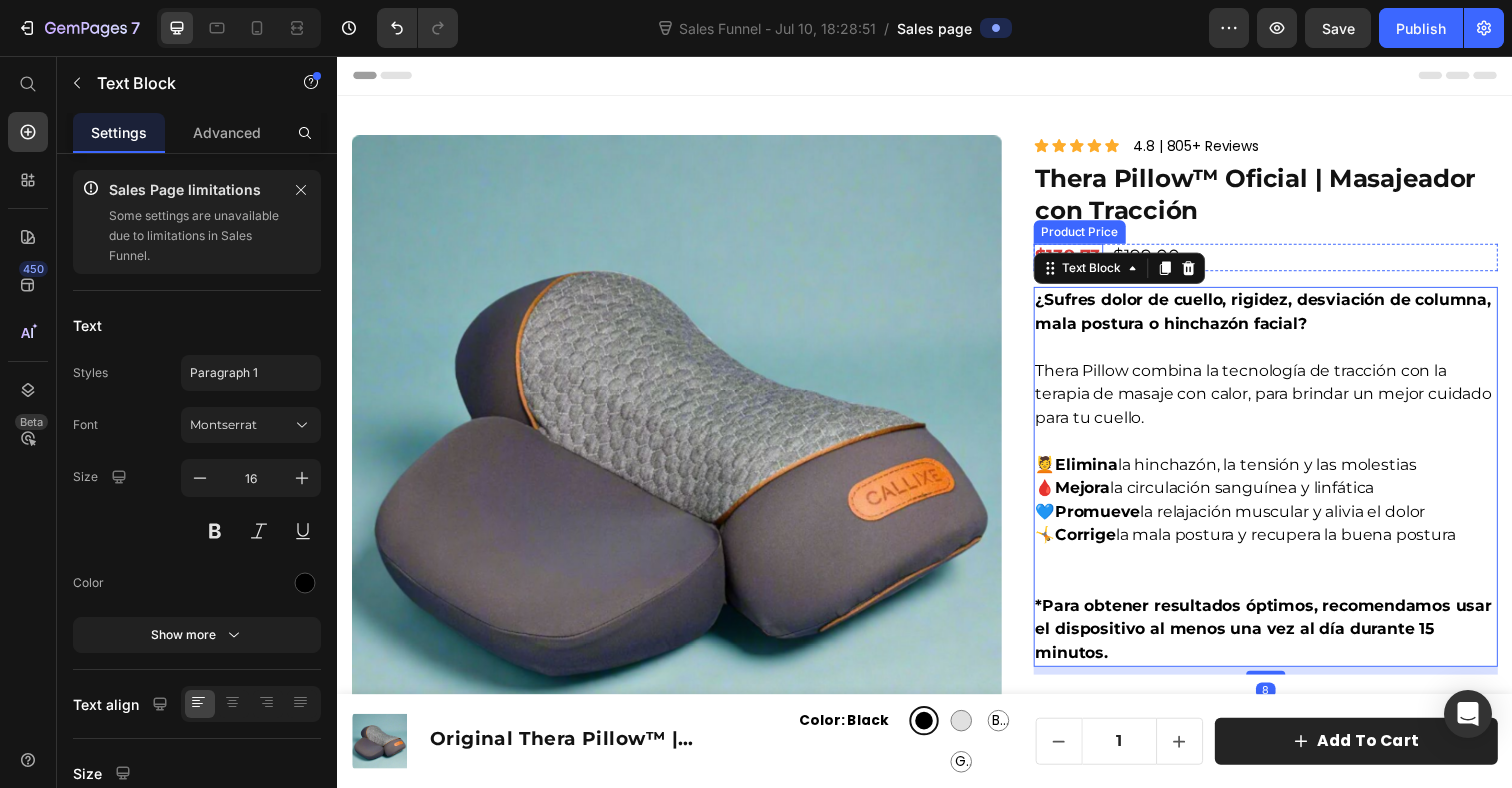 click on "Product Price" at bounding box center (1095, 236) 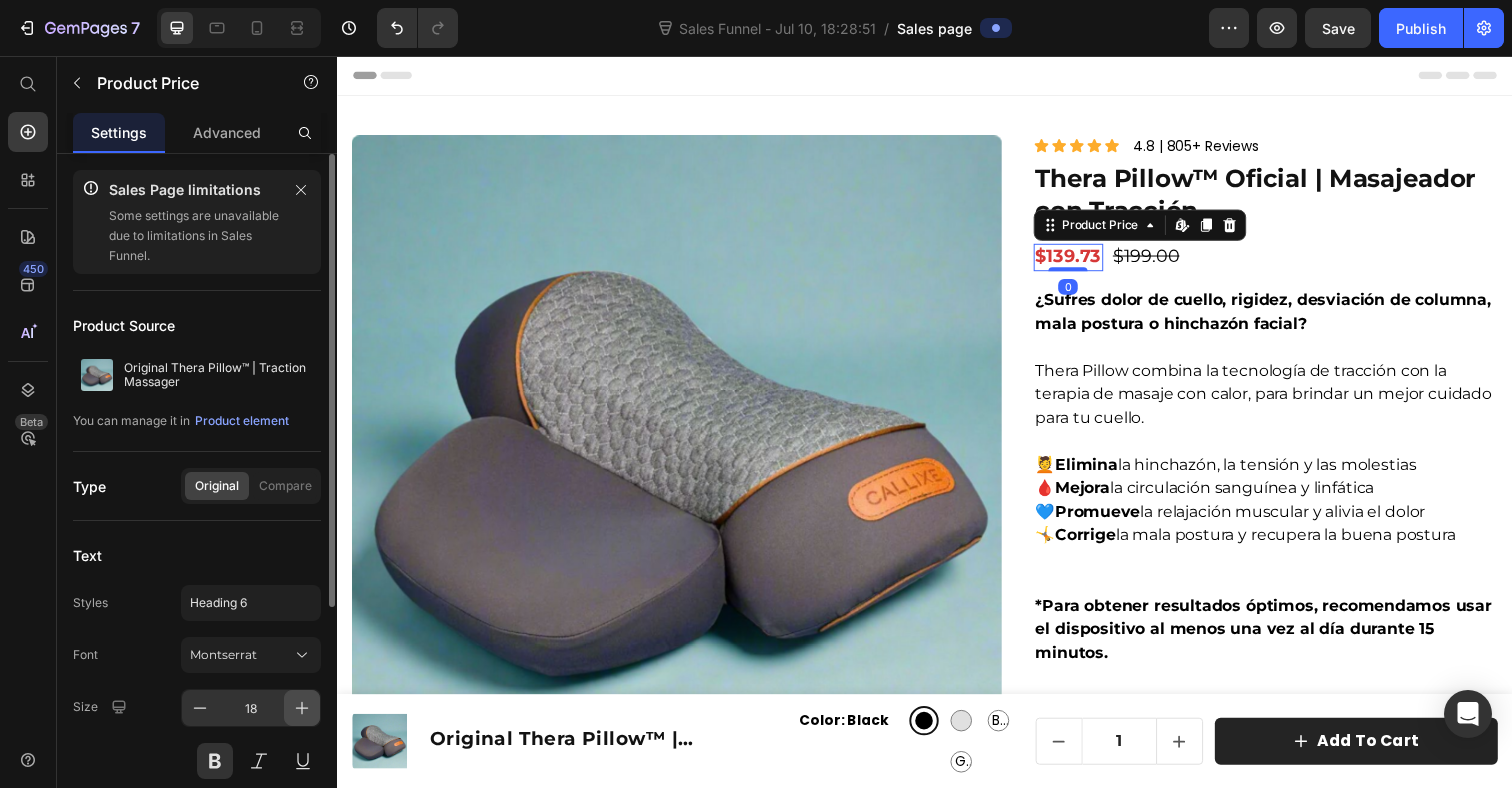 click at bounding box center (302, 708) 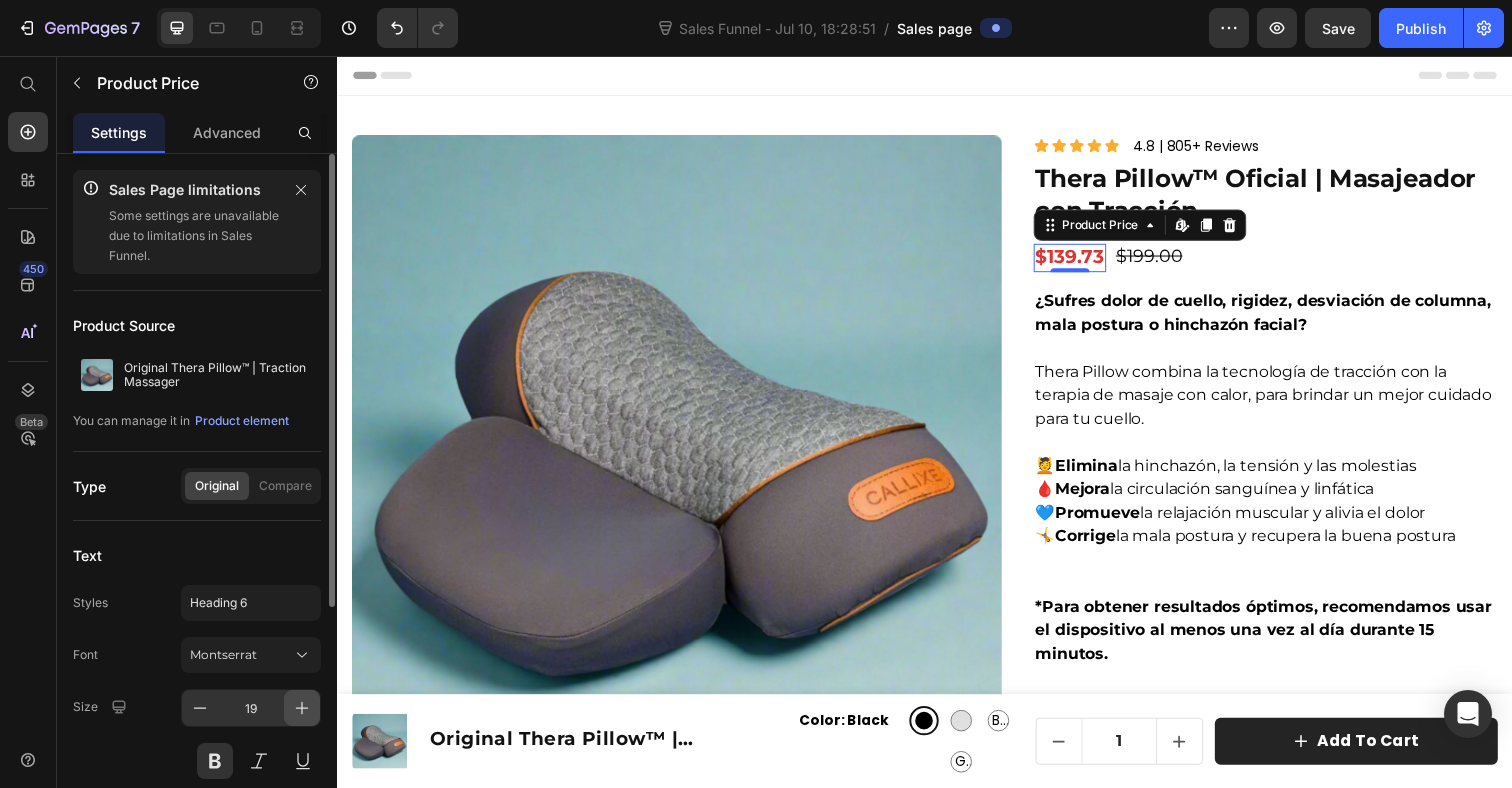 click at bounding box center (302, 708) 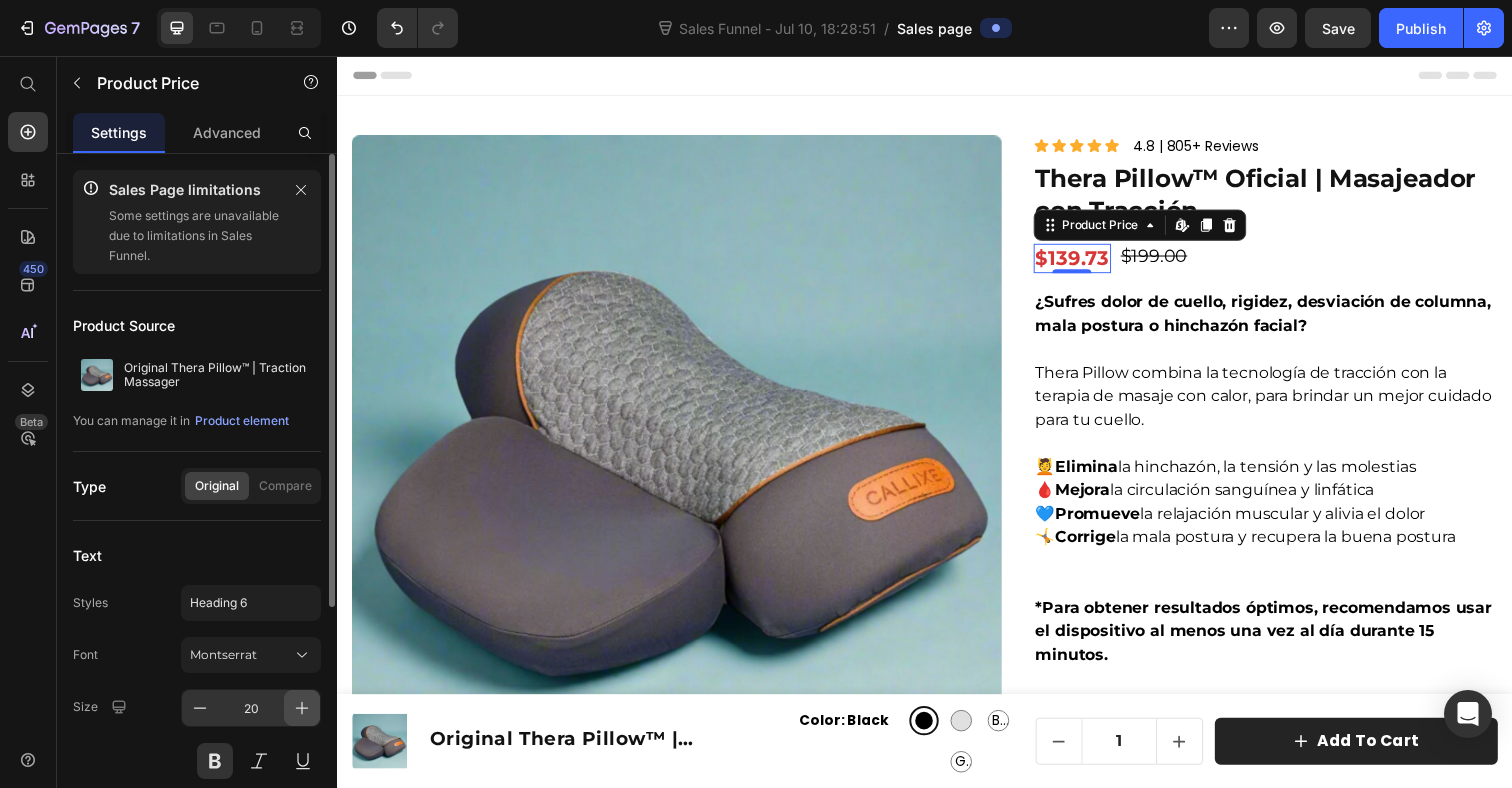 click at bounding box center [302, 708] 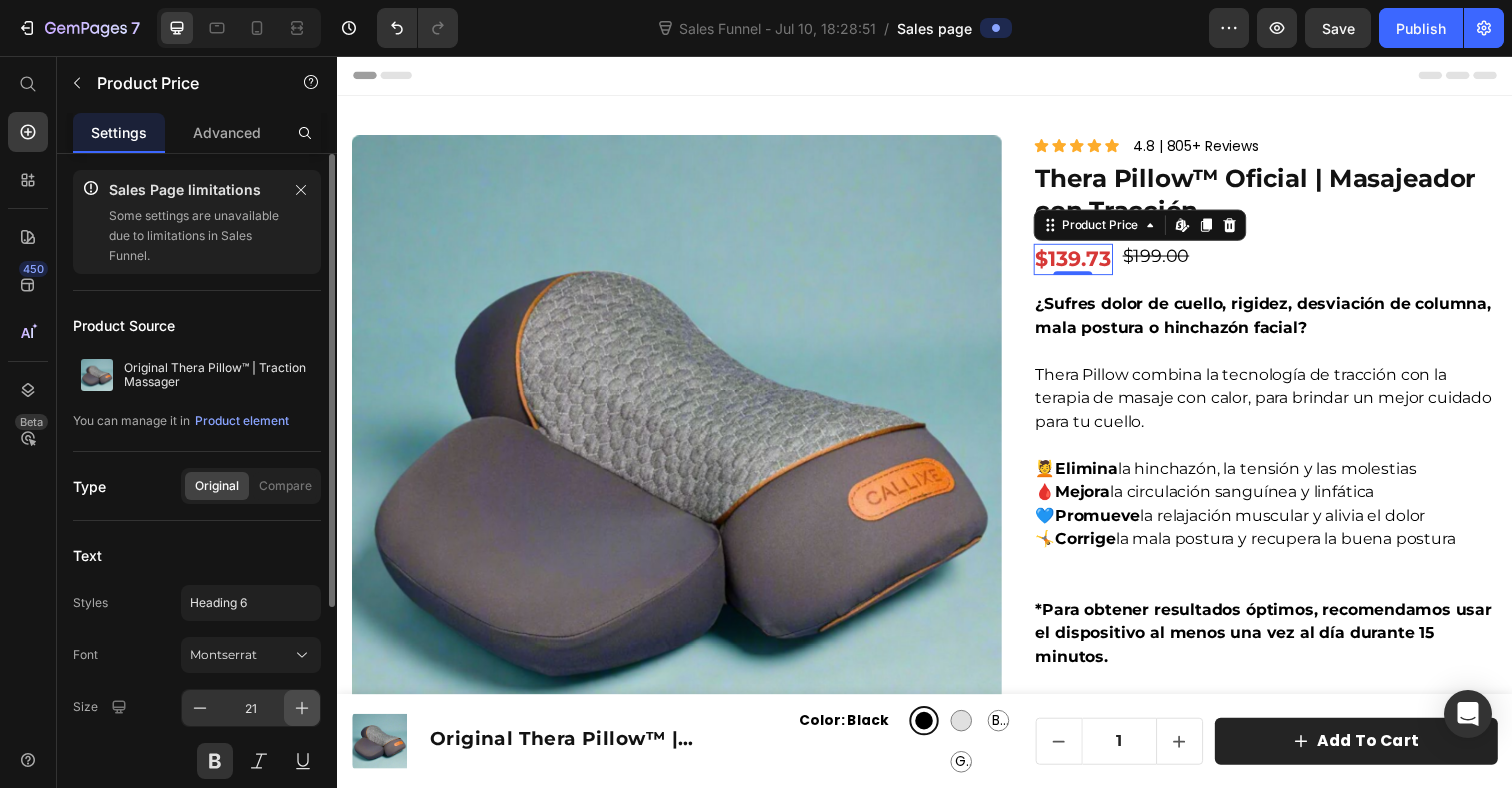 click at bounding box center [302, 708] 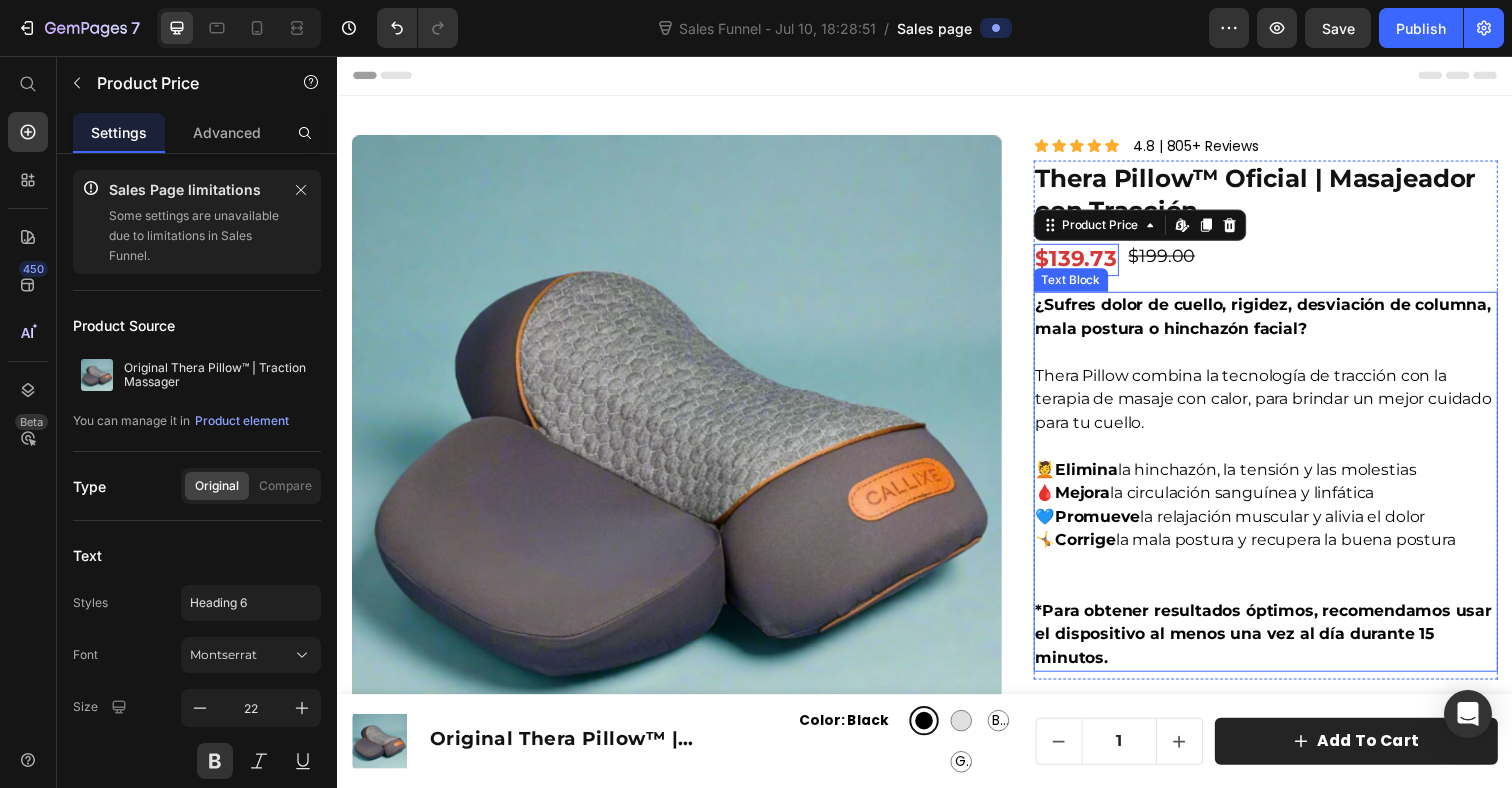 click on "Thera Pillow combina la tecnología de tracción con la terapia de masaje con calor, para brindar un mejor cuidado para tu cuello." at bounding box center (1285, 395) 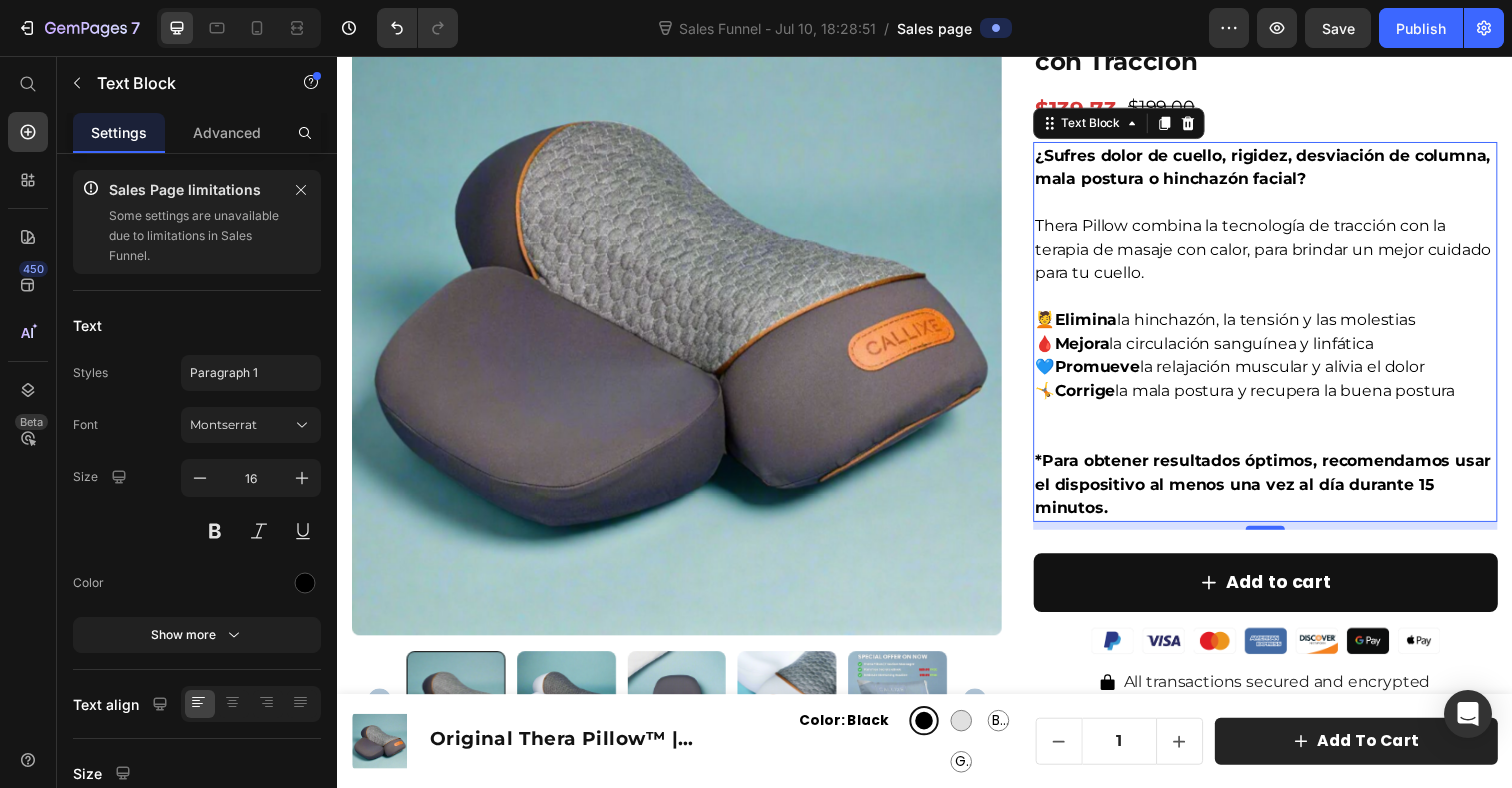 scroll, scrollTop: 108, scrollLeft: 0, axis: vertical 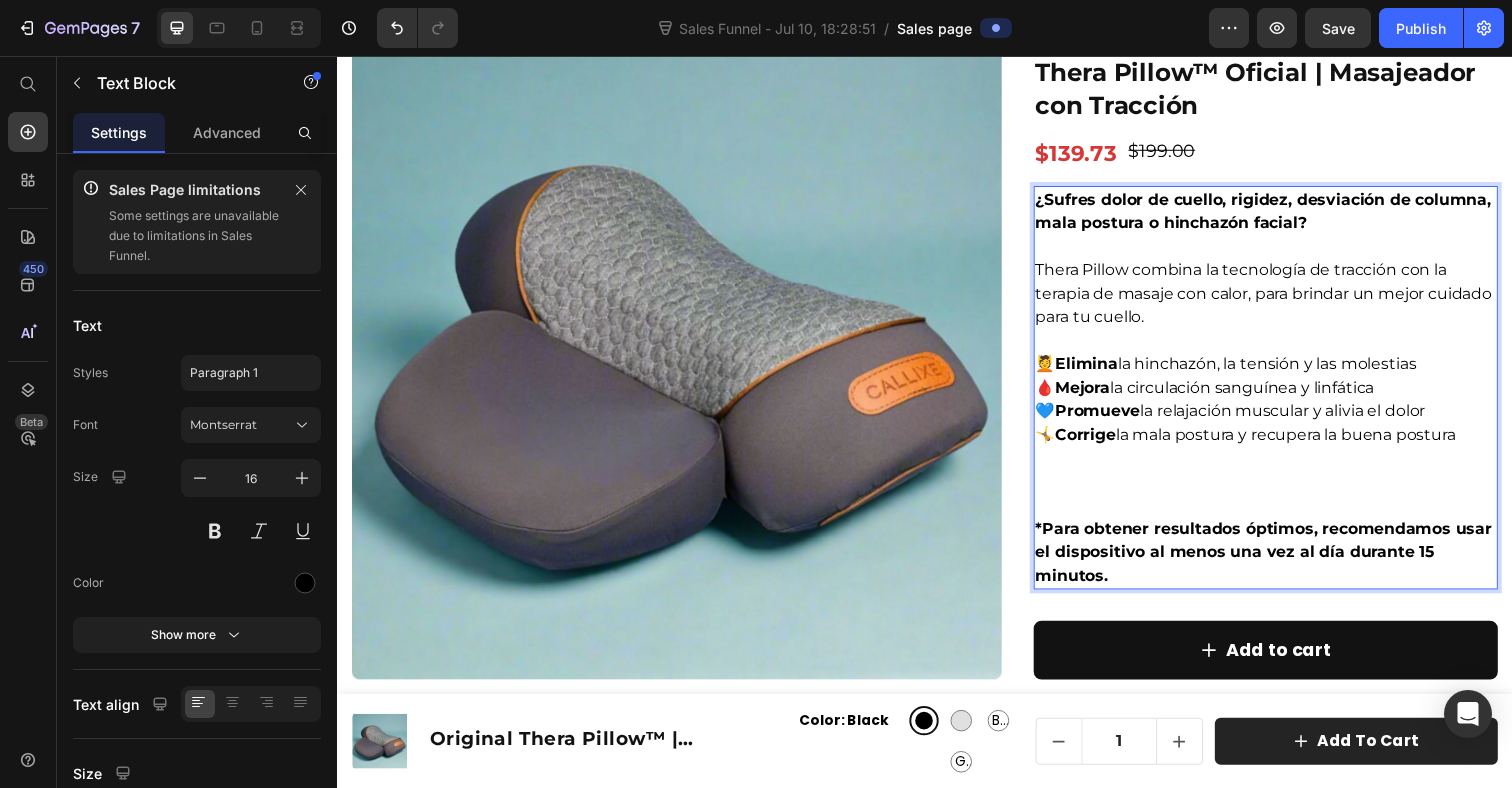 click on "*Para obtener resultados óptimos, recomendamos usar el dispositivo al menos una vez al día durante 15 minutos." at bounding box center [1283, 562] 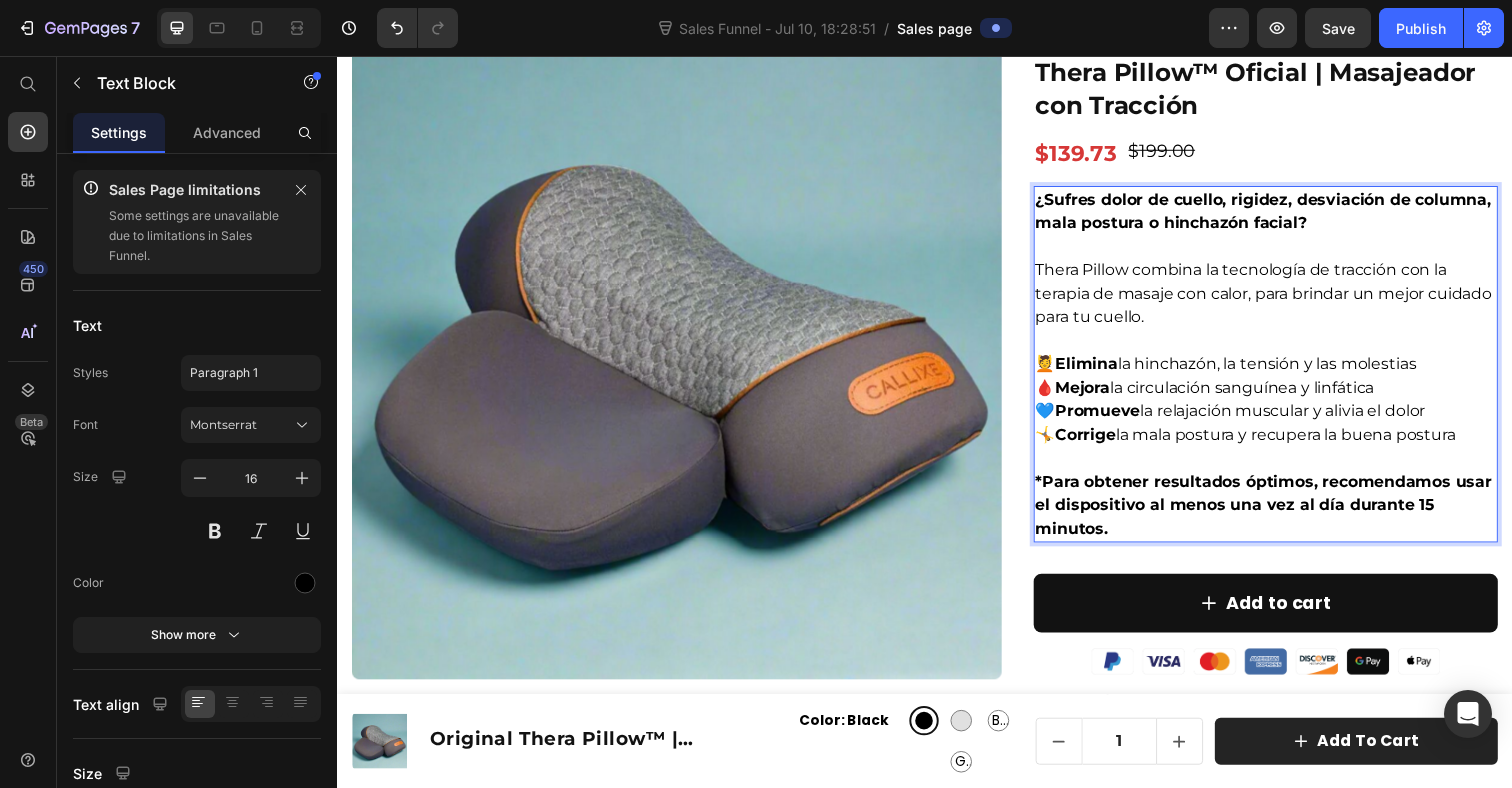 click on "*Para obtener resultados óptimos, recomendamos usar el dispositivo al menos una vez al día durante 15 minutos." at bounding box center (1285, 515) 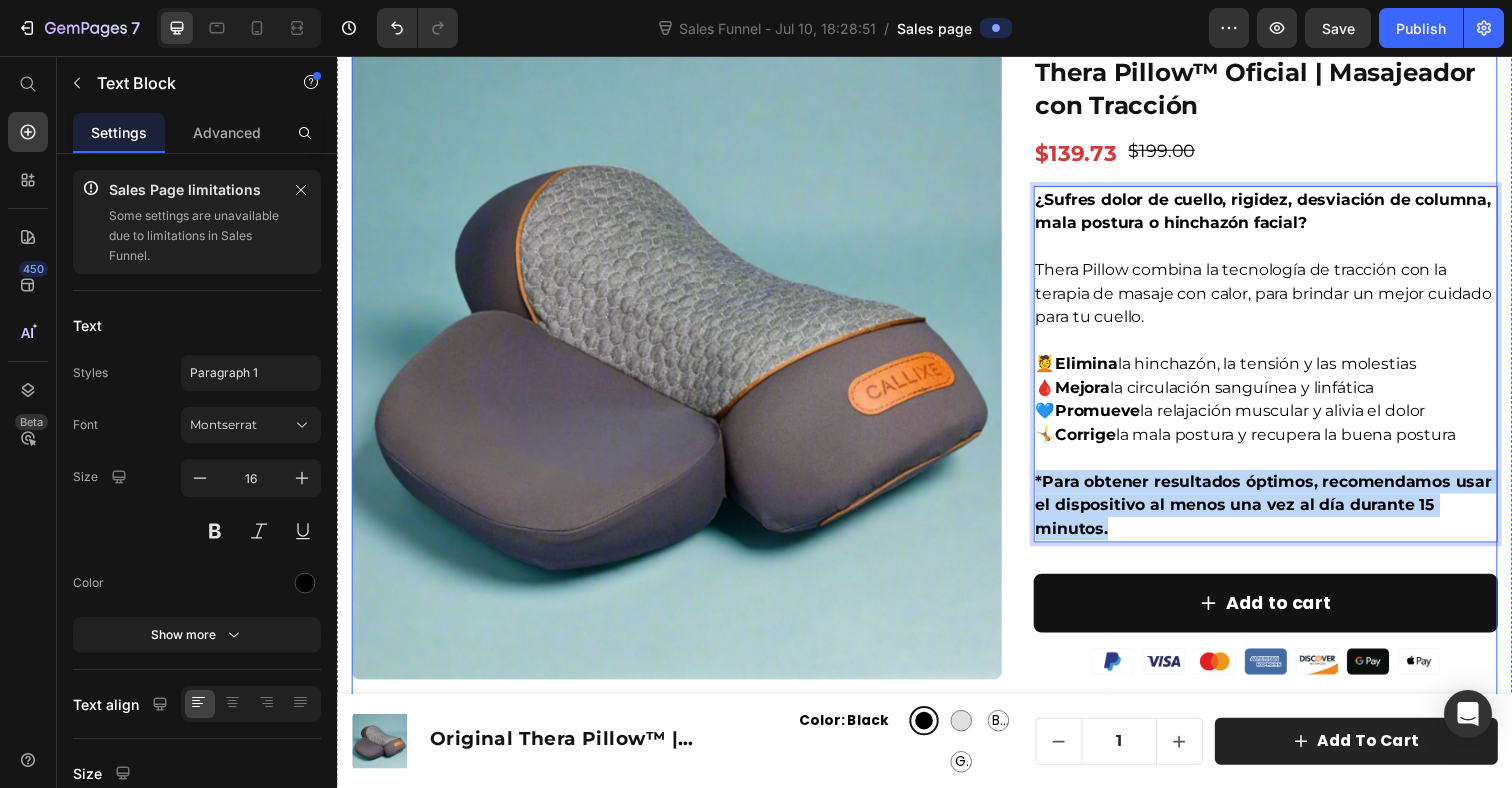 drag, startPoint x: 1134, startPoint y: 531, endPoint x: 1037, endPoint y: 495, distance: 103.46497 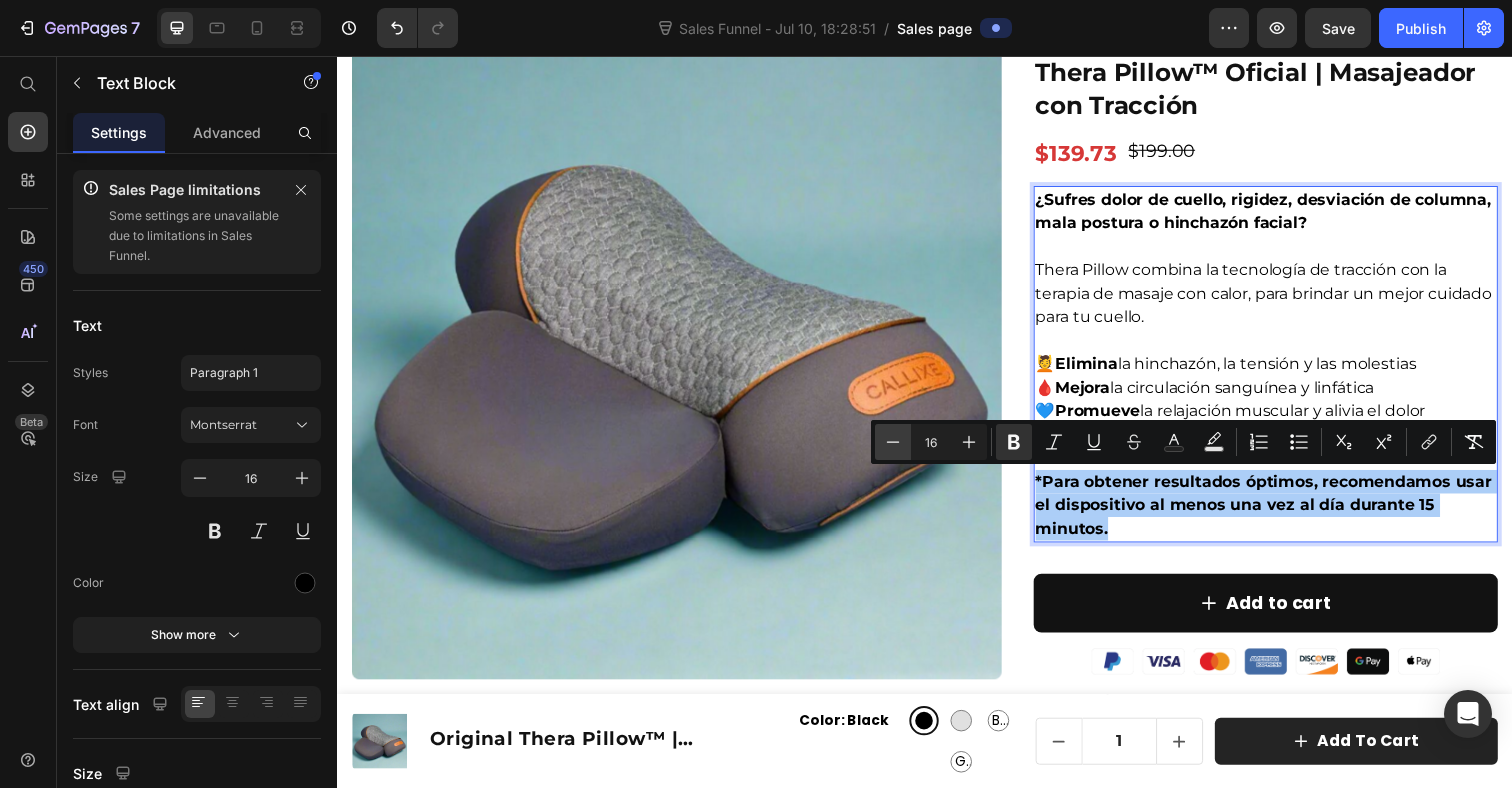 click 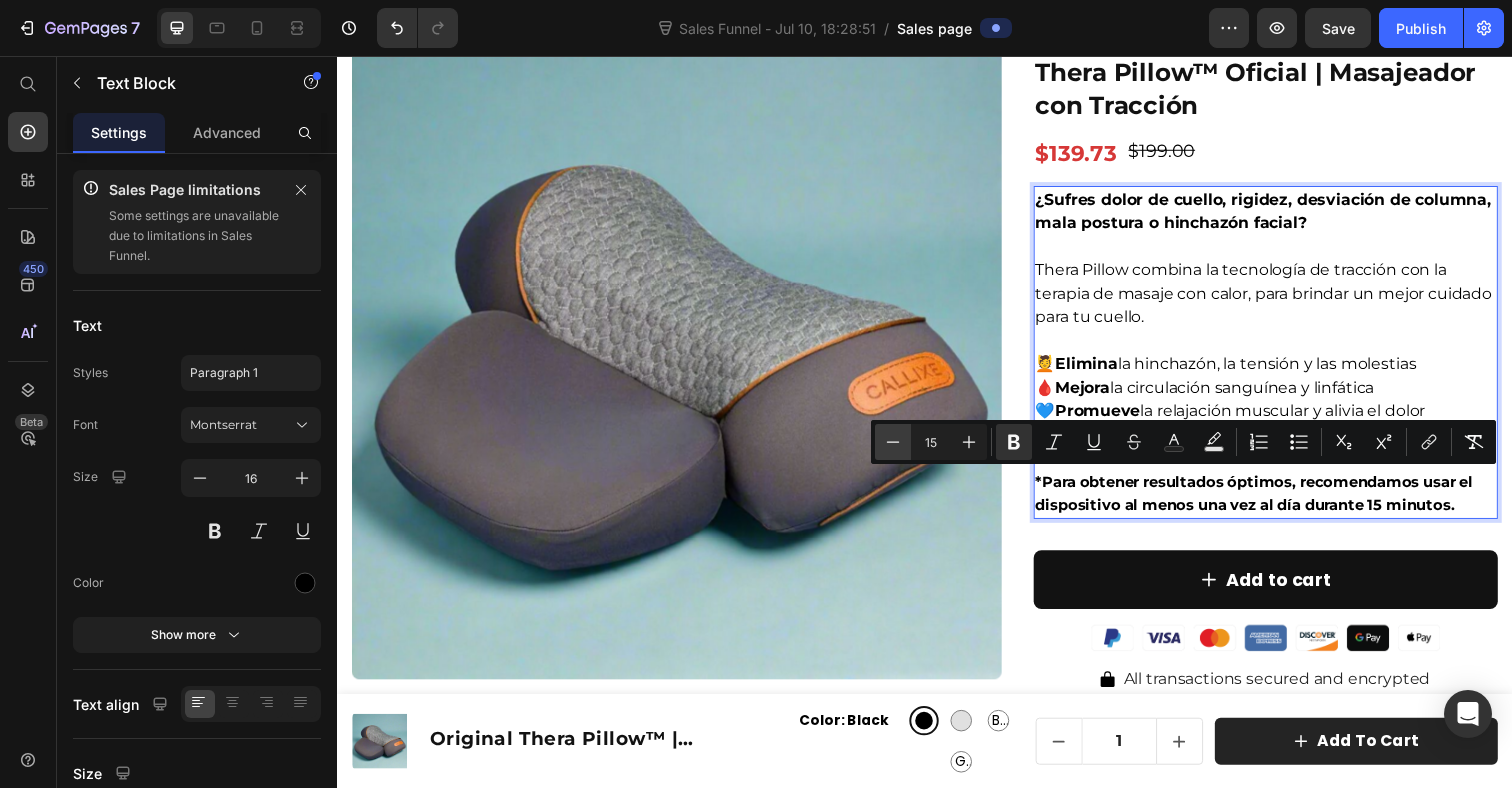 click 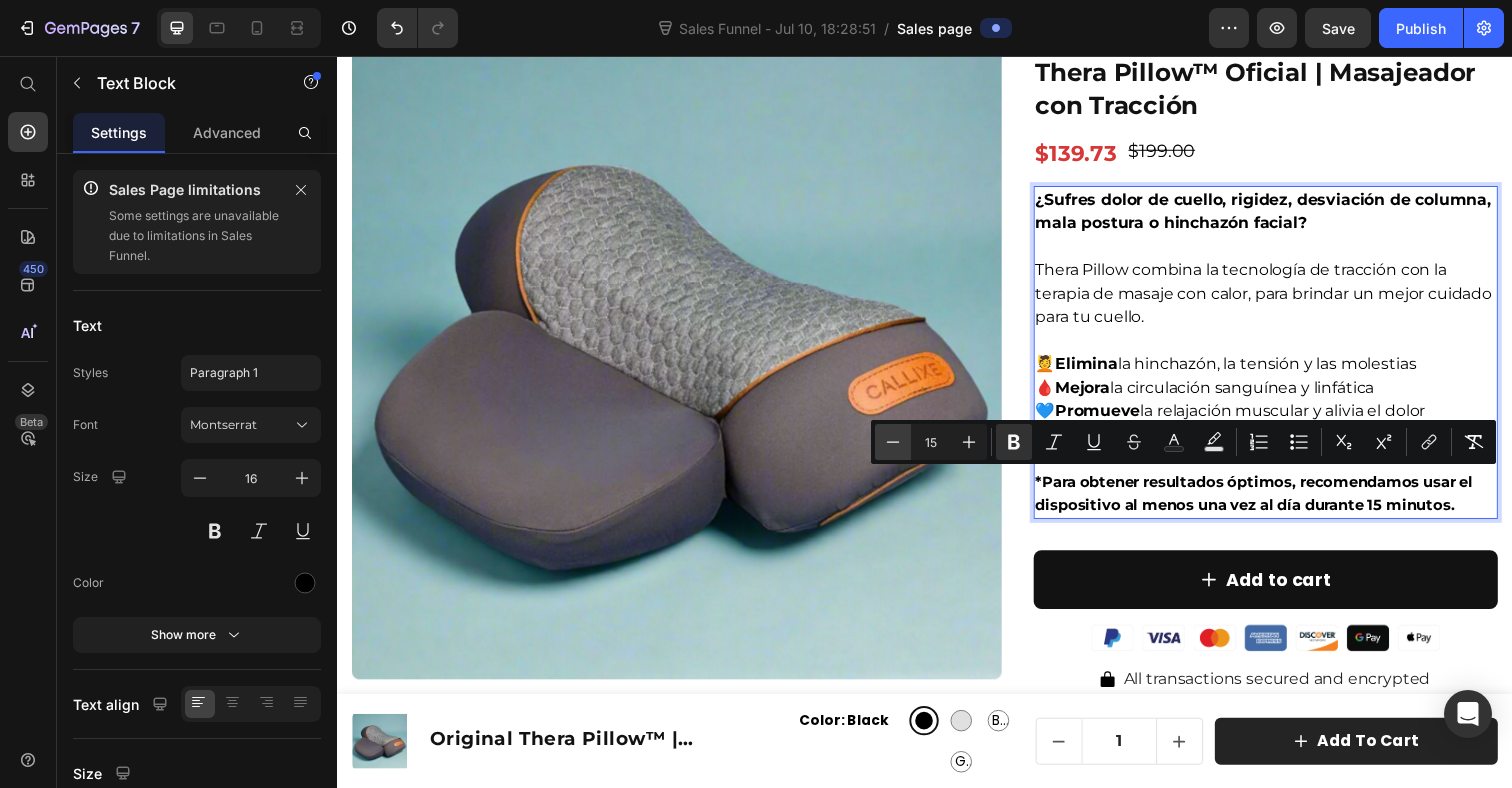 type on "14" 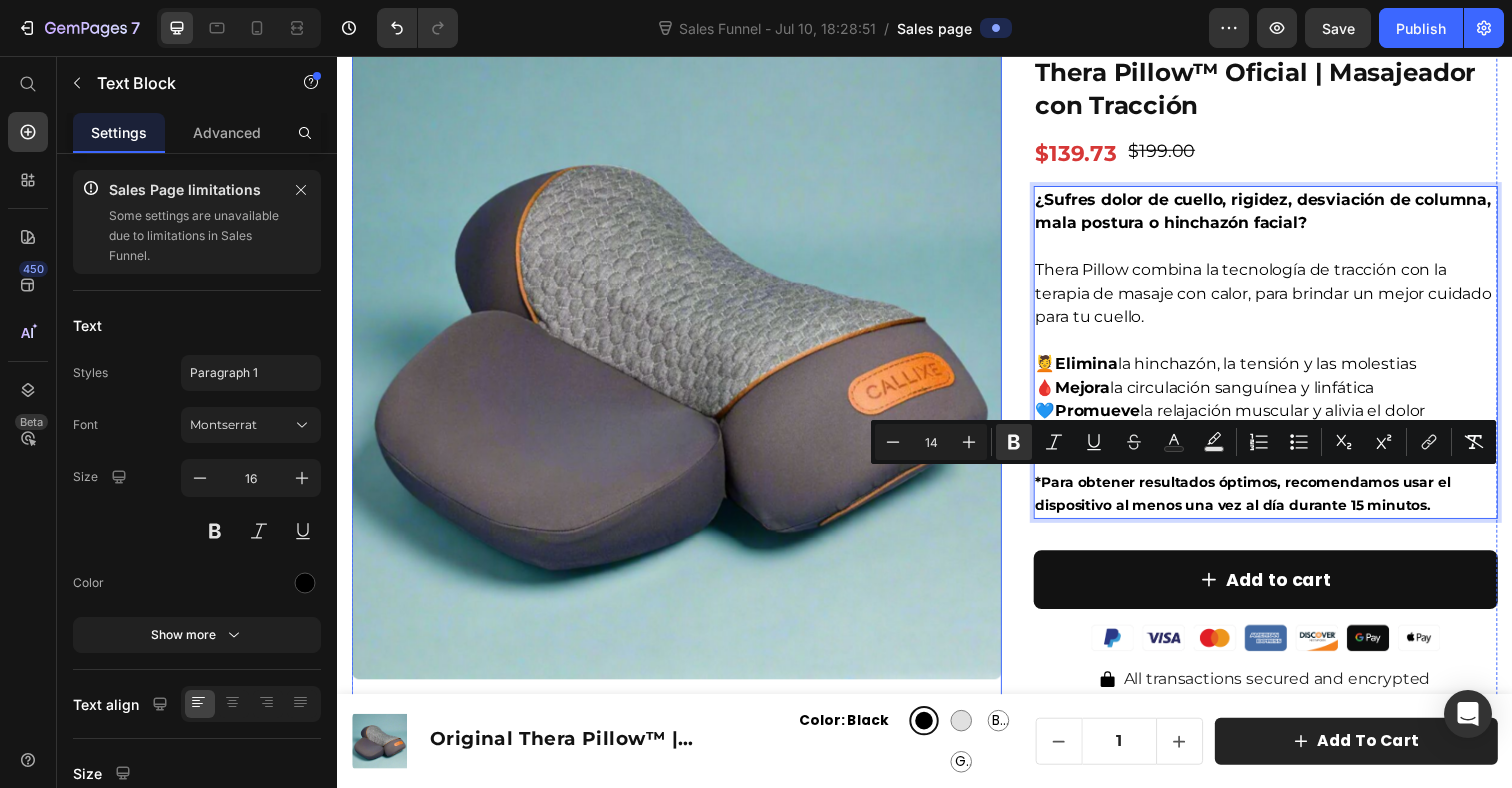 click at bounding box center [684, 361] 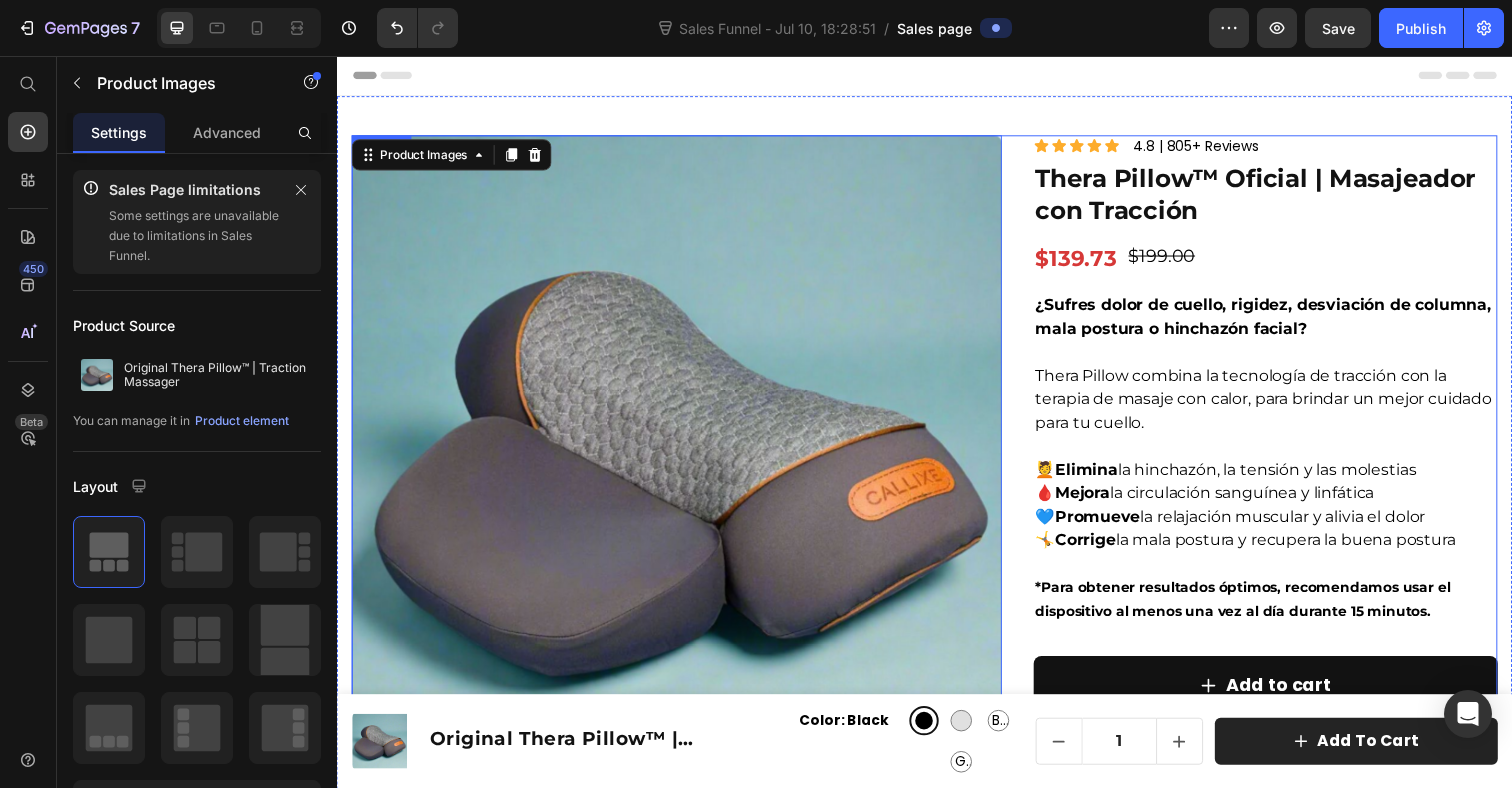 scroll, scrollTop: 8, scrollLeft: 0, axis: vertical 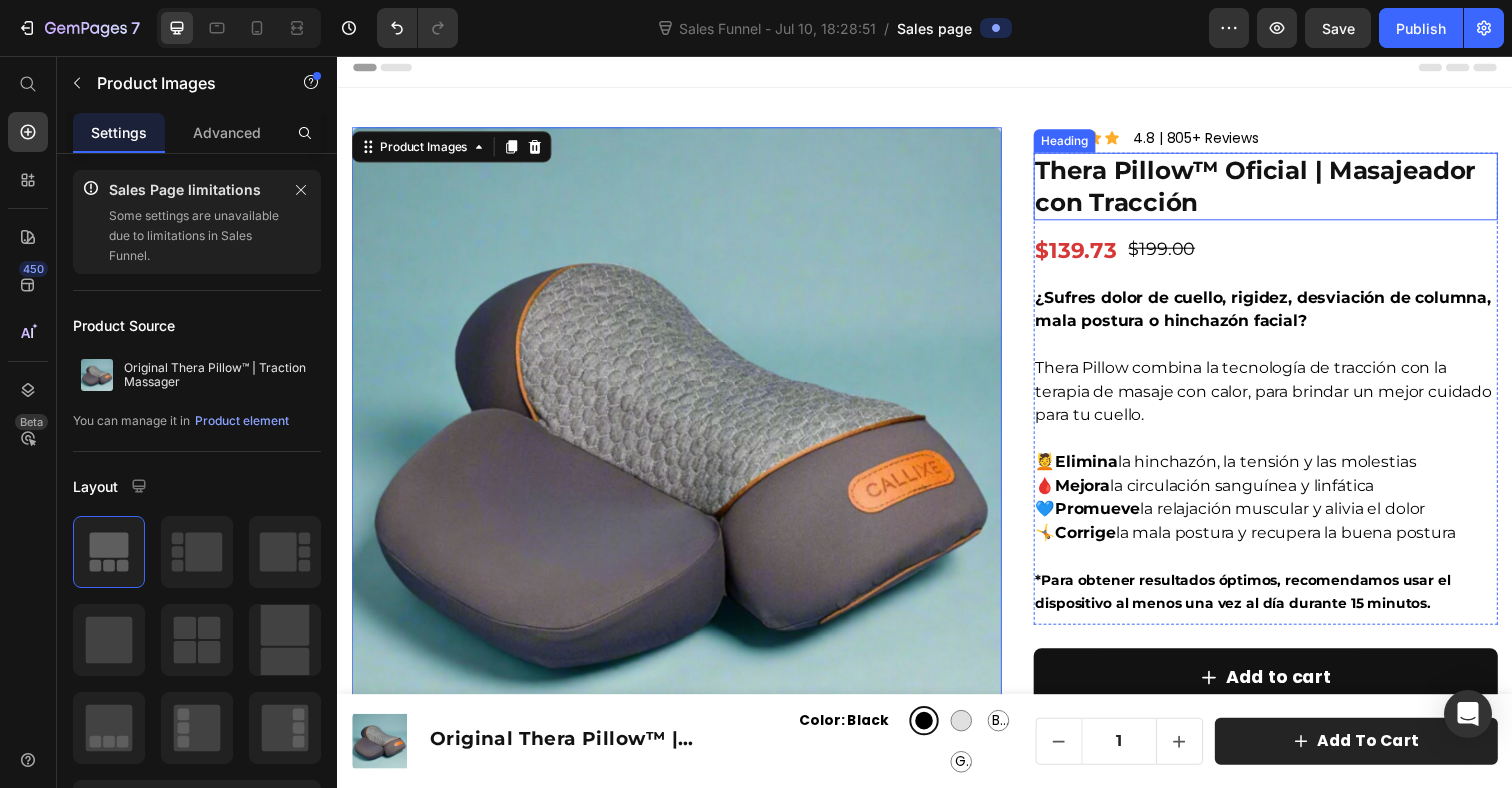 click on "Thera Pillow™ Oficial | Masajeador con Tracción" at bounding box center (1285, 189) 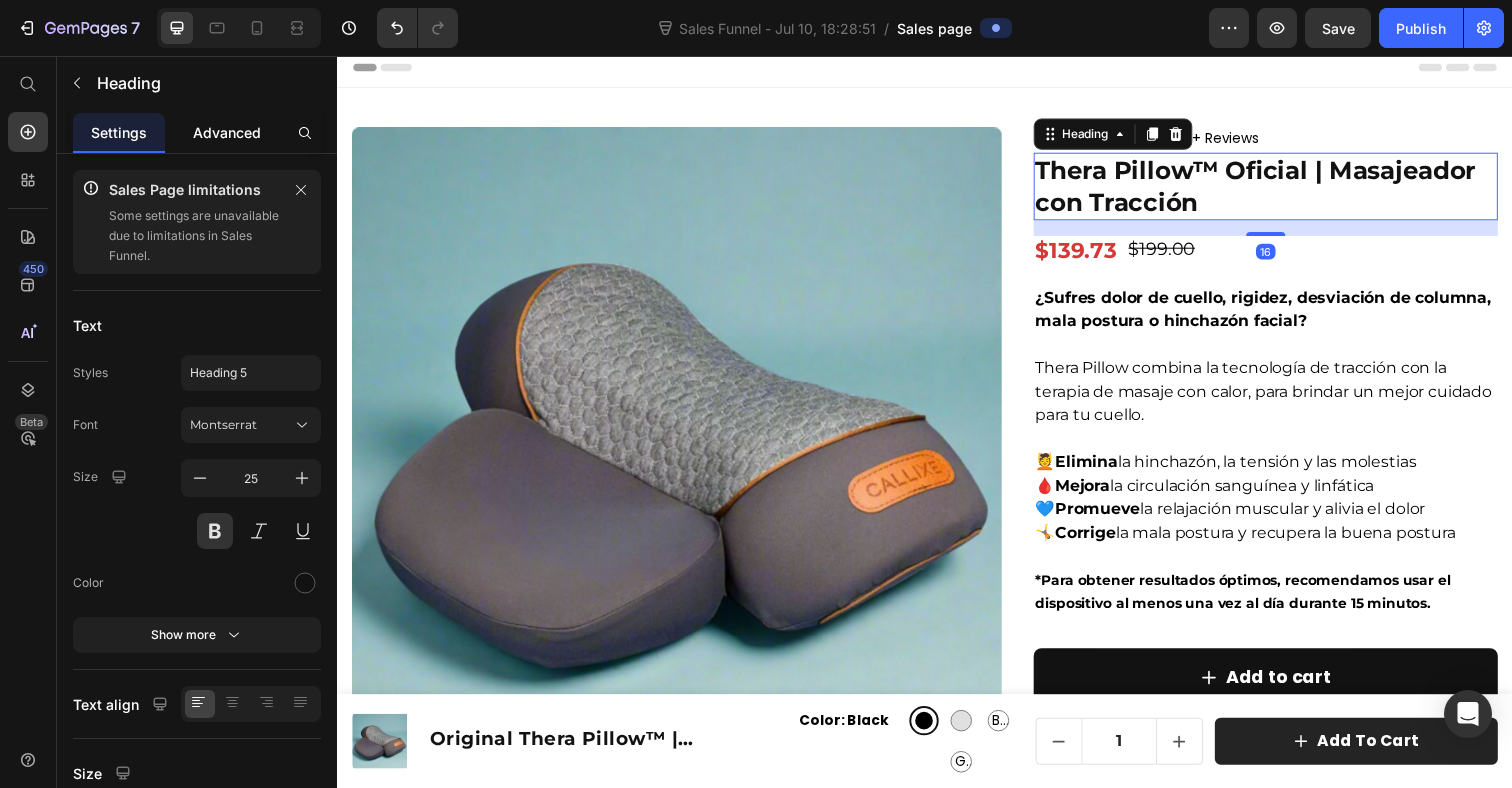 click on "Advanced" 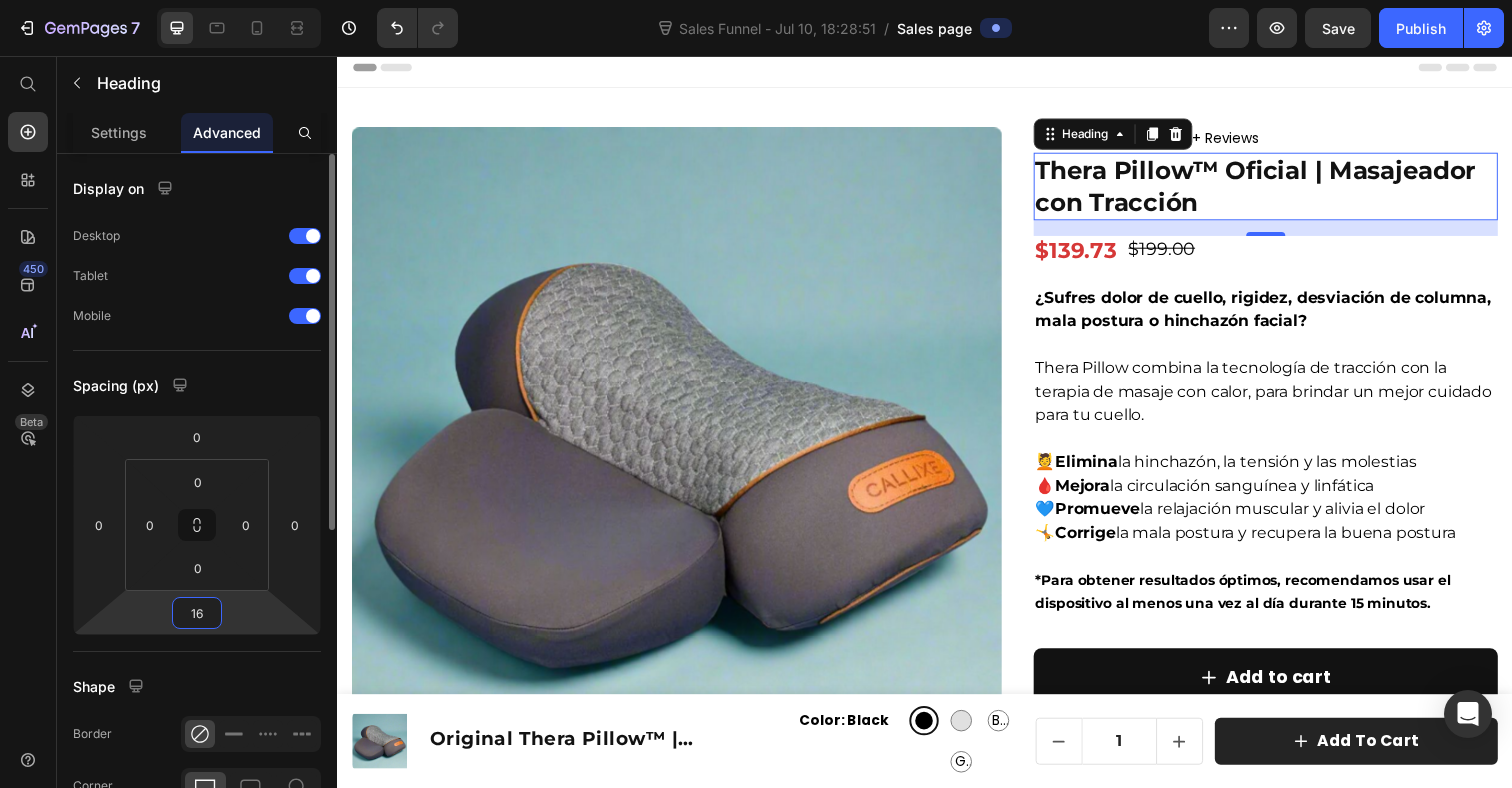 click on "16" at bounding box center (197, 613) 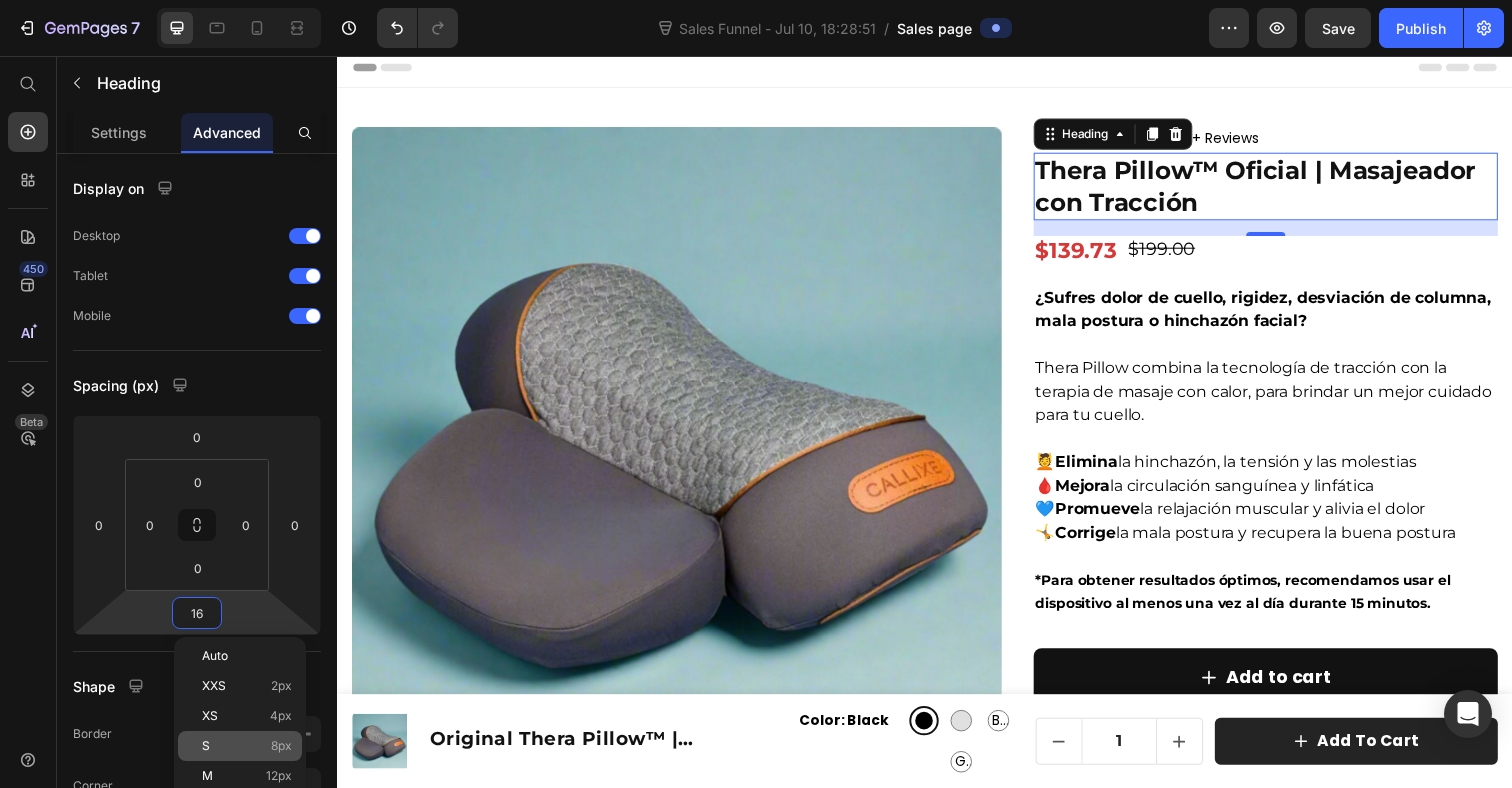 click on "S 8px" at bounding box center (247, 746) 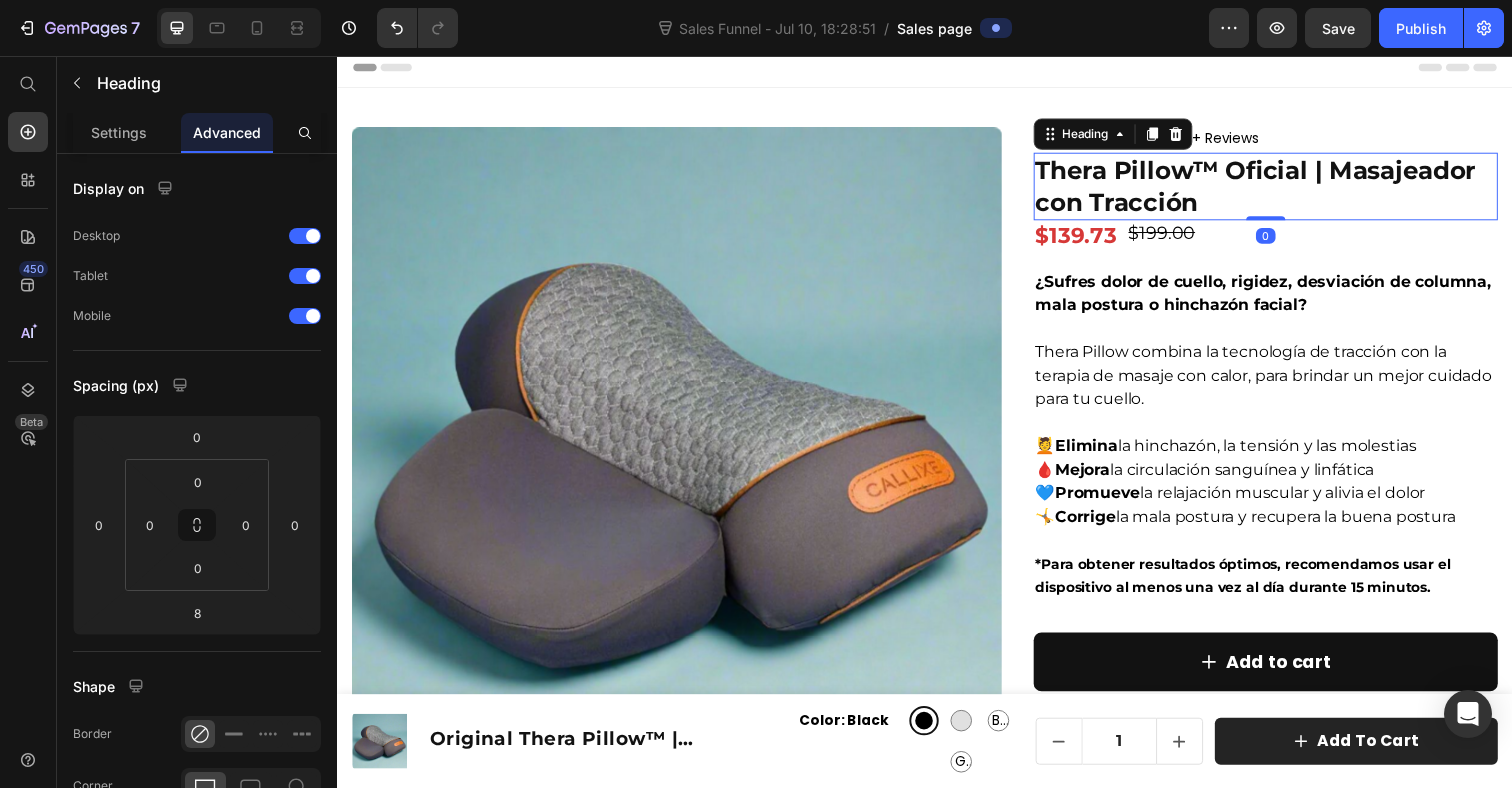 drag, startPoint x: 1284, startPoint y: 228, endPoint x: 1282, endPoint y: 161, distance: 67.02985 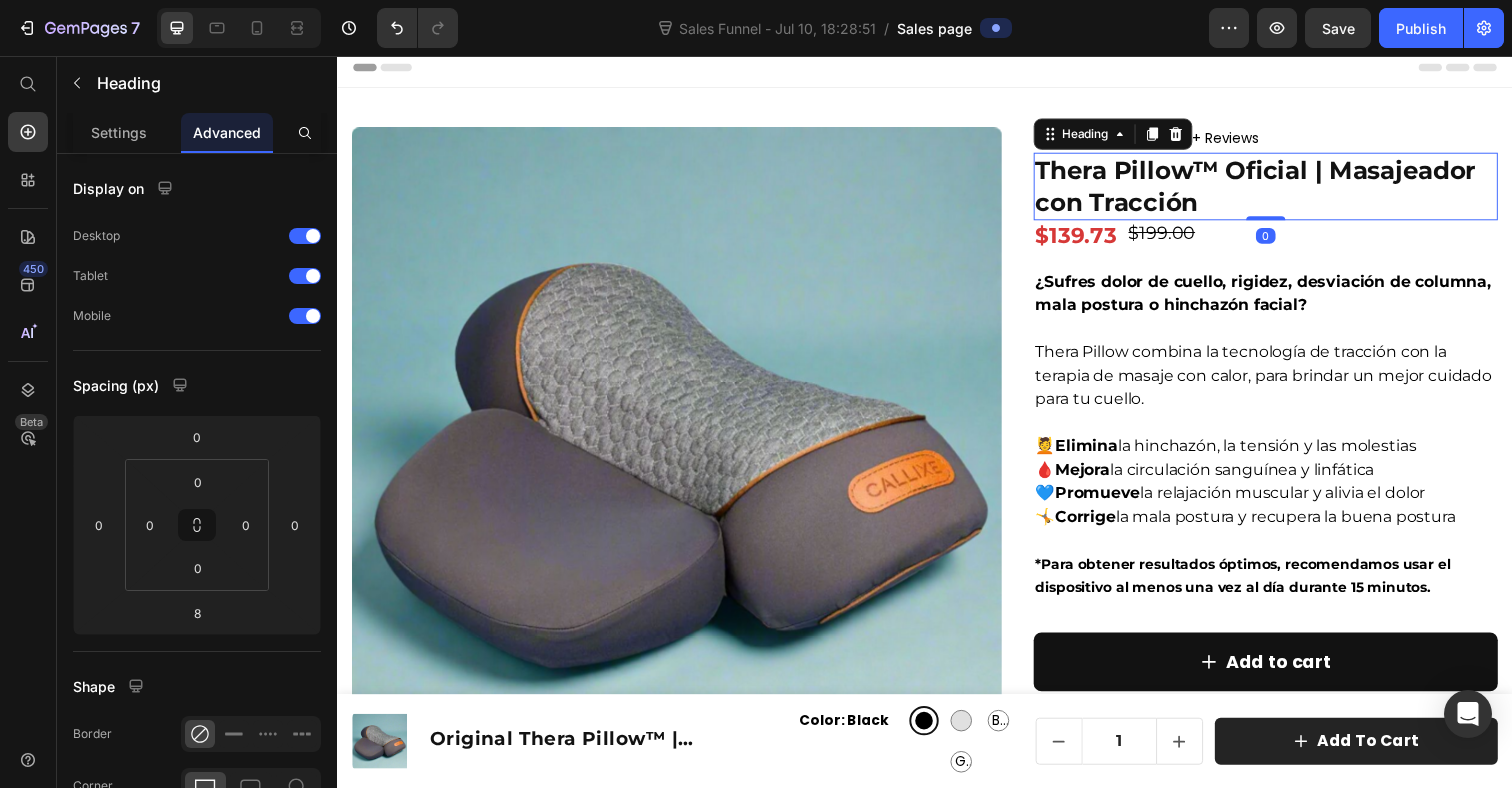 click on "Thera Pillow™ Oficial | Masajeador con Tracción Heading   0" at bounding box center (1285, 189) 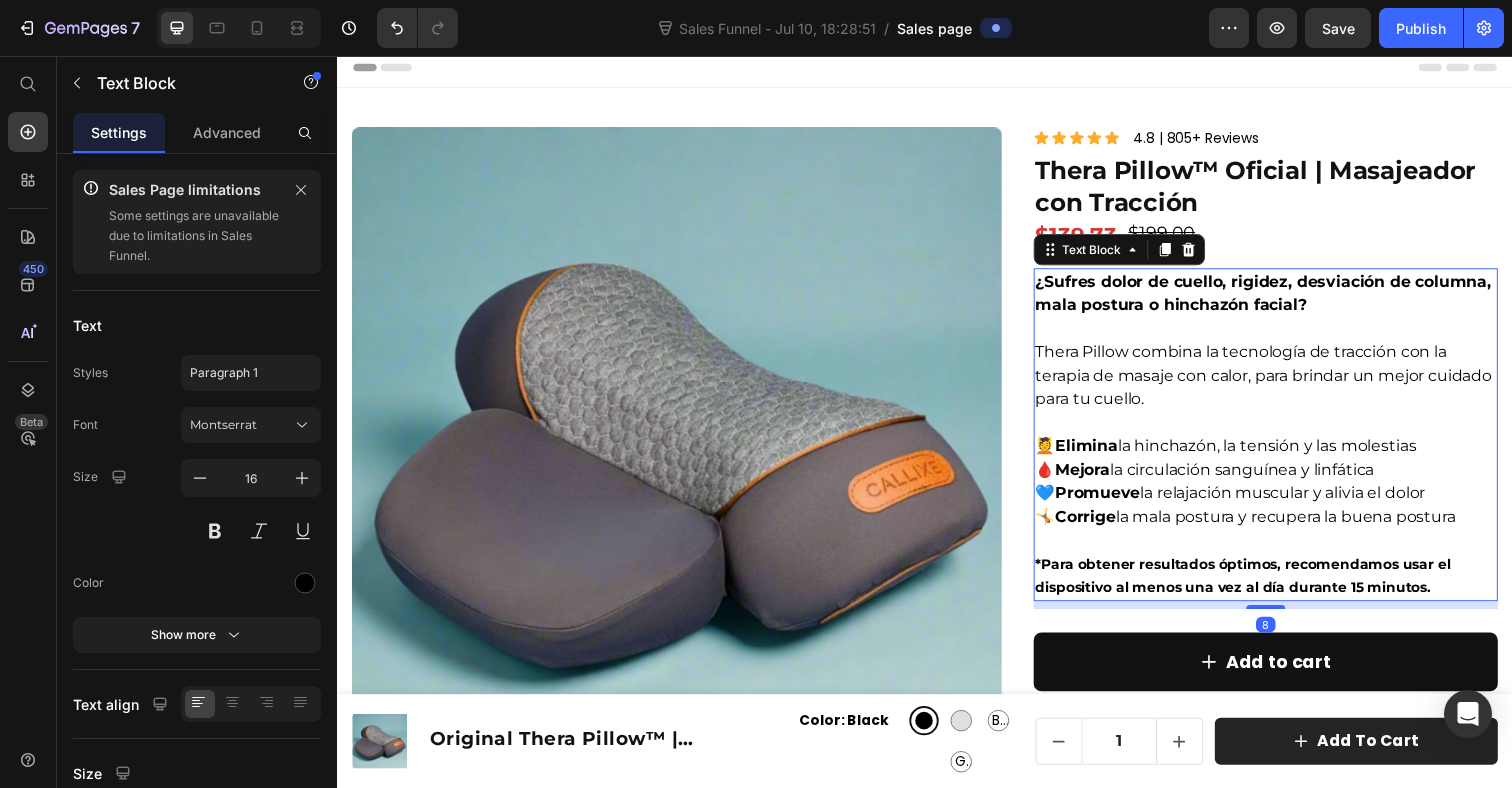 click on "Thera Pillow combina la tecnología de tracción con la terapia de masaje con calor, para brindar un mejor cuidado para tu cuello." at bounding box center [1285, 371] 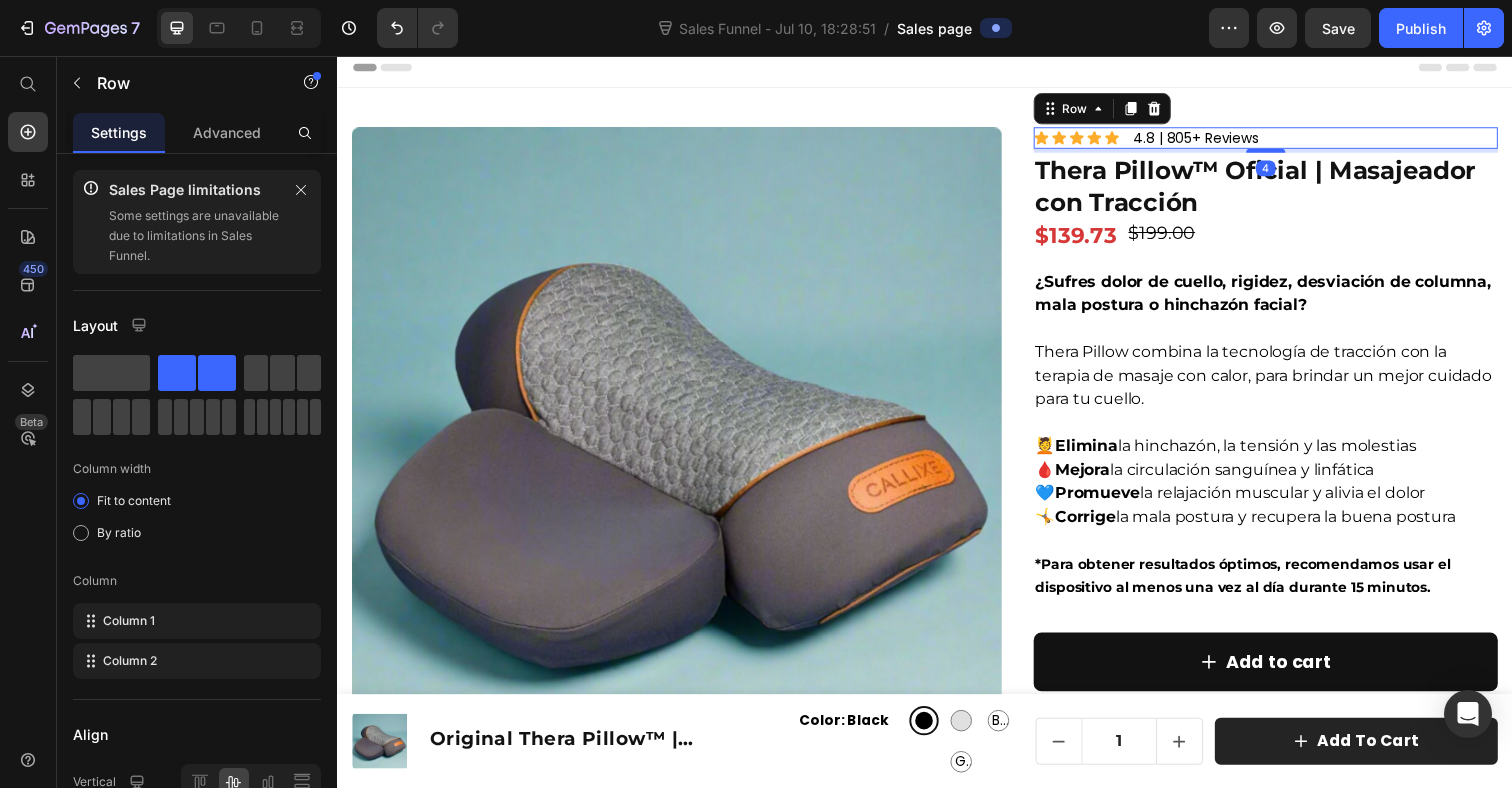 click on "Icon Icon Icon Icon Icon Icon List 4.8 | 805+ Reviews Text Block Row   4" at bounding box center (1285, 140) 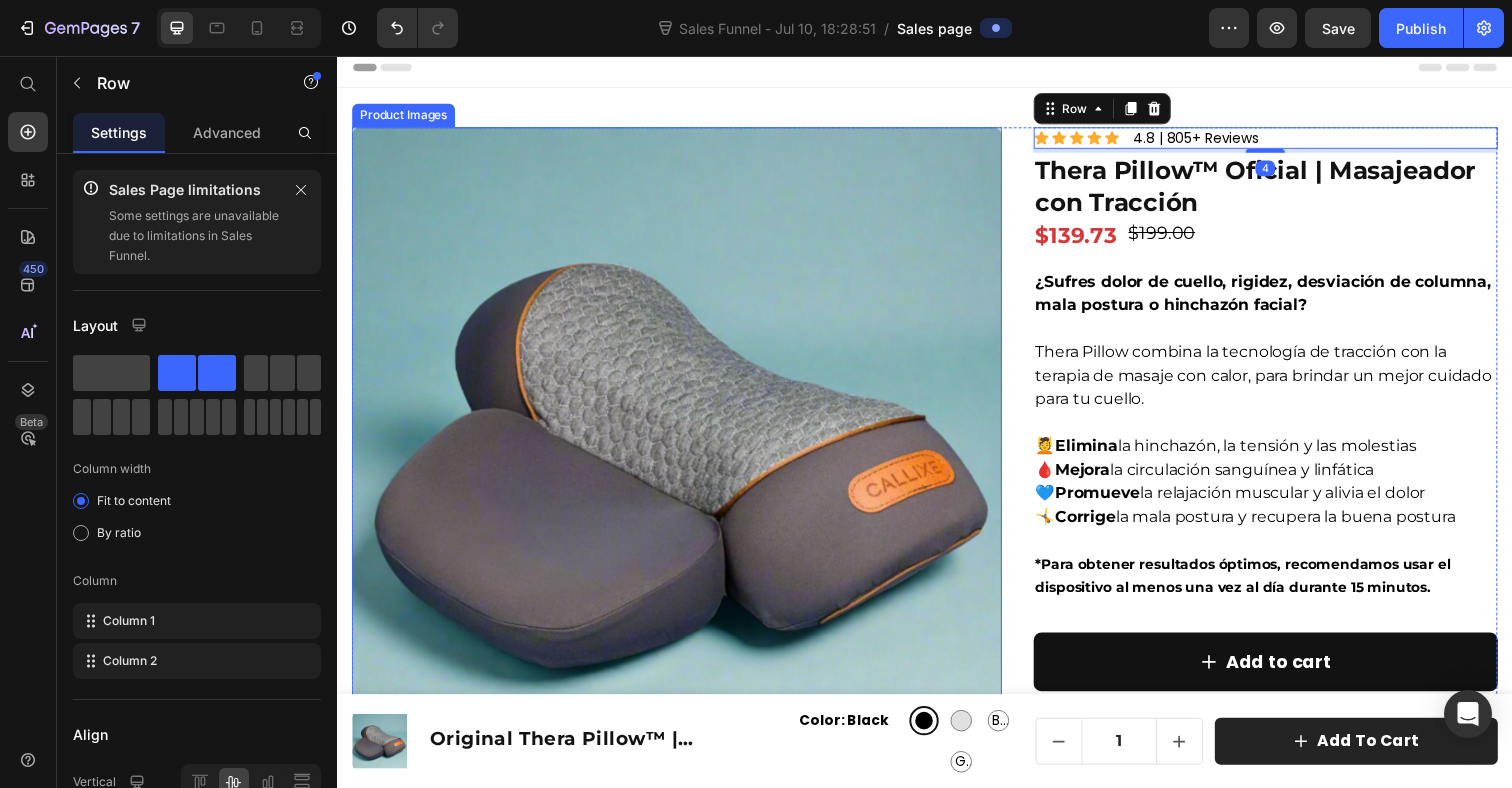click at bounding box center (684, 461) 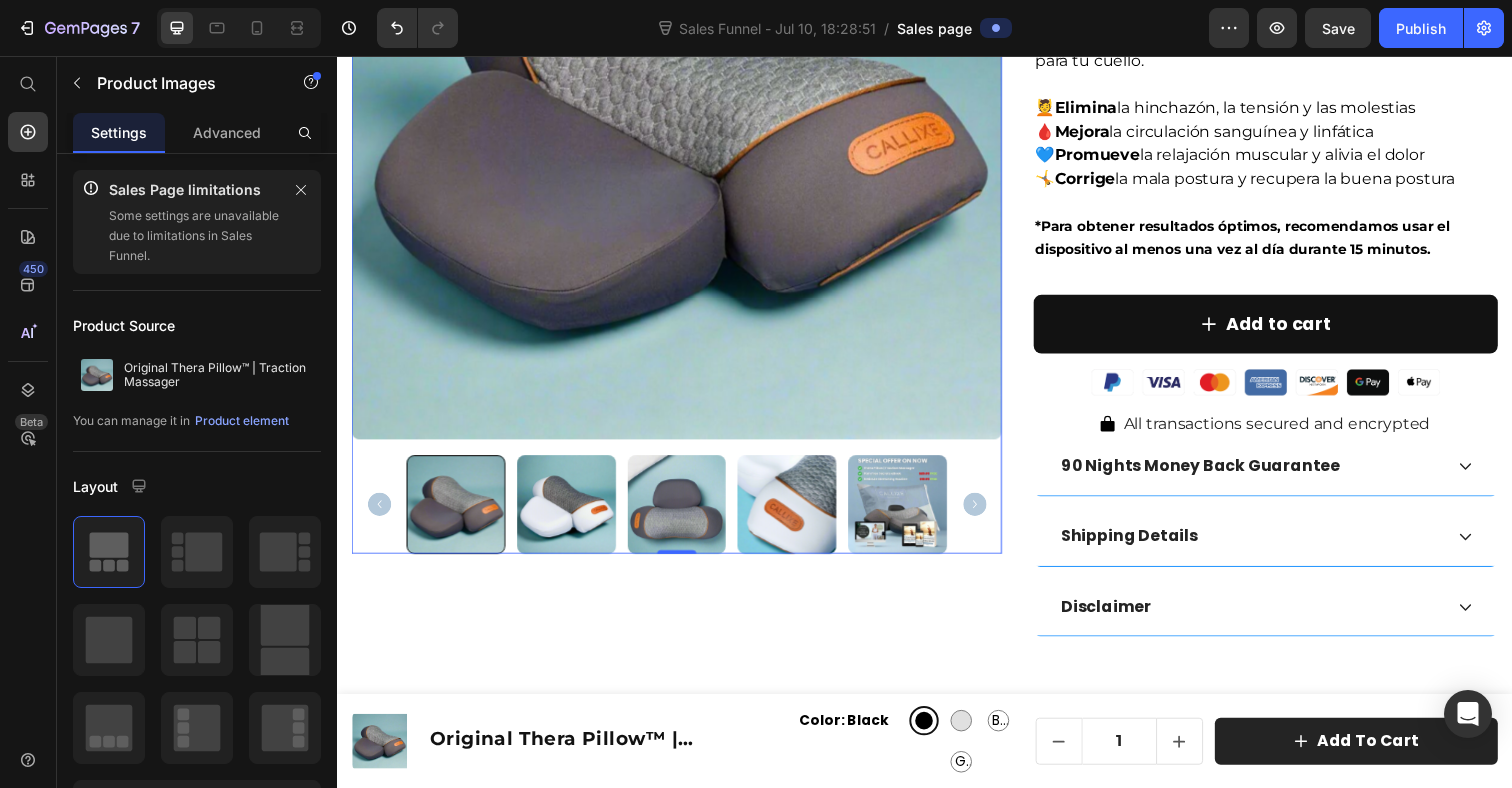 scroll, scrollTop: 354, scrollLeft: 0, axis: vertical 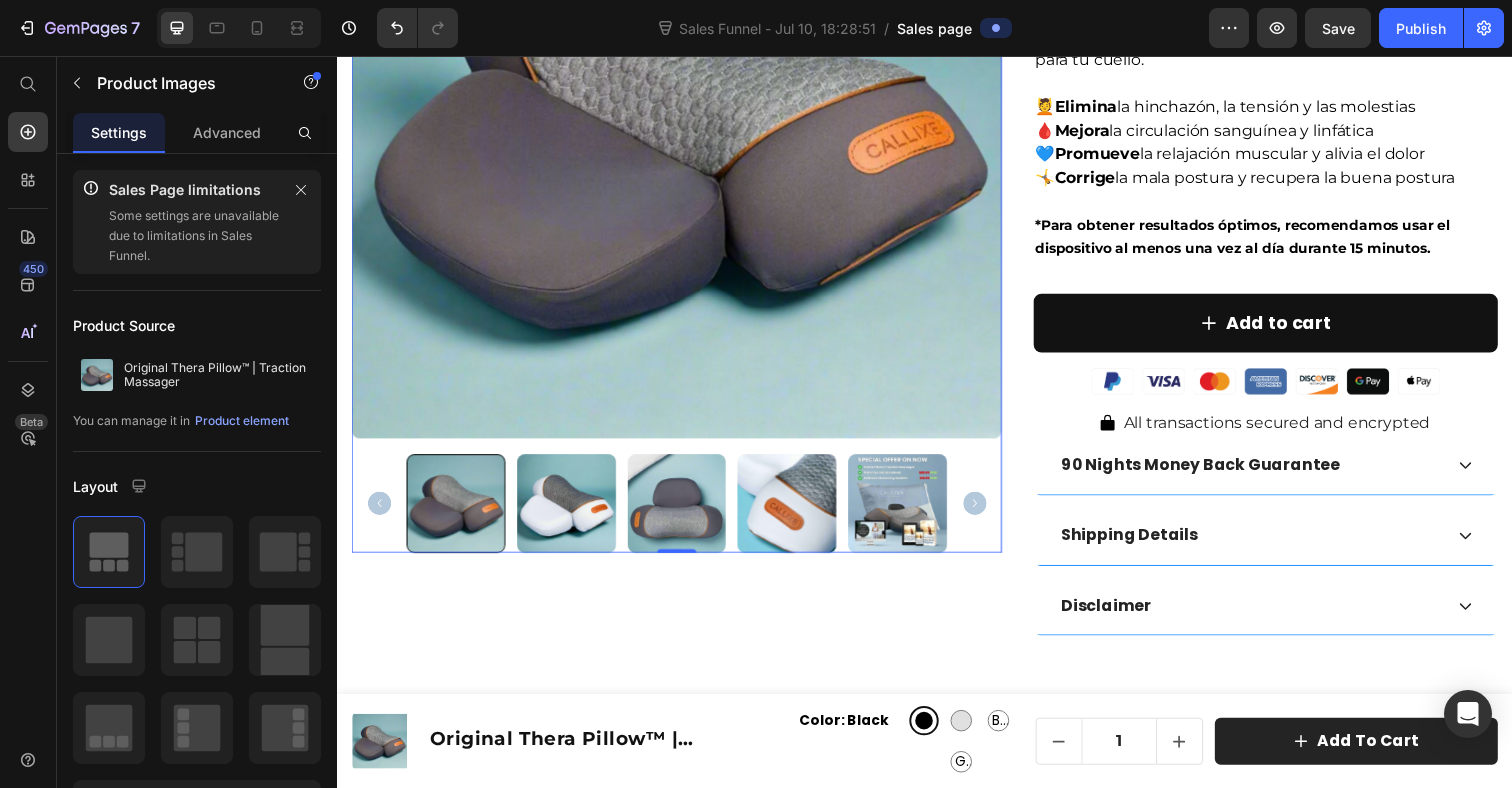 click at bounding box center [571, 513] 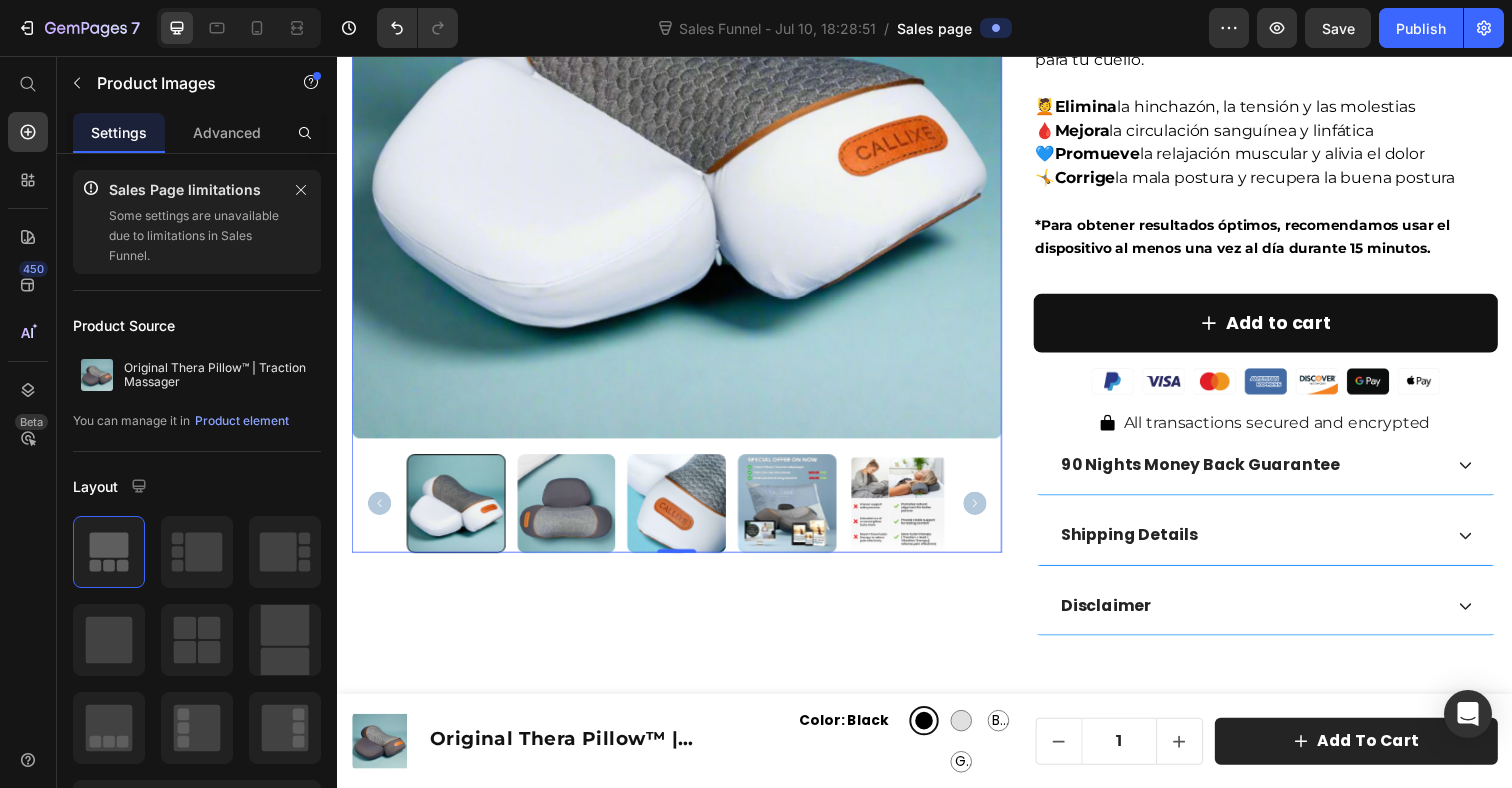 click at bounding box center (571, 513) 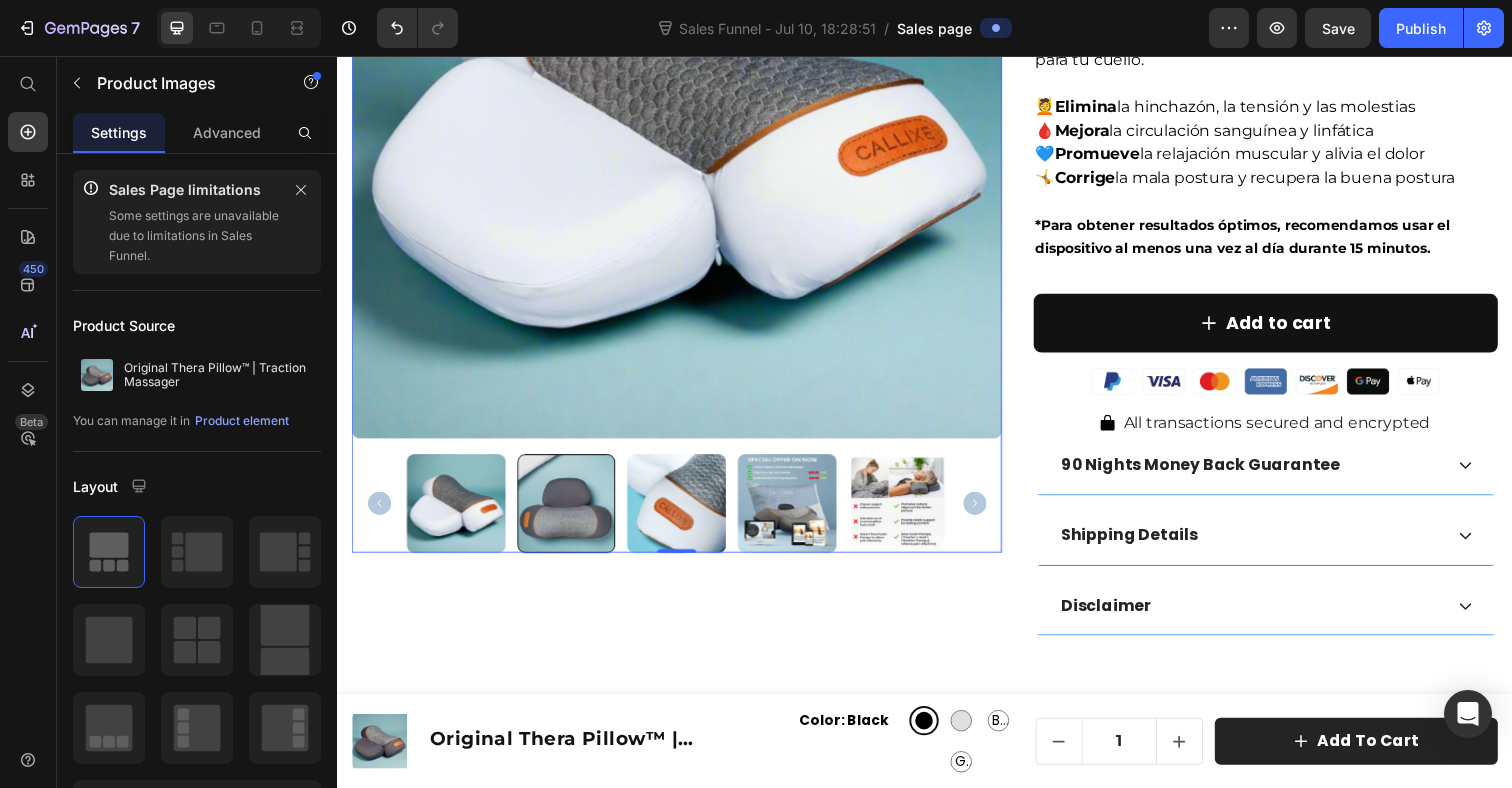 click at bounding box center (684, 513) 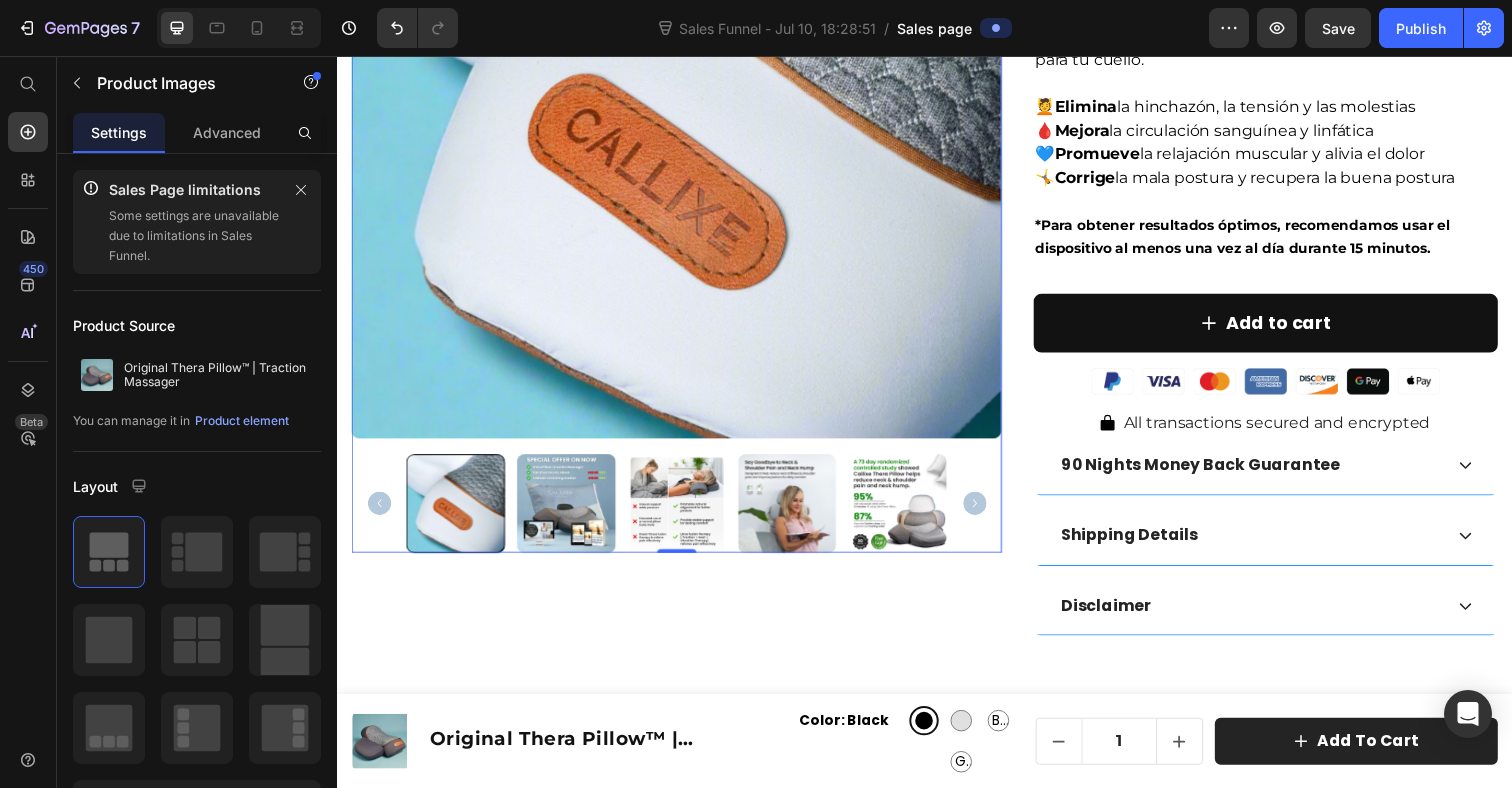 click at bounding box center (571, 513) 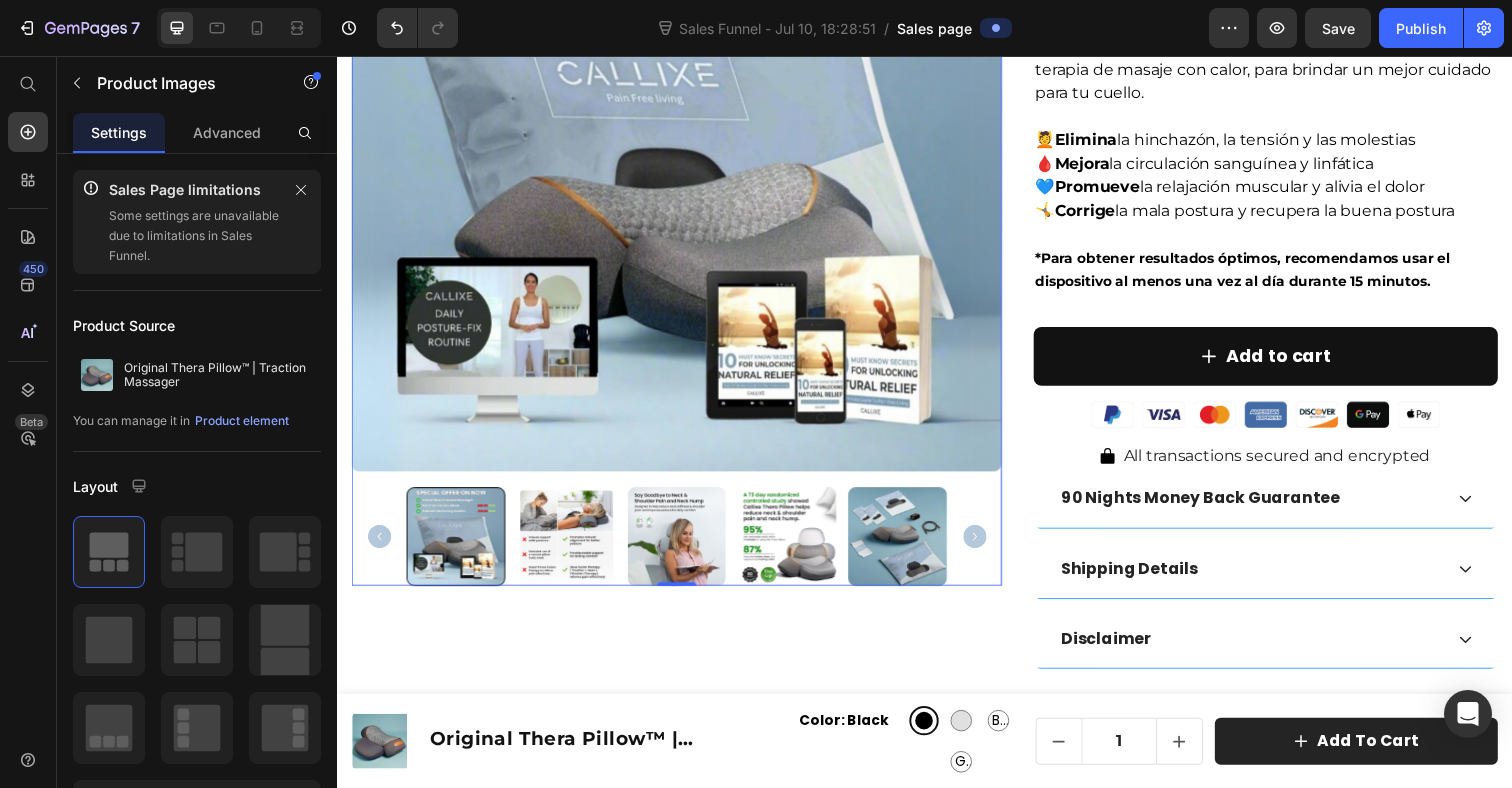 scroll, scrollTop: 319, scrollLeft: 0, axis: vertical 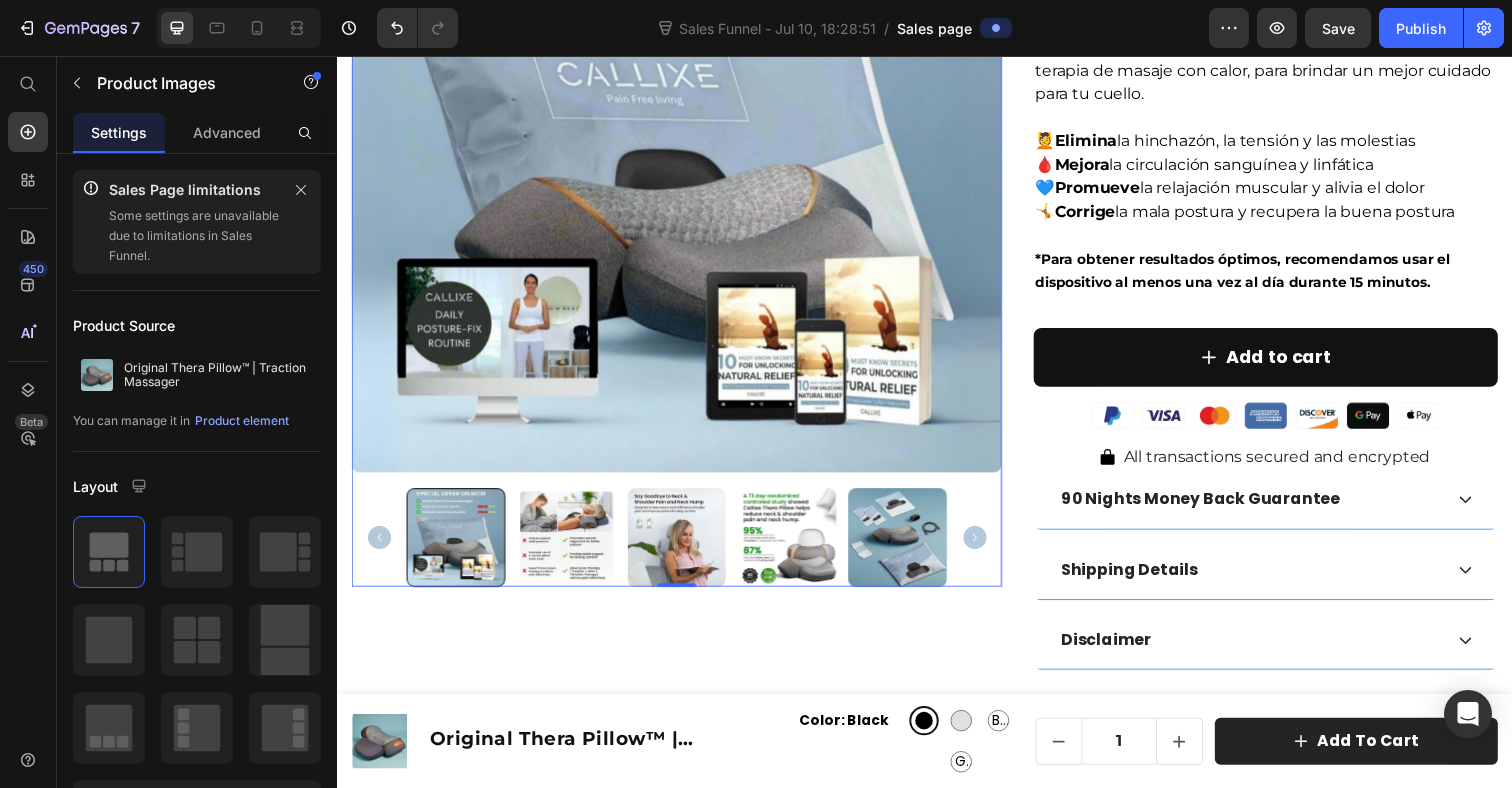 click at bounding box center [571, 548] 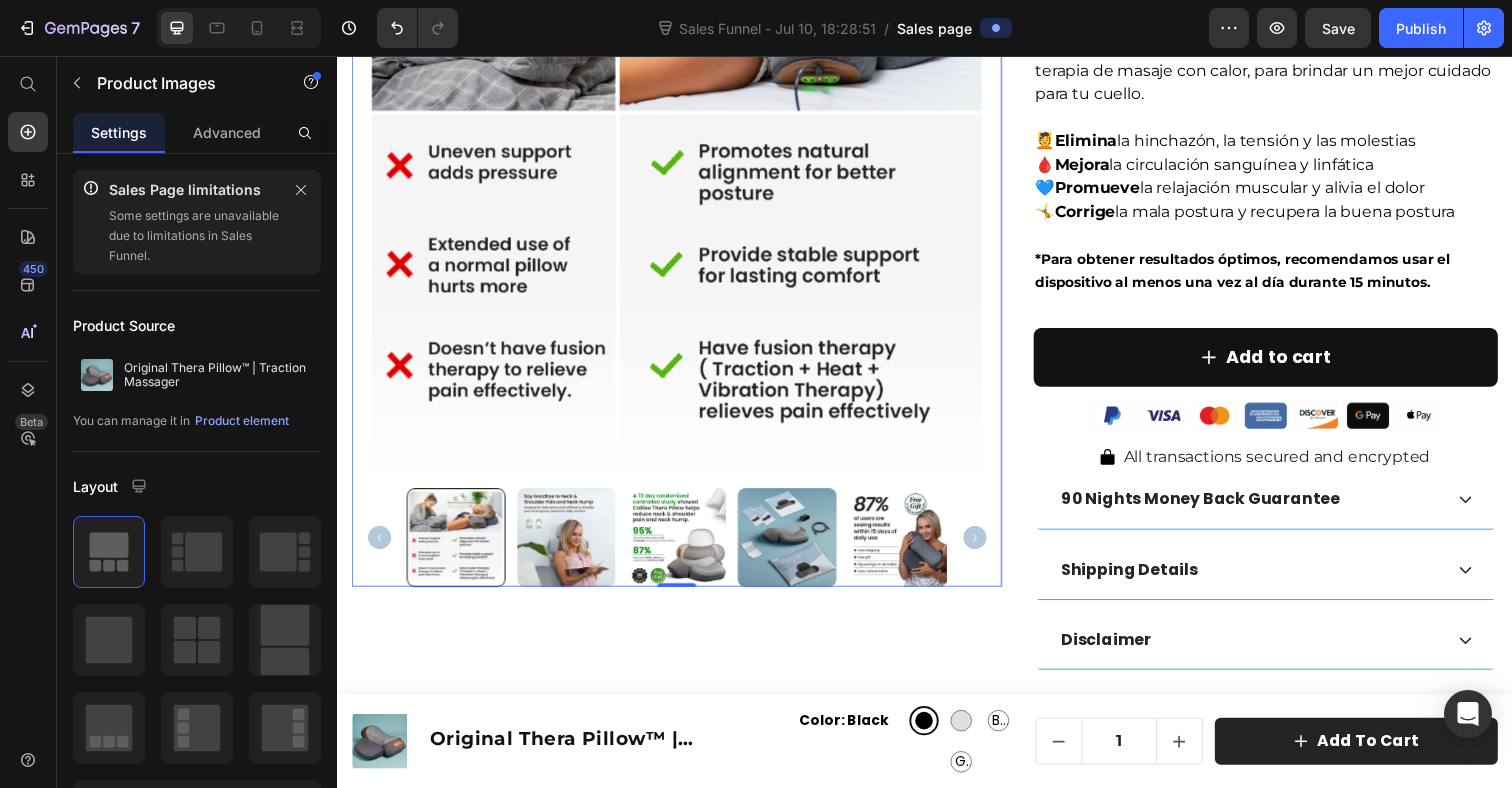 click at bounding box center (571, 548) 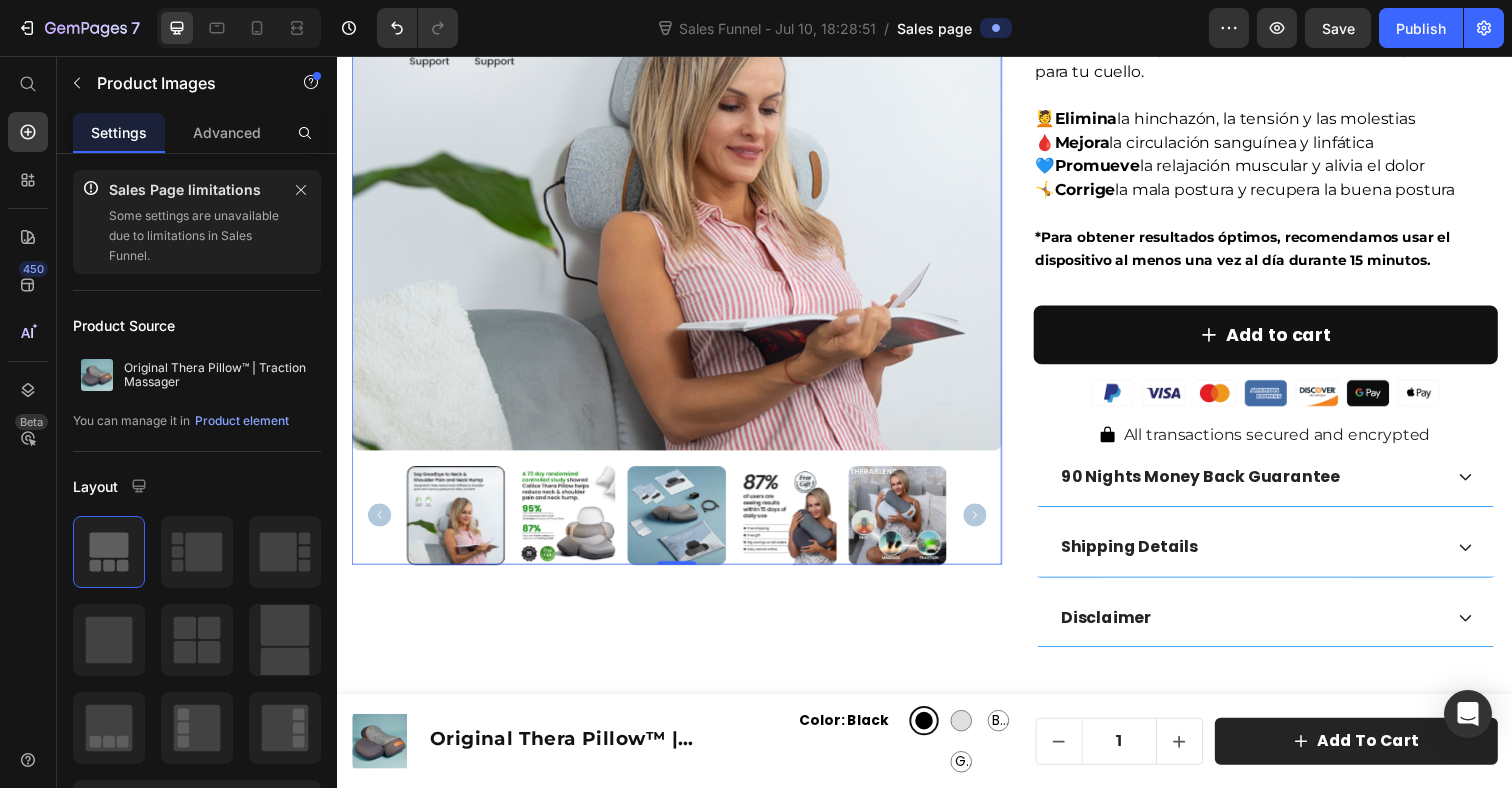 scroll, scrollTop: 349, scrollLeft: 0, axis: vertical 